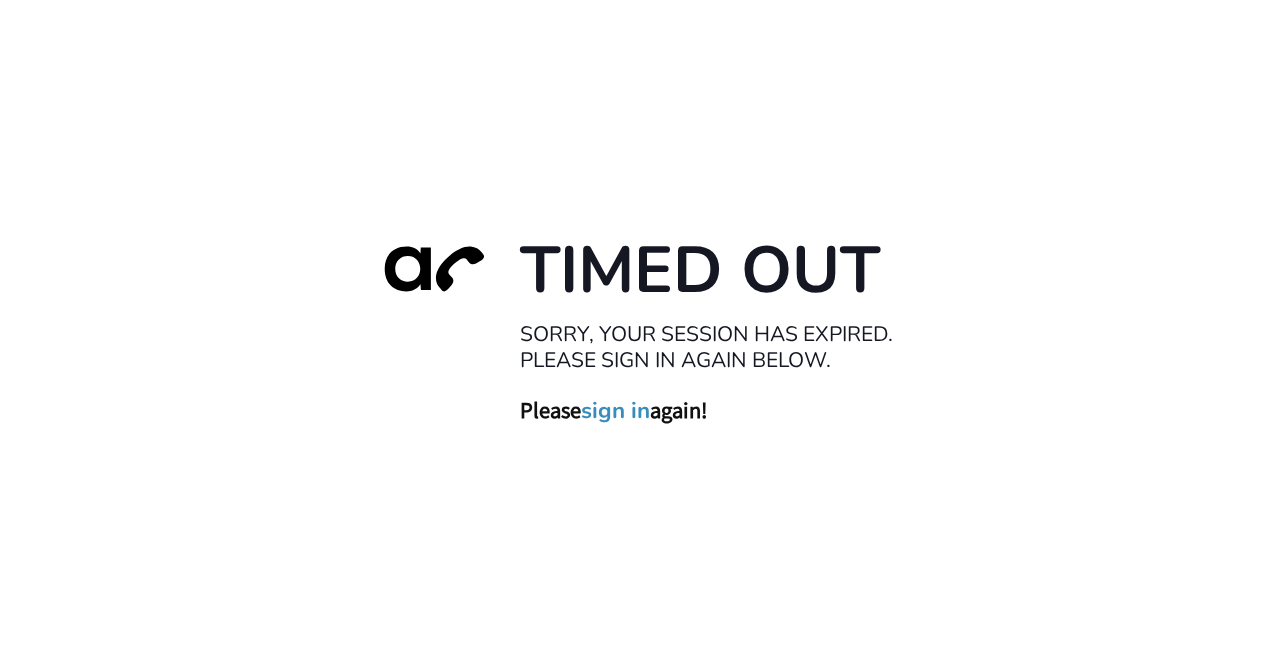 scroll, scrollTop: 0, scrollLeft: 0, axis: both 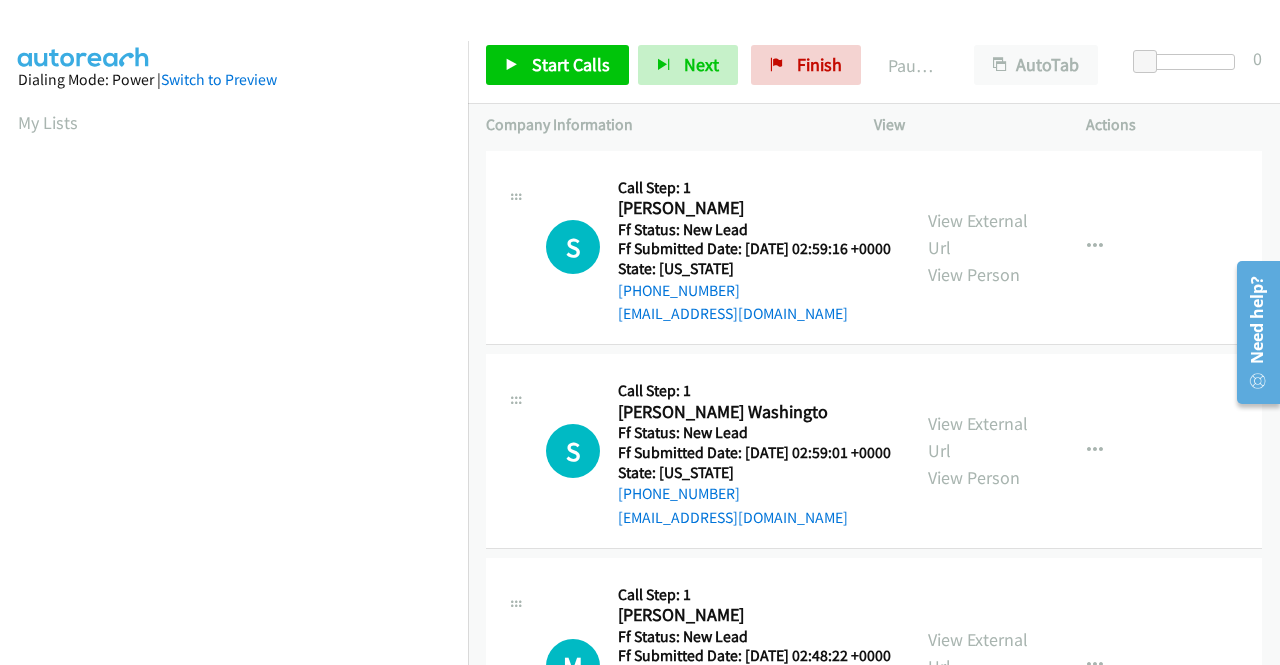 click on "S
Callback Scheduled
Call Step: 1
Sheth Nyibule
America/New_York
Ff Status: New Lead
Ff Submitted Date: 2025-07-01 02:59:16 +0000
State: New York
+1 585-851-6910
nyakwarkabasa@gmail.com
Call was successful?
View External Url
View Person
View External Url
Email
Schedule/Manage Callback
Skip Call
Add to do not call list" at bounding box center [874, 248] 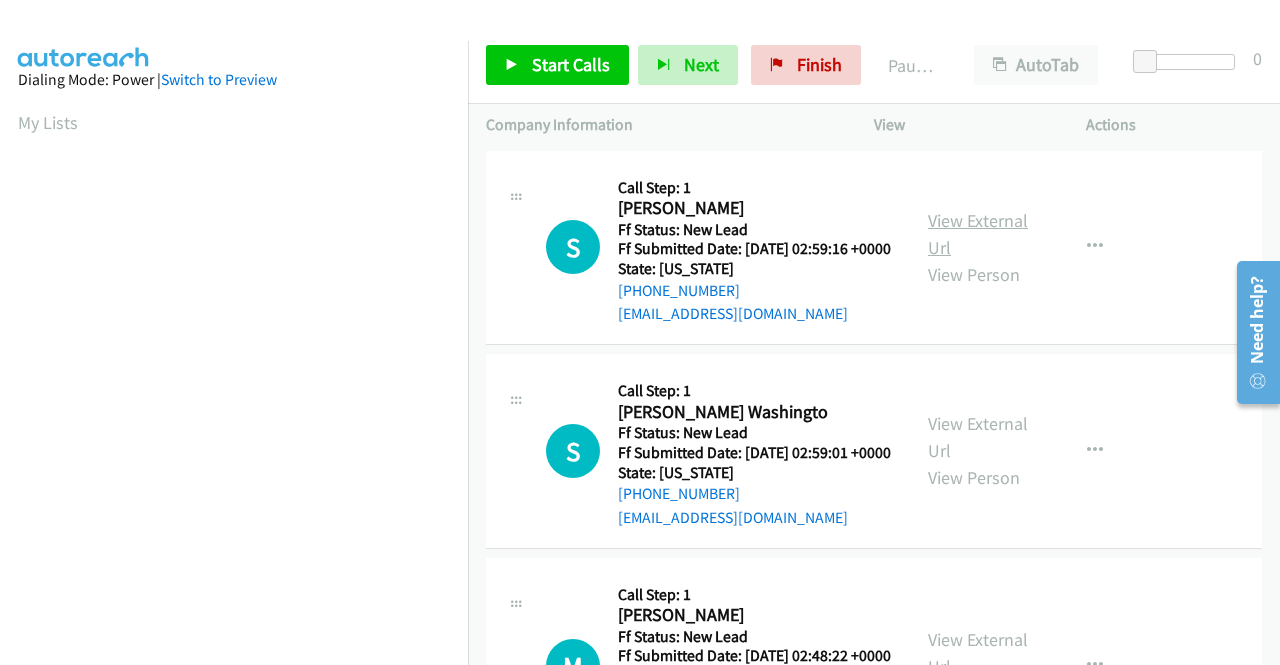 click on "View External Url" at bounding box center [978, 234] 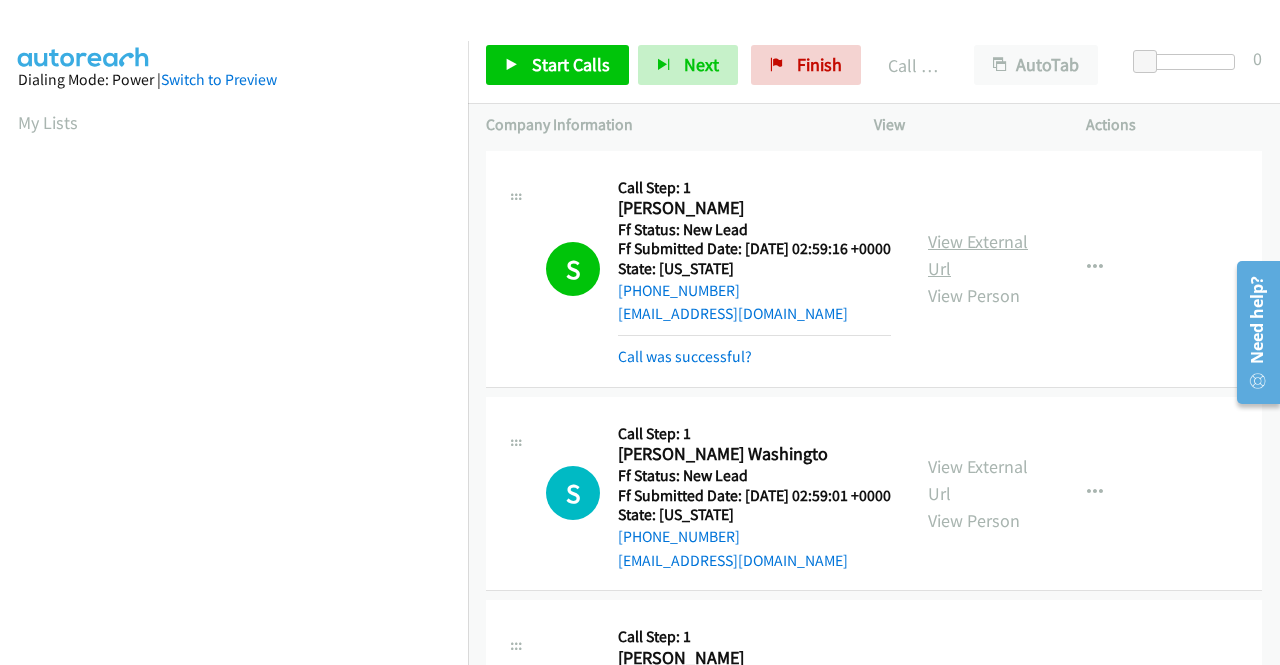 scroll, scrollTop: 456, scrollLeft: 0, axis: vertical 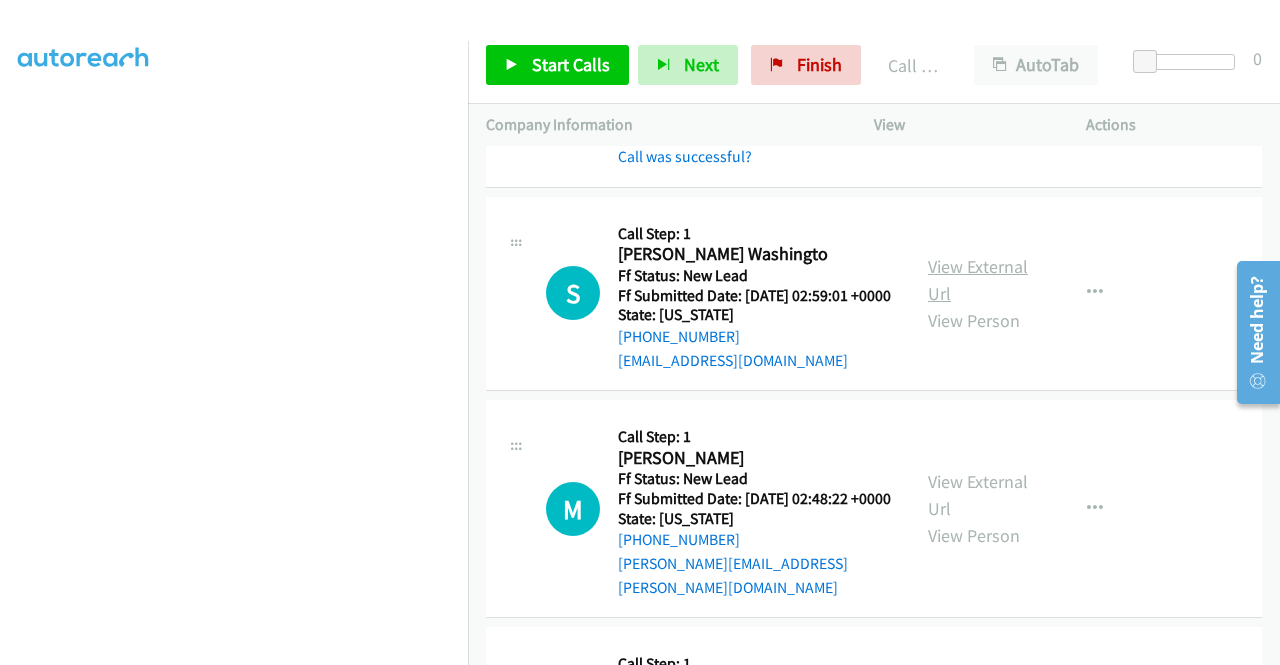 click on "View External Url" at bounding box center (978, 280) 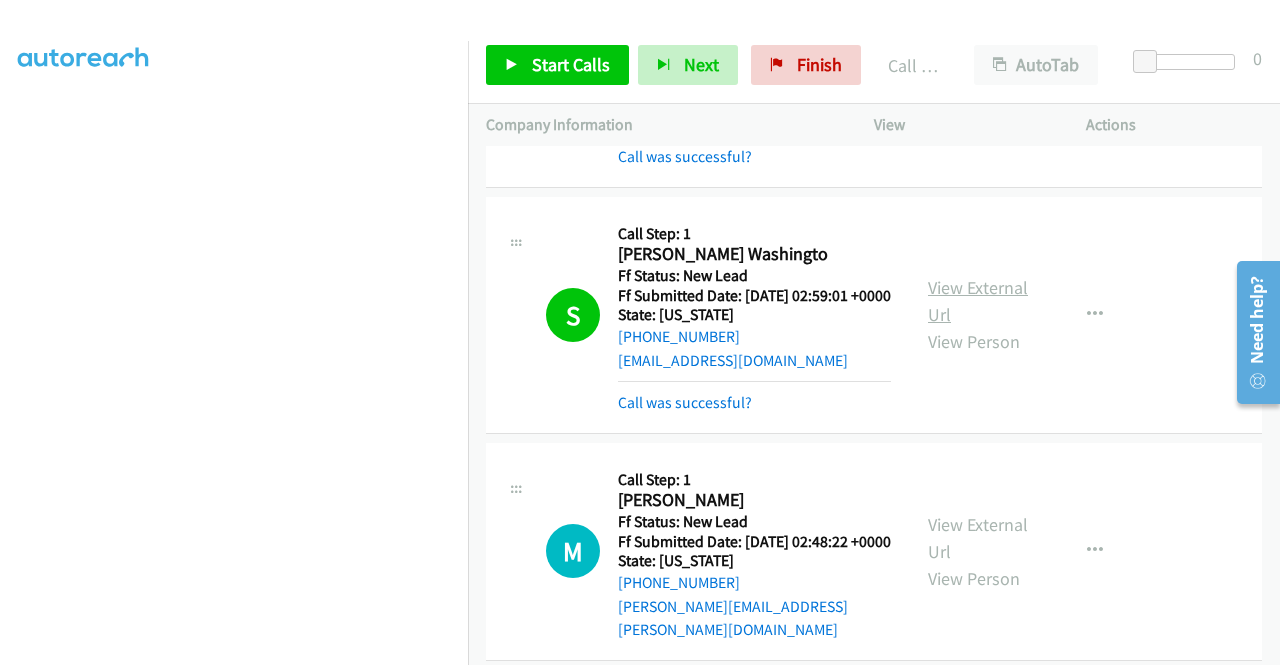 scroll, scrollTop: 456, scrollLeft: 0, axis: vertical 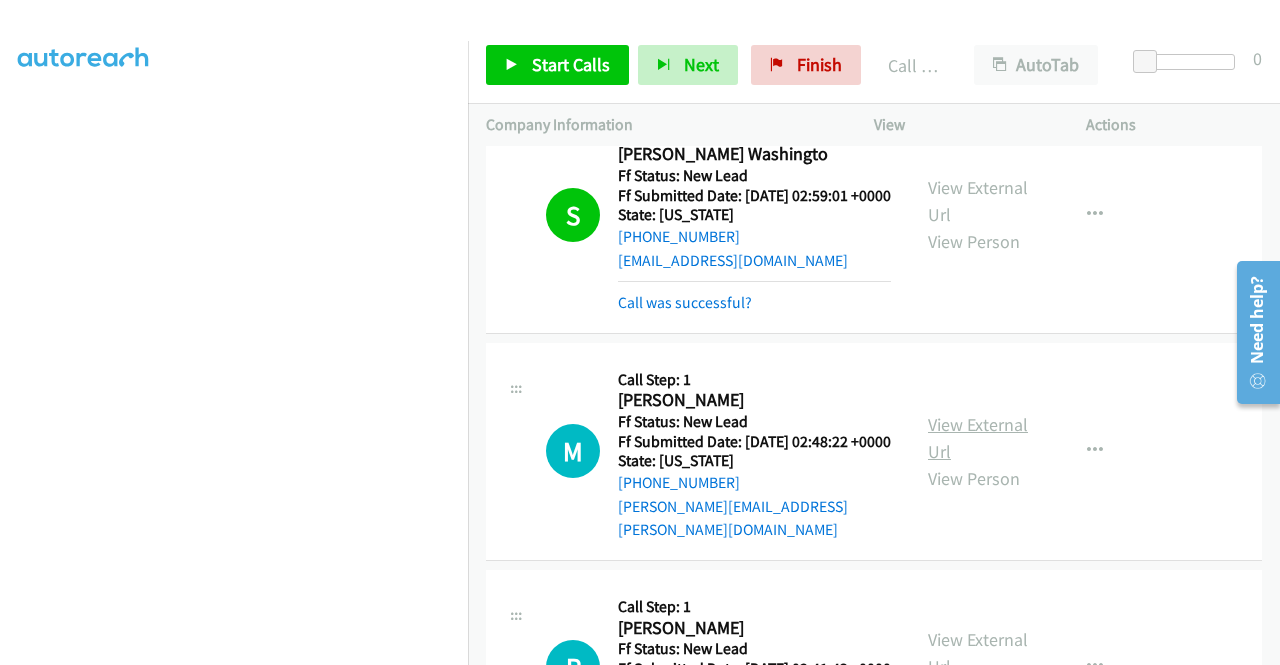 click on "View External Url" at bounding box center (978, 438) 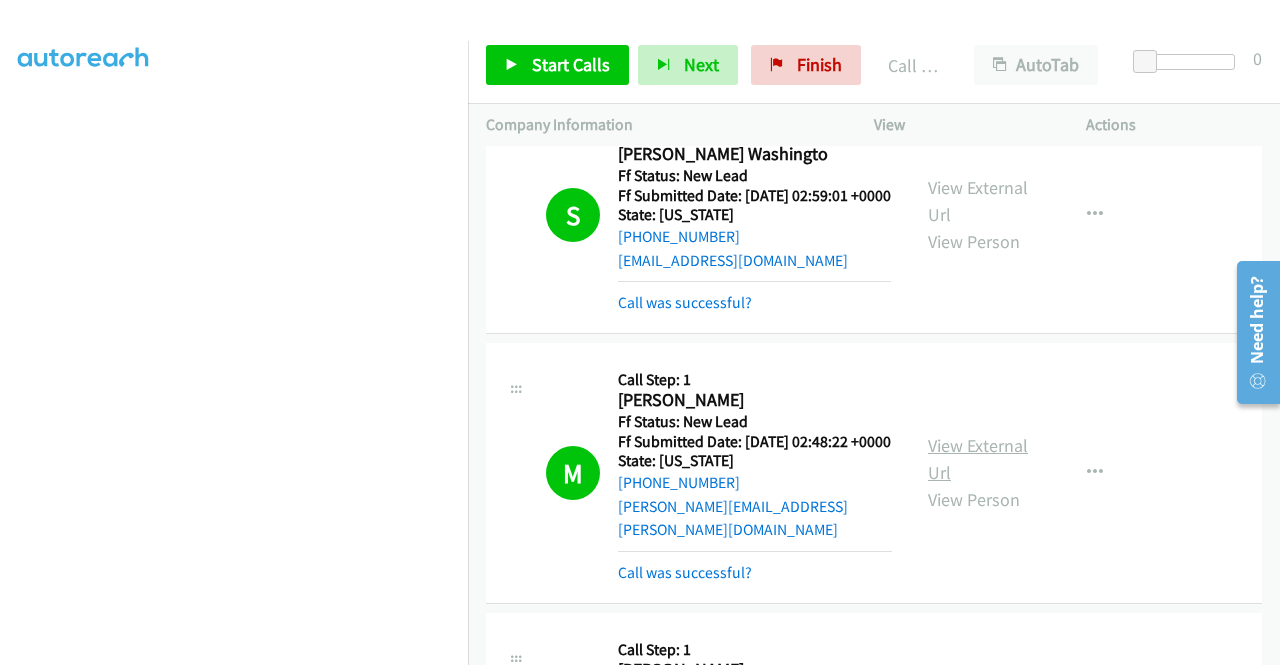 scroll, scrollTop: 456, scrollLeft: 0, axis: vertical 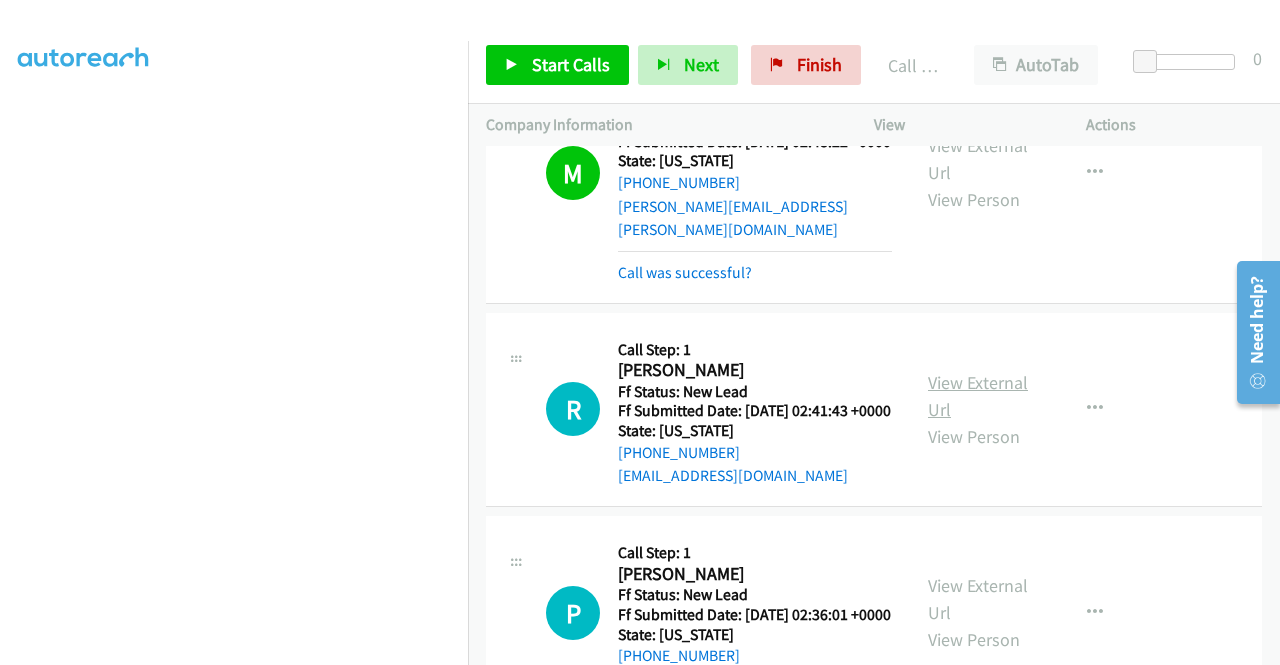 click on "View External Url" at bounding box center [978, 396] 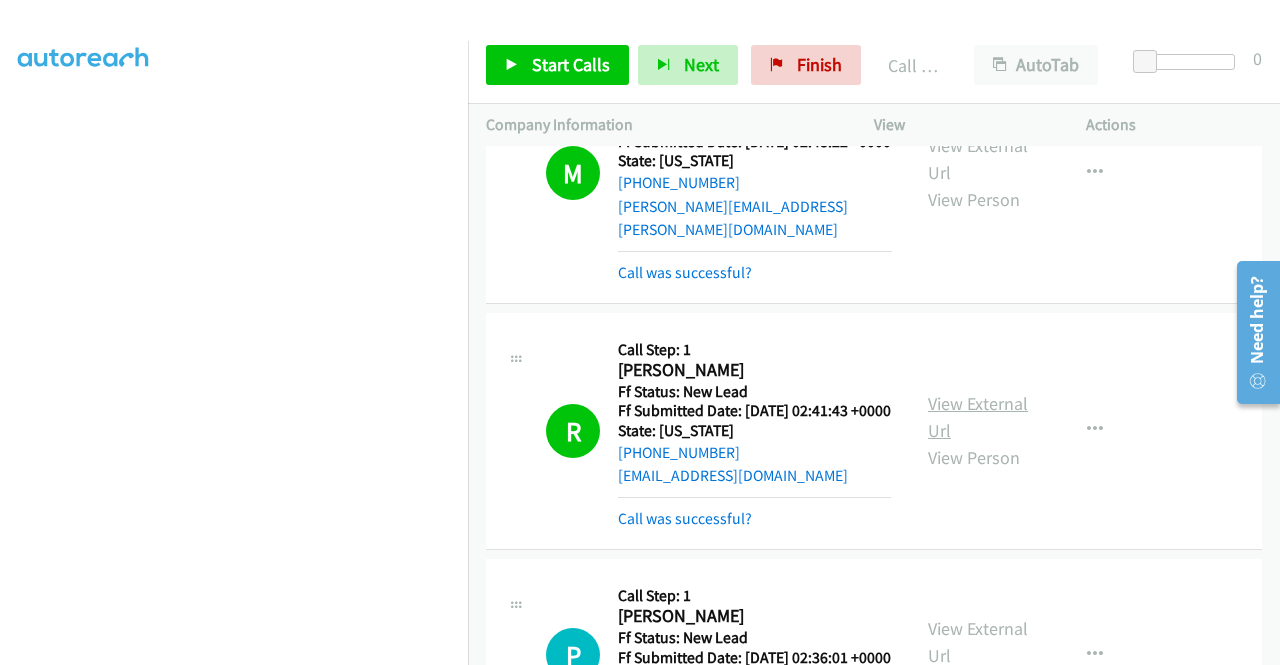 scroll, scrollTop: 456, scrollLeft: 0, axis: vertical 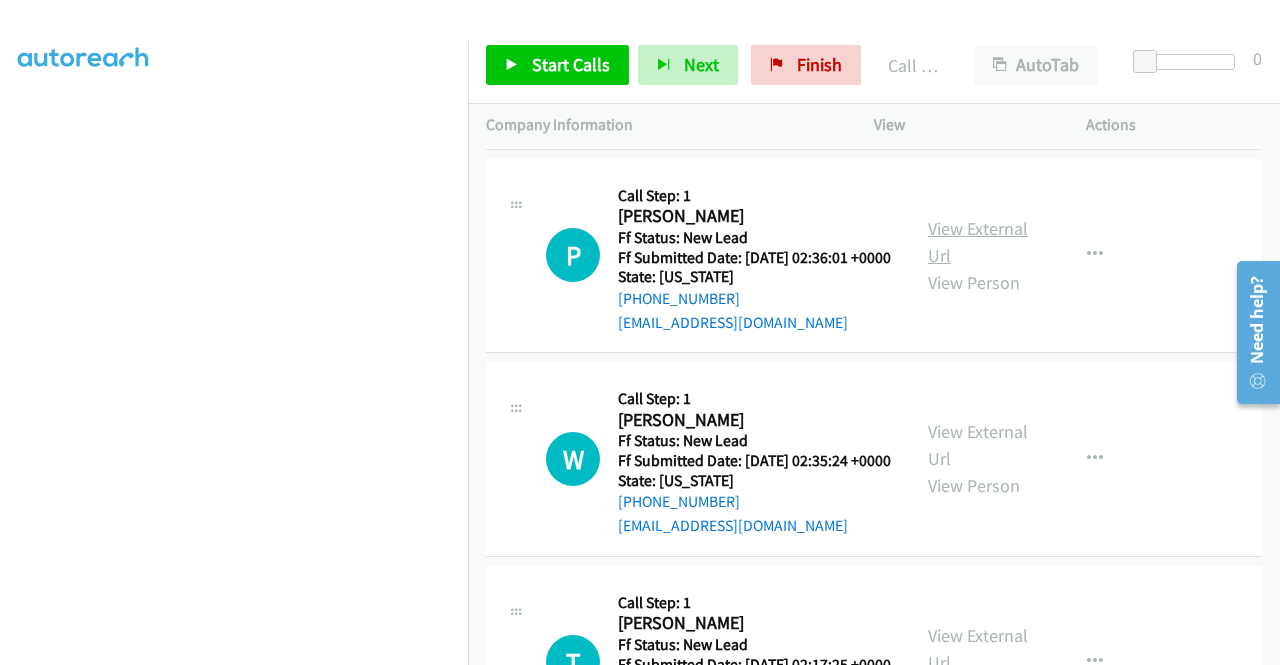 click on "View External Url" at bounding box center (978, 242) 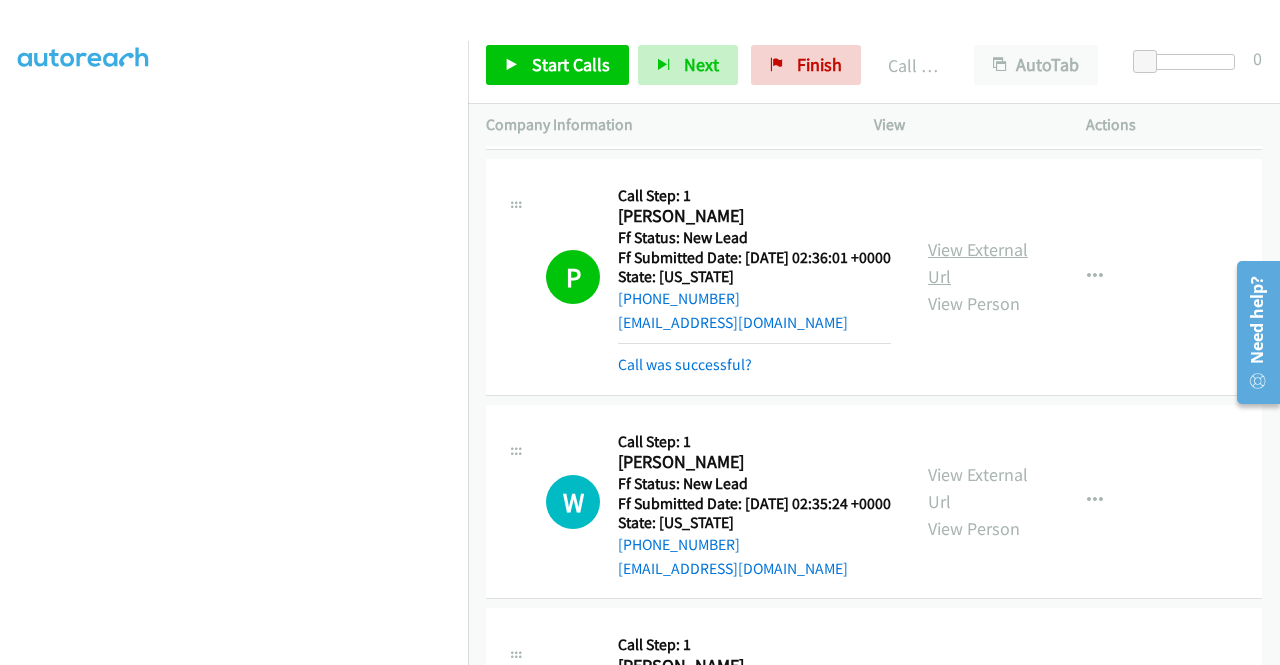 scroll, scrollTop: 456, scrollLeft: 0, axis: vertical 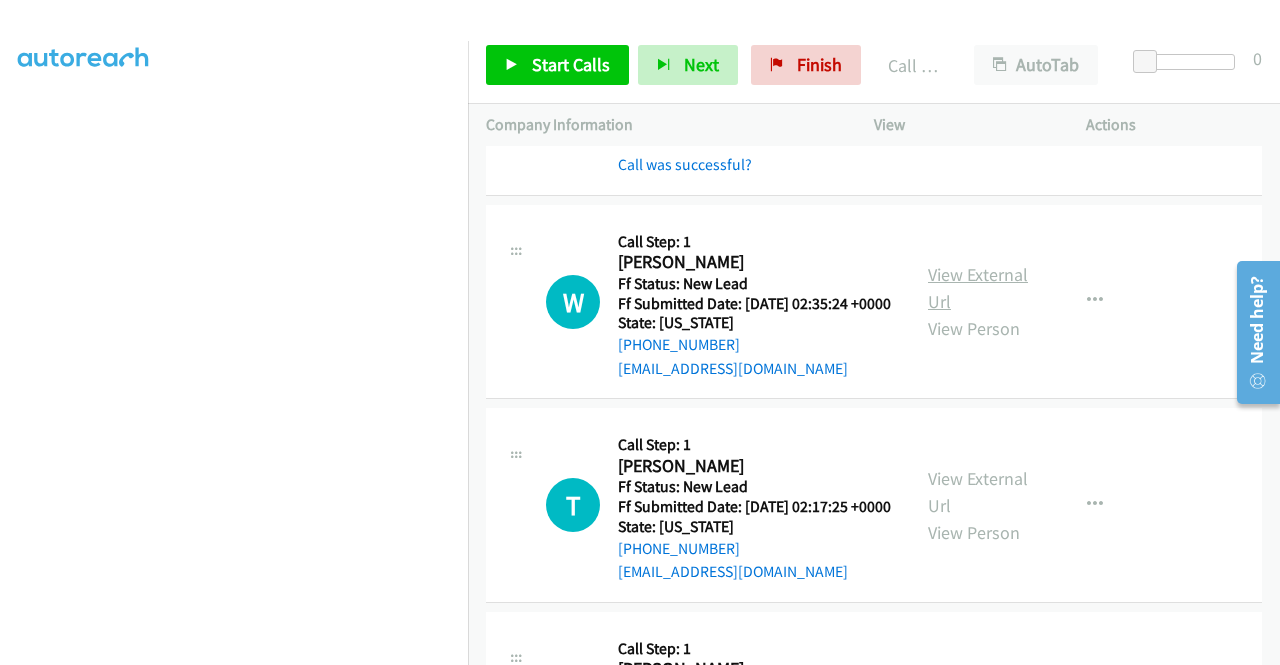 click on "View External Url" at bounding box center [978, 288] 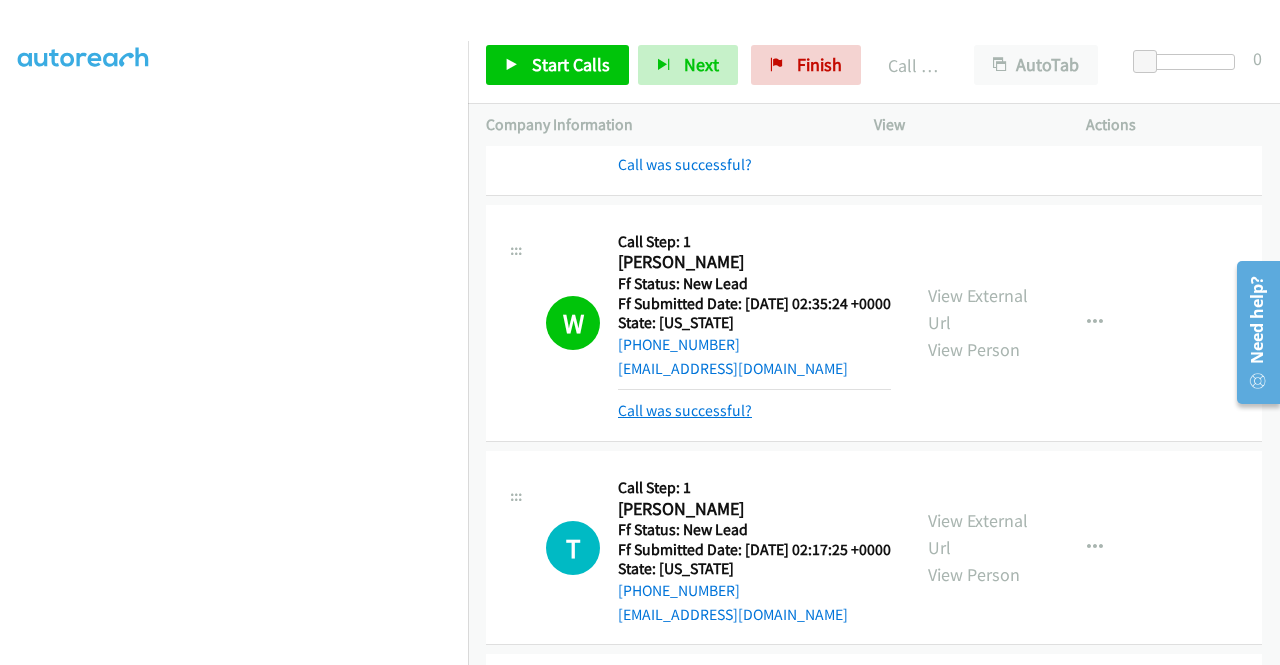 click on "Call was successful?" at bounding box center [685, 410] 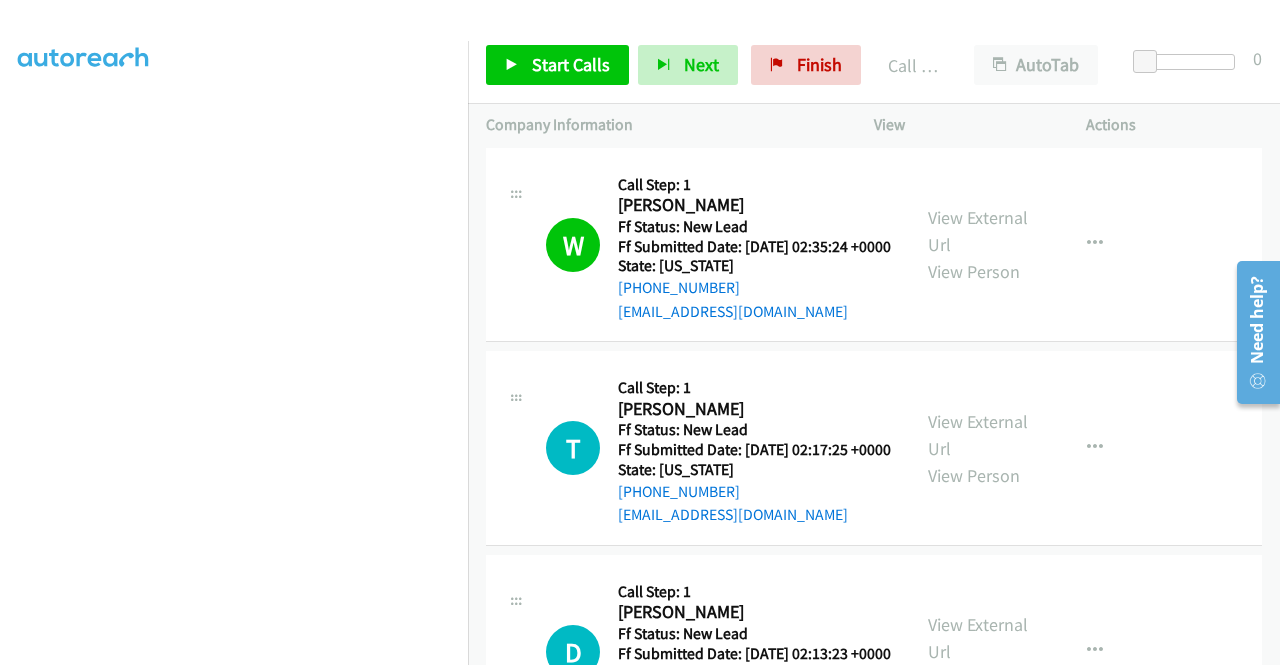 scroll, scrollTop: 1300, scrollLeft: 0, axis: vertical 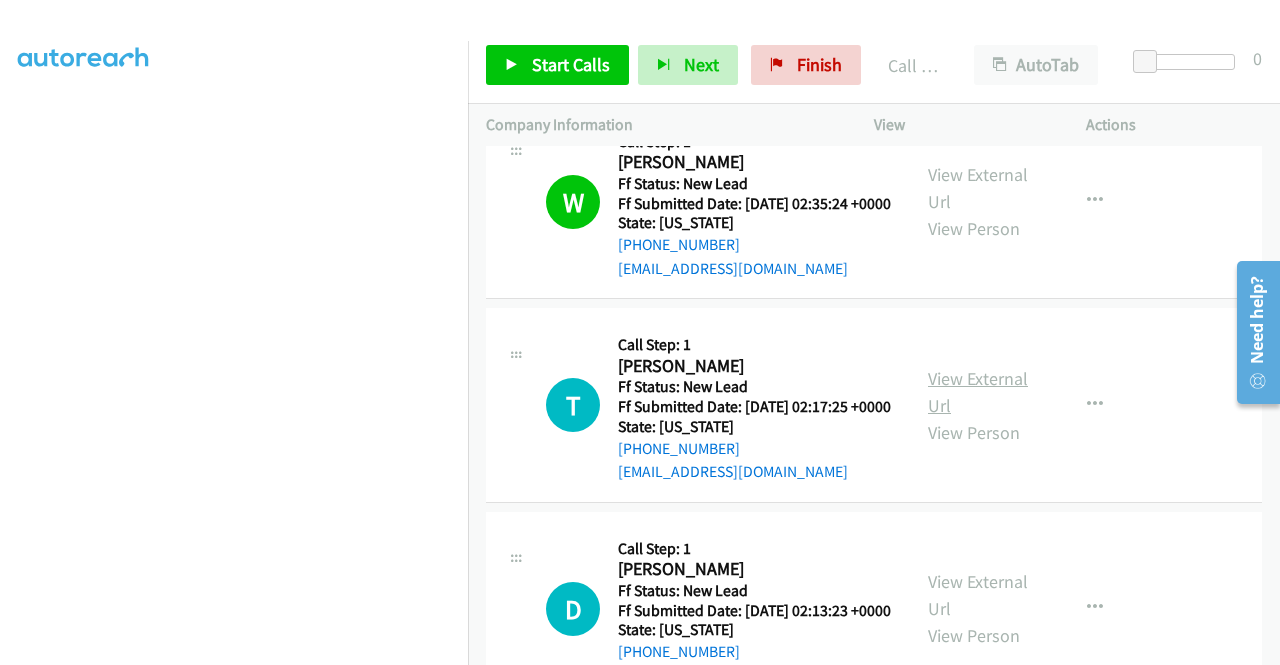 click on "View External Url" at bounding box center (978, 392) 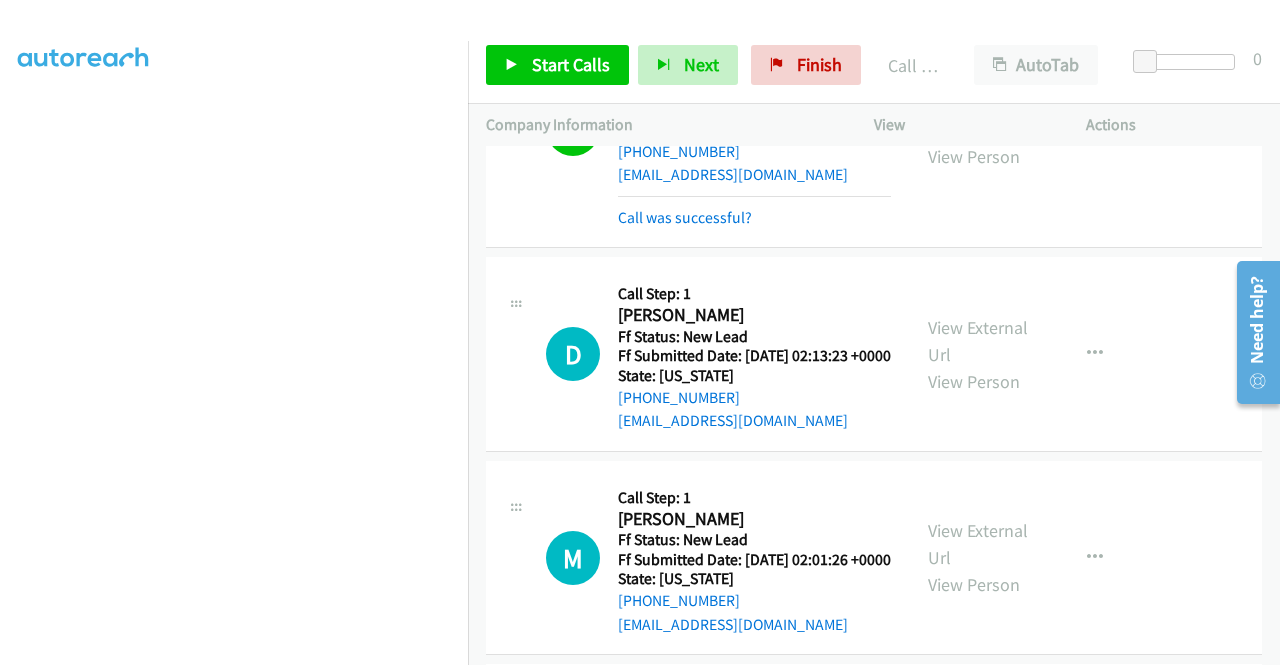 scroll, scrollTop: 1600, scrollLeft: 0, axis: vertical 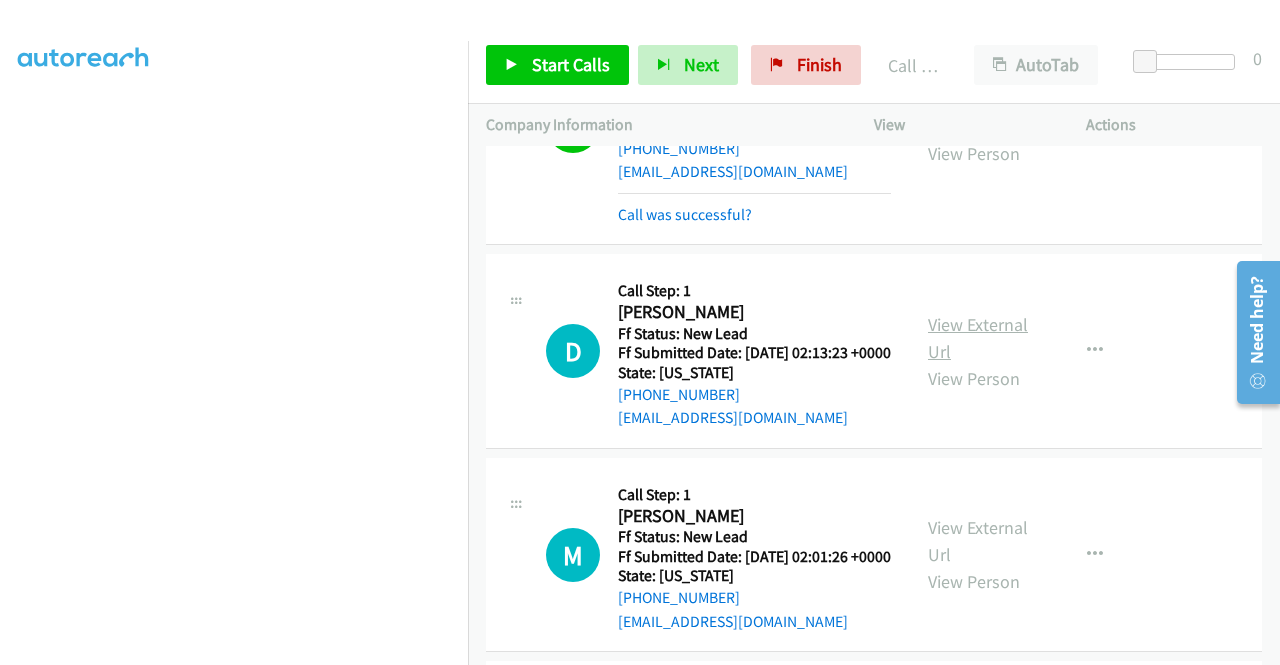 click on "View External Url" at bounding box center [978, 338] 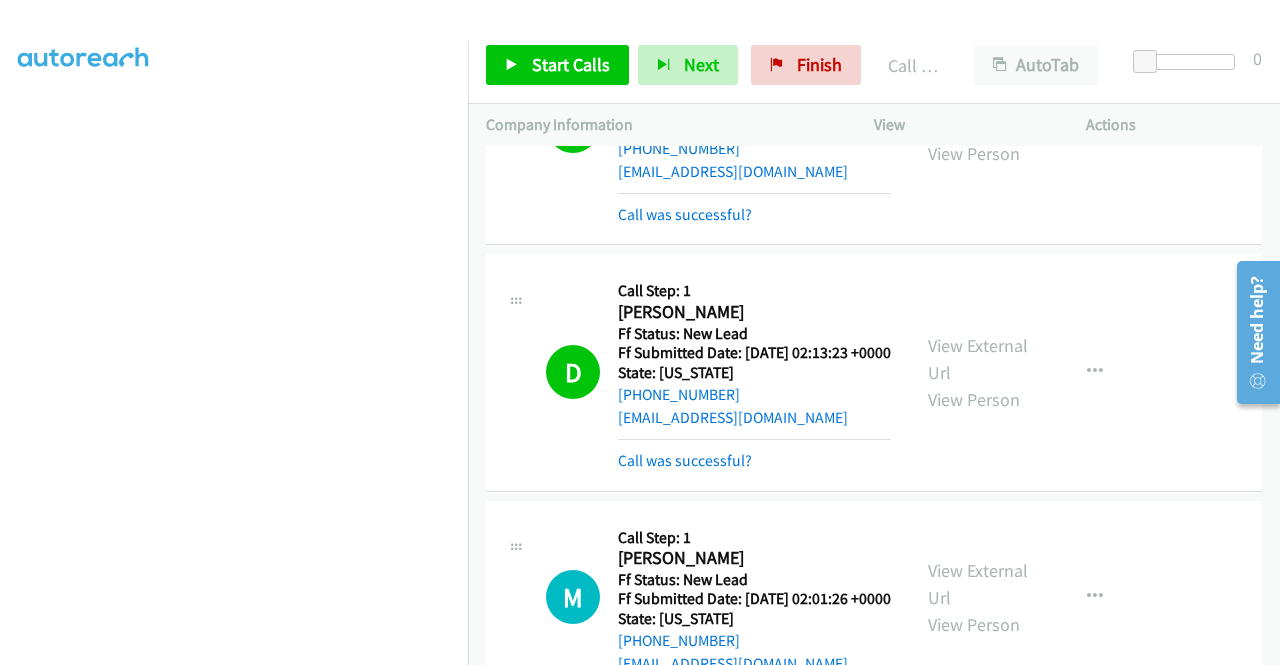 click on "Call was successful?" at bounding box center [754, 461] 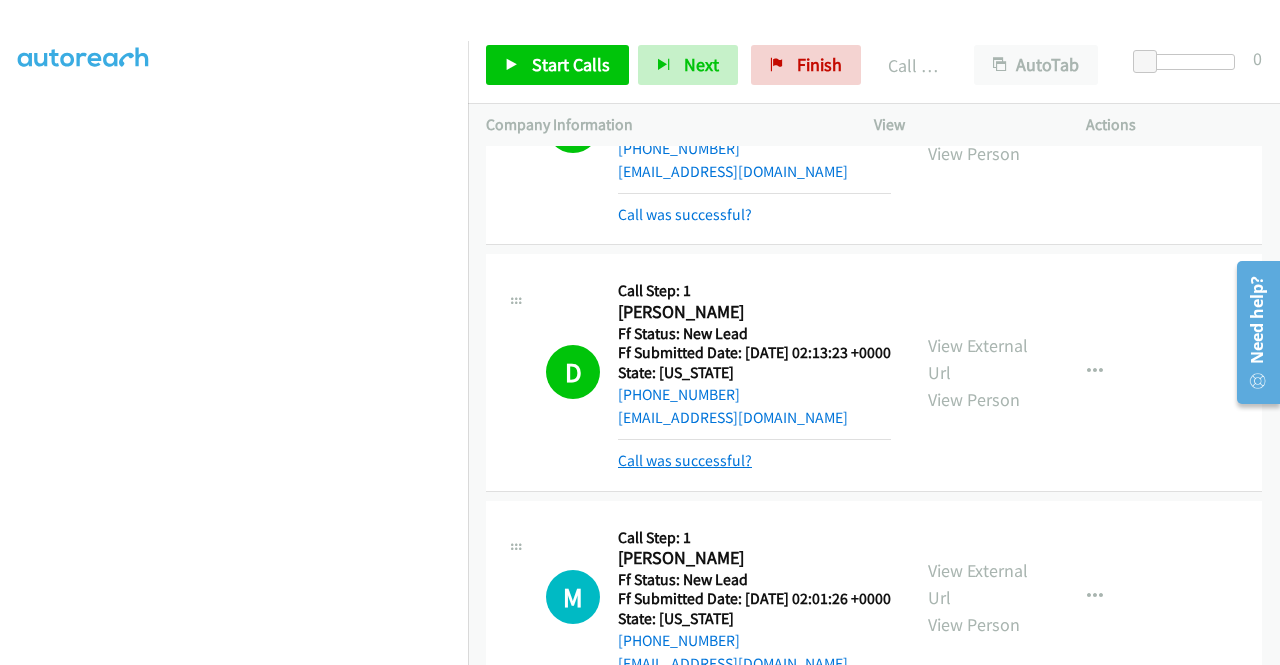 click on "Call was successful?" at bounding box center (685, 460) 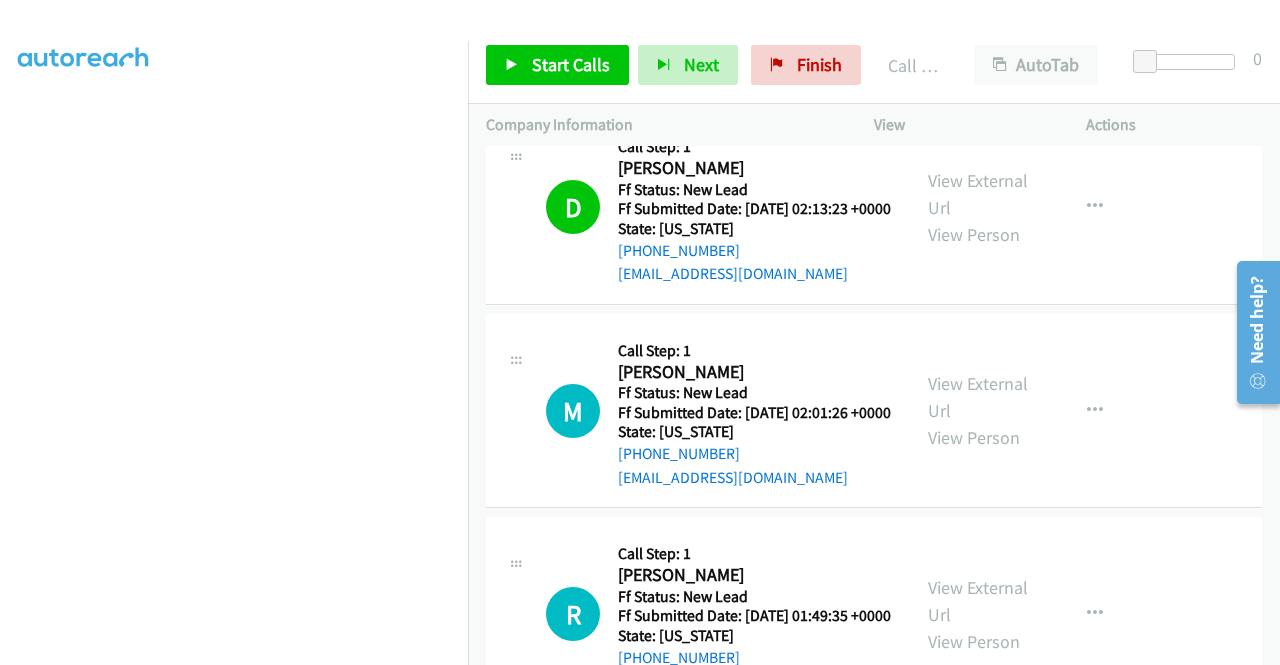 scroll, scrollTop: 1800, scrollLeft: 0, axis: vertical 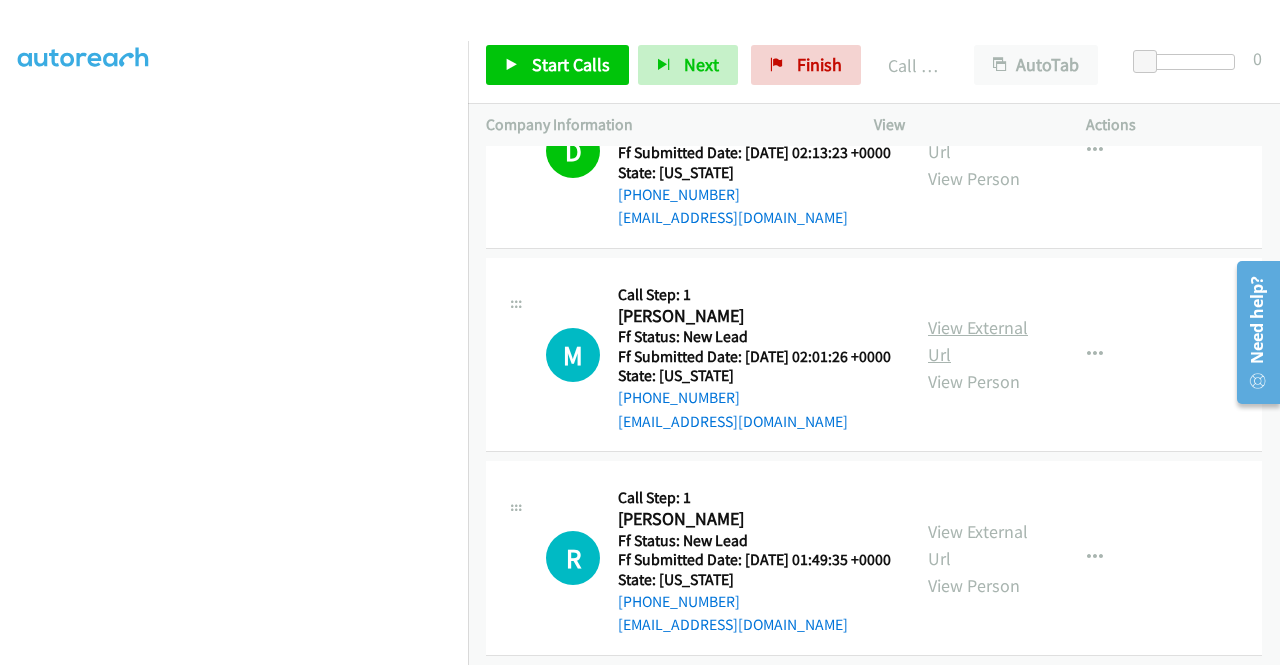 click on "View External Url" at bounding box center [978, 341] 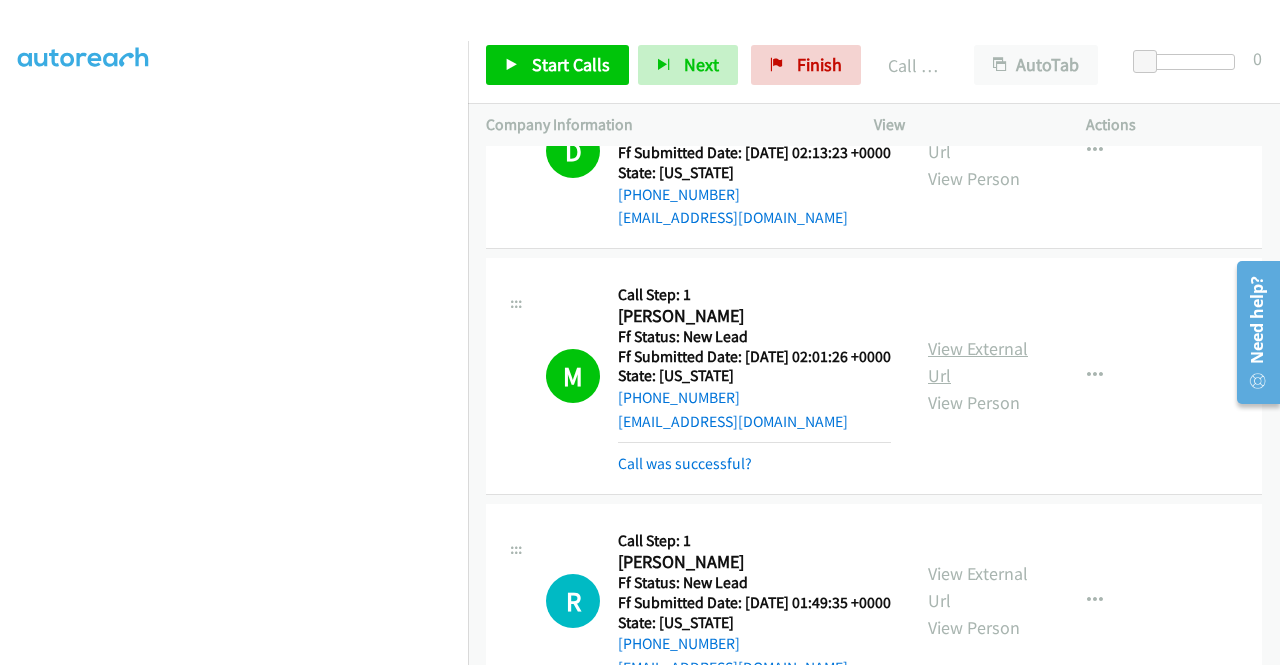 scroll, scrollTop: 456, scrollLeft: 0, axis: vertical 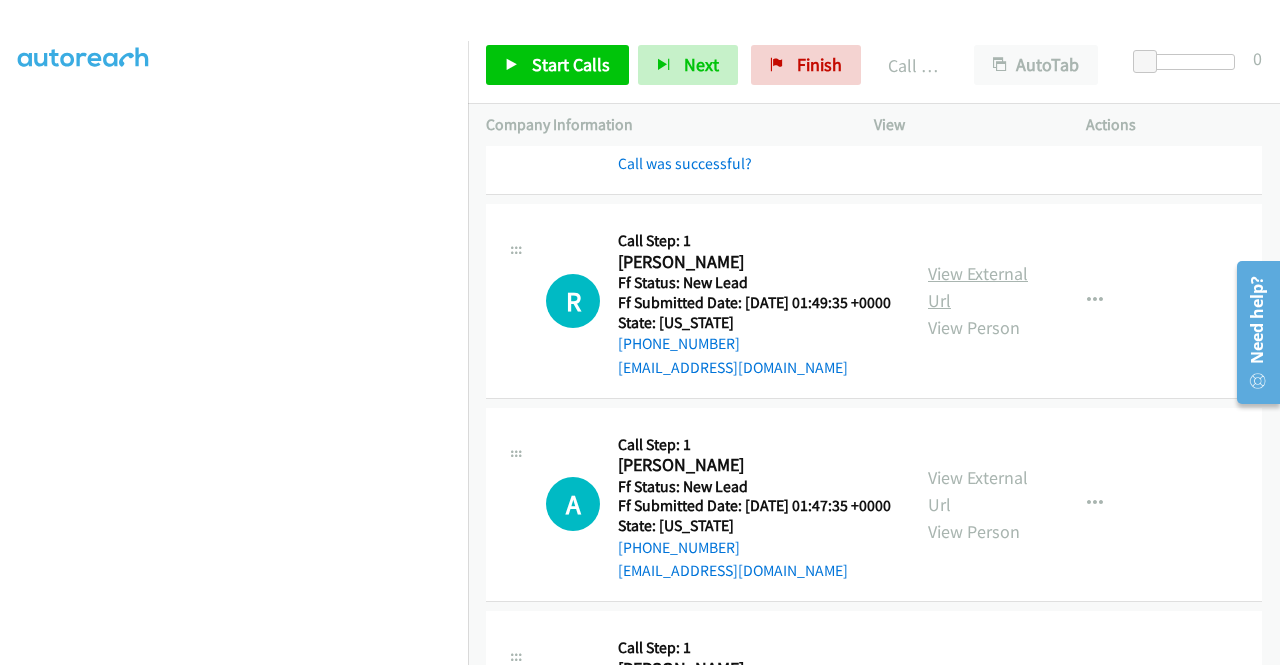 click on "View External Url" at bounding box center (978, 287) 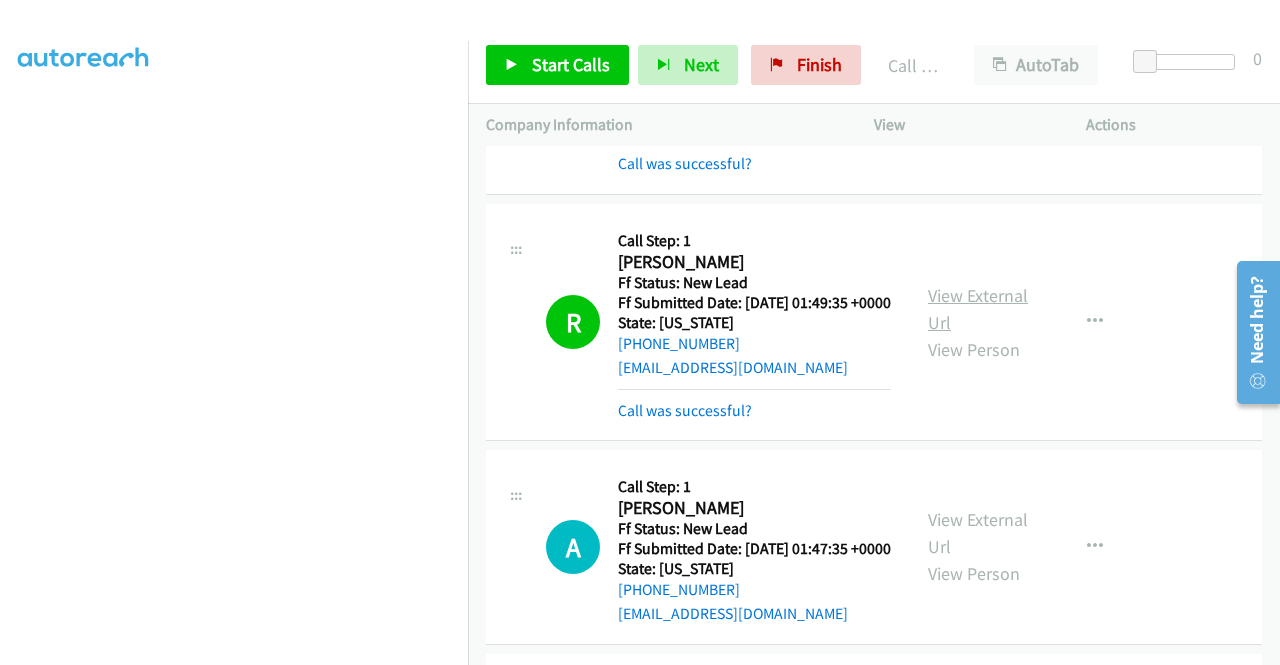 scroll, scrollTop: 456, scrollLeft: 0, axis: vertical 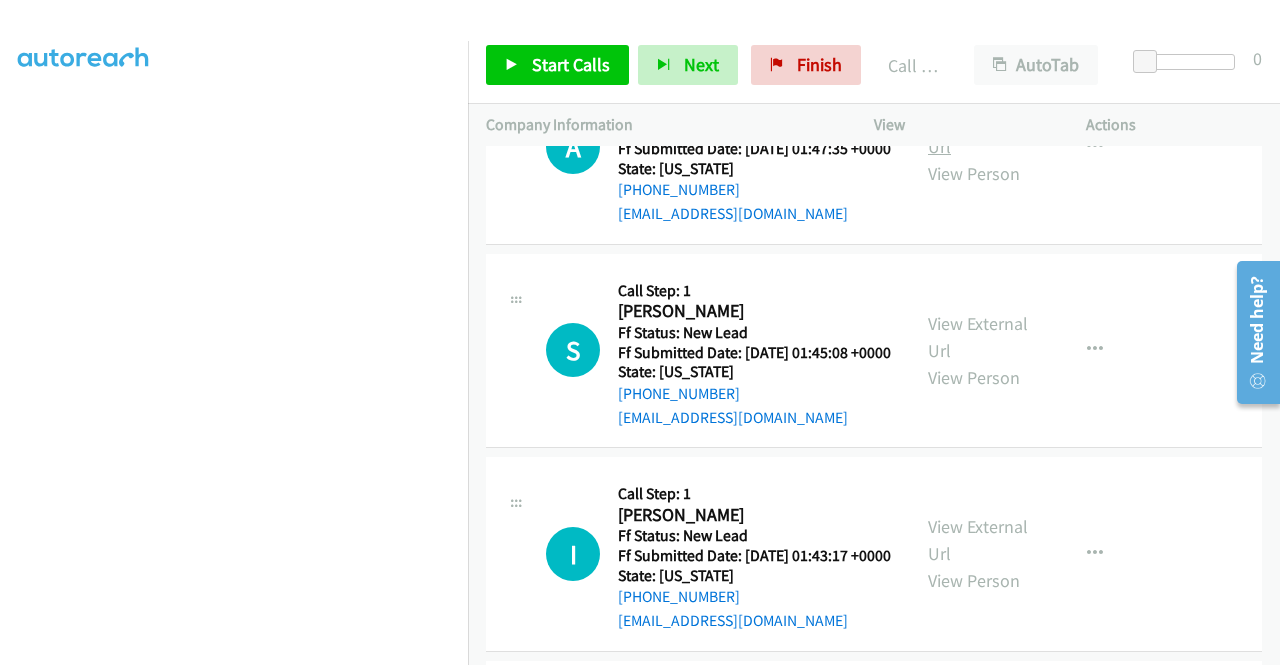 click on "View External Url" at bounding box center (978, 133) 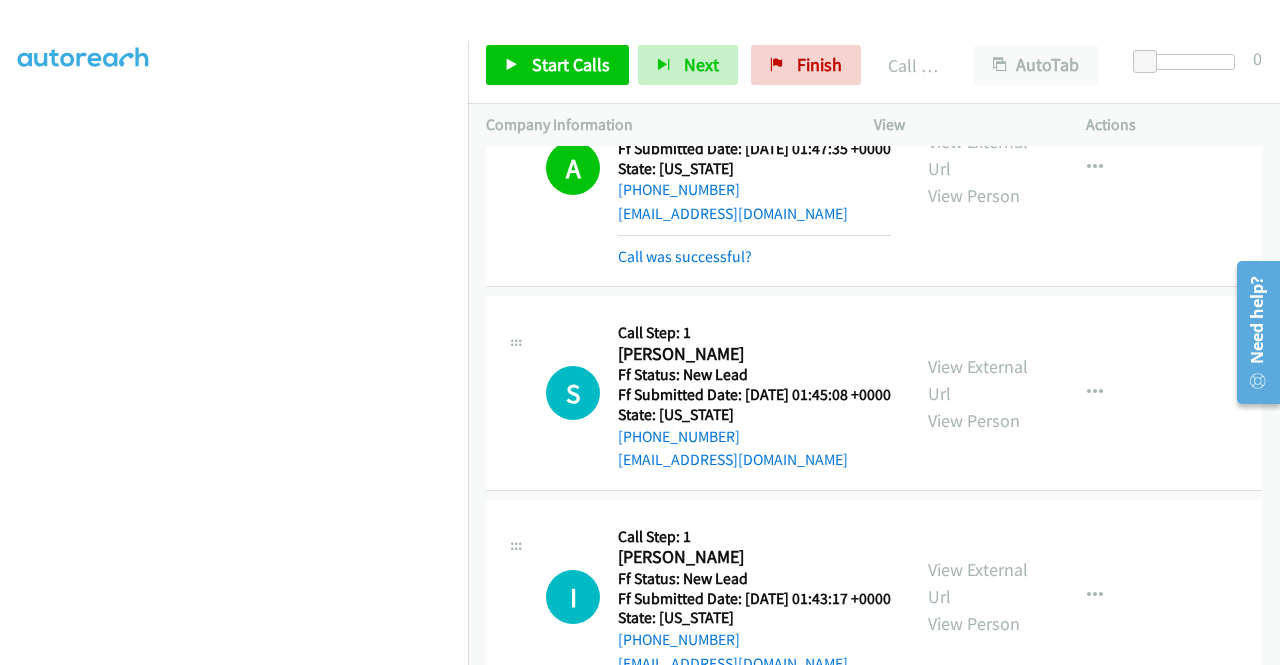 scroll, scrollTop: 2800, scrollLeft: 0, axis: vertical 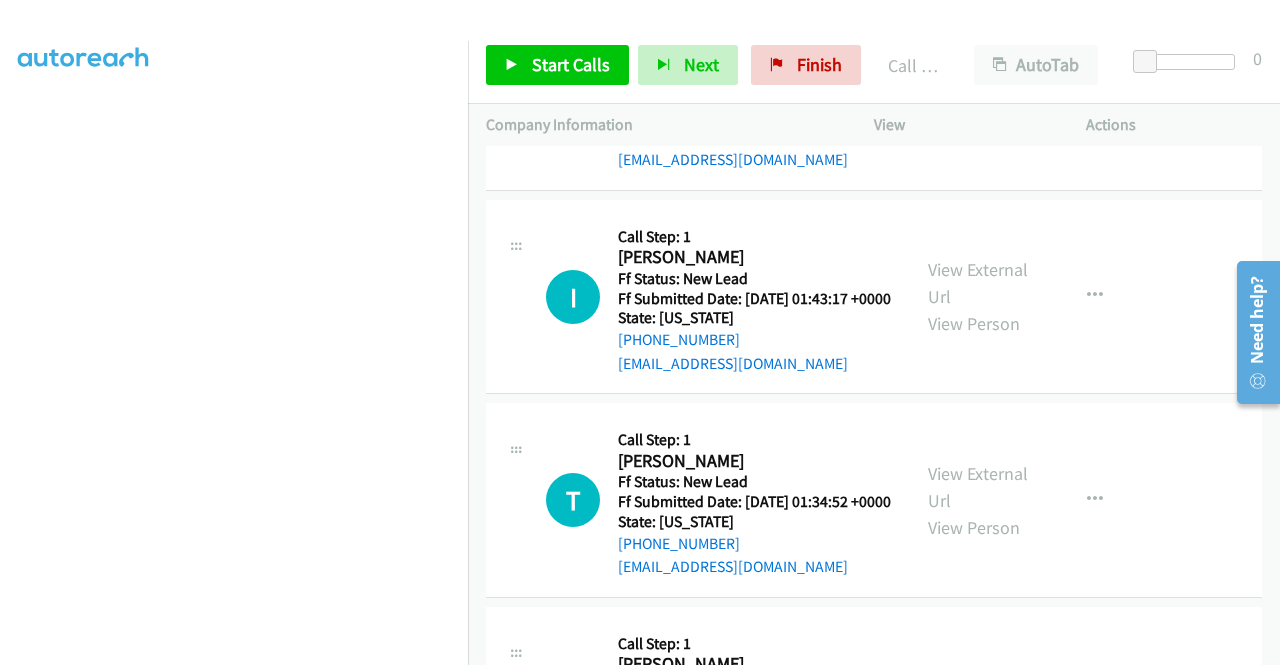 click on "View External Url" at bounding box center [978, 80] 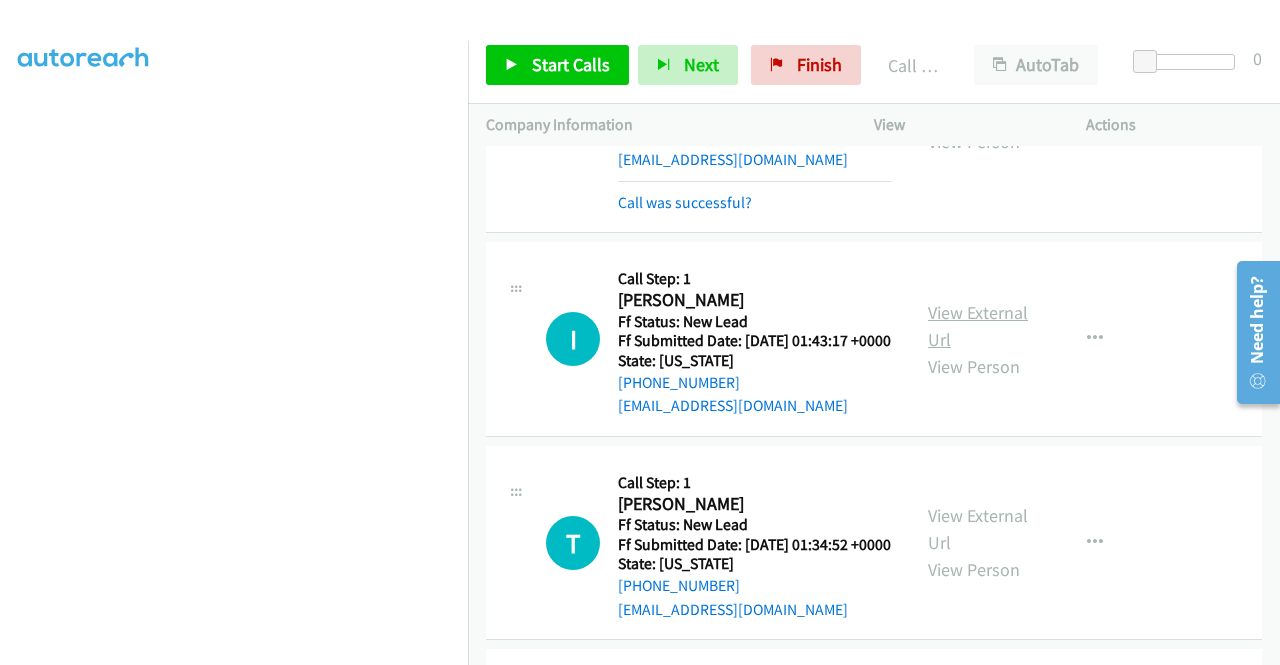 click on "View External Url" at bounding box center (978, 326) 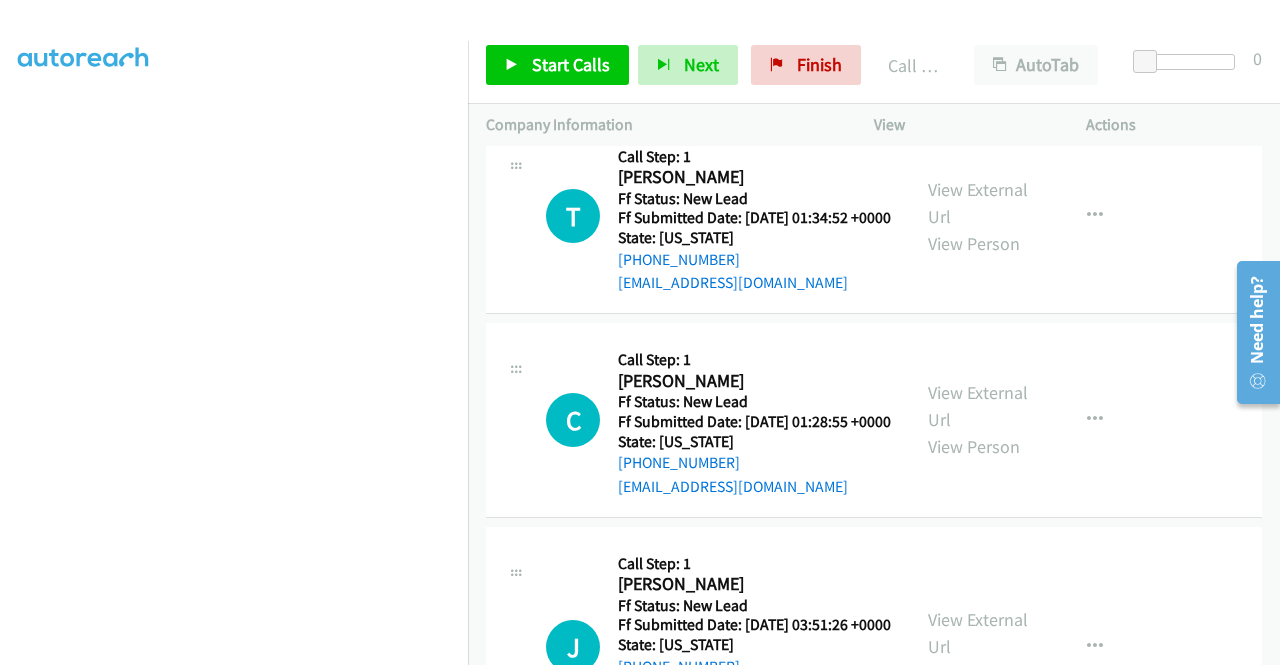 scroll, scrollTop: 3200, scrollLeft: 0, axis: vertical 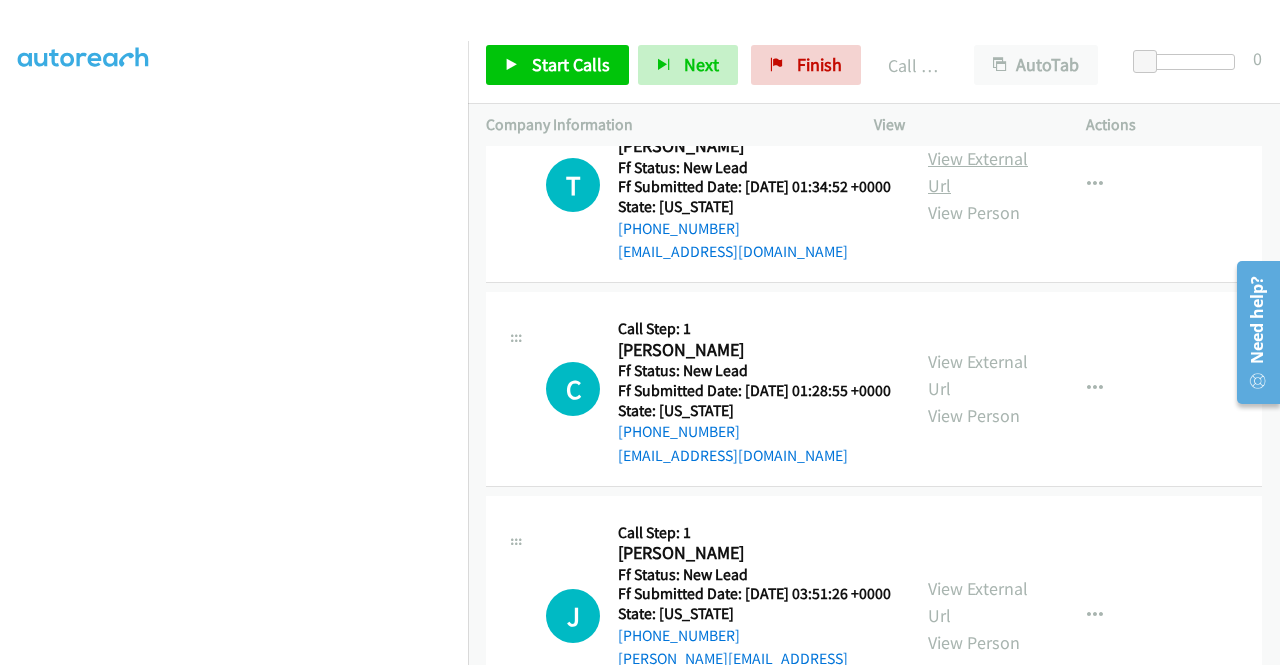 click on "View External Url" at bounding box center (978, 172) 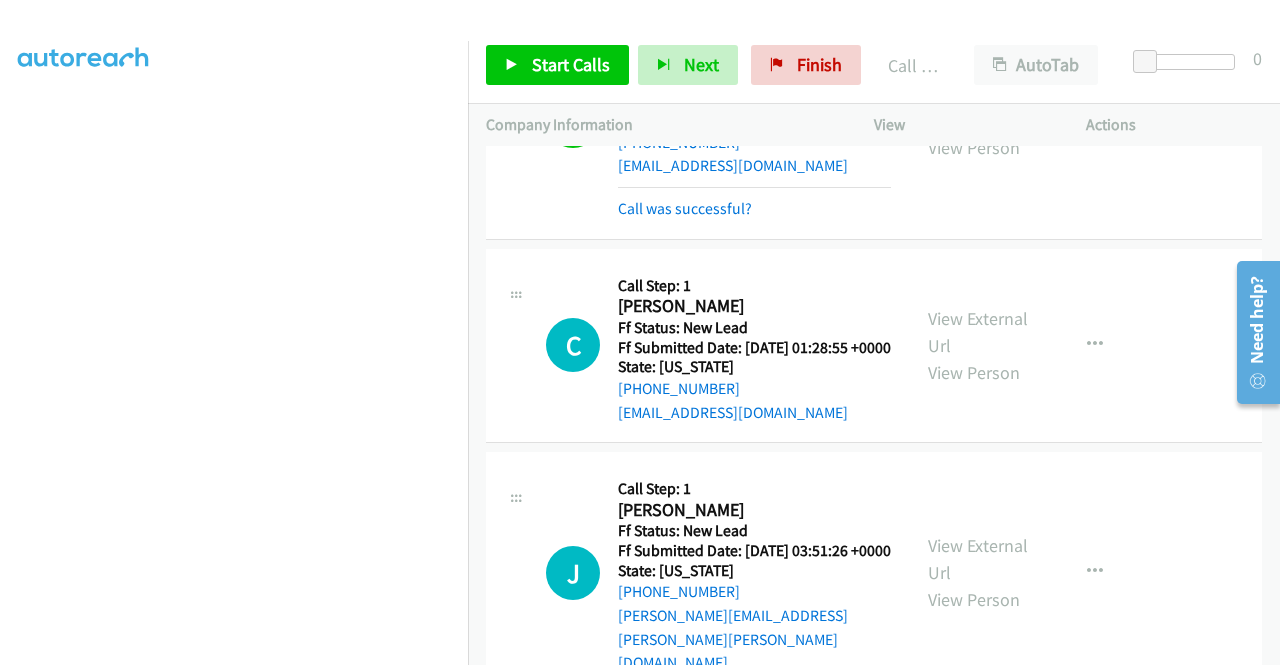 scroll, scrollTop: 3400, scrollLeft: 0, axis: vertical 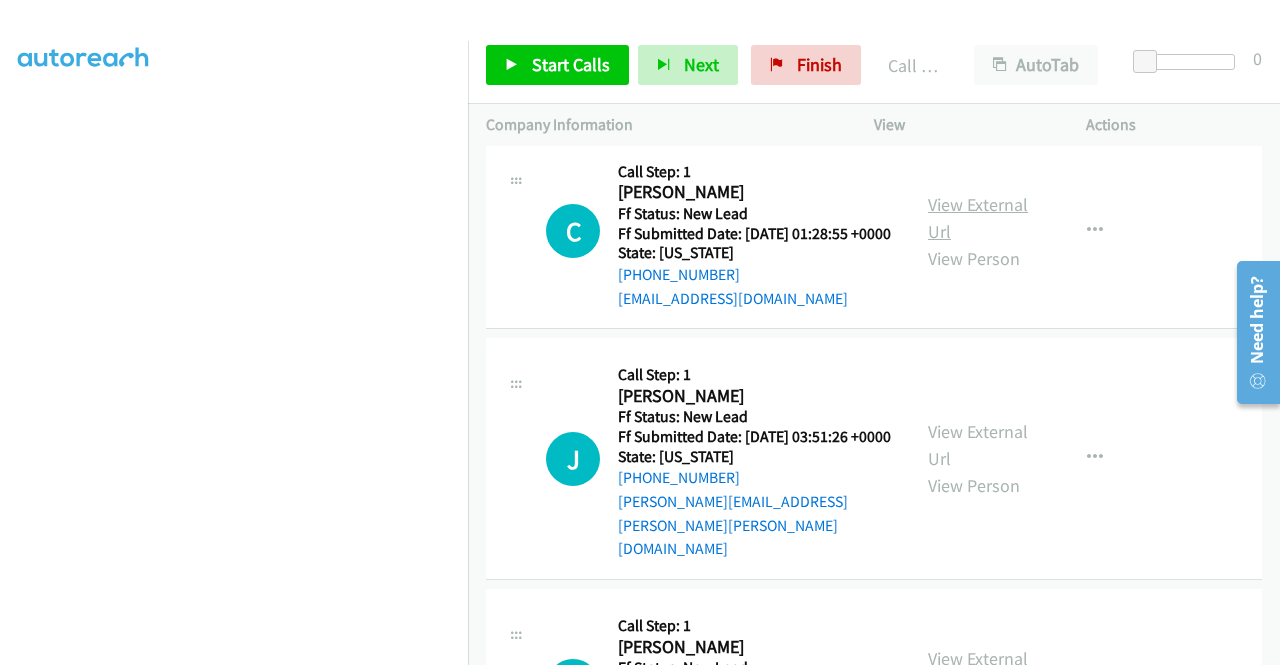 click on "View External Url" at bounding box center (978, 218) 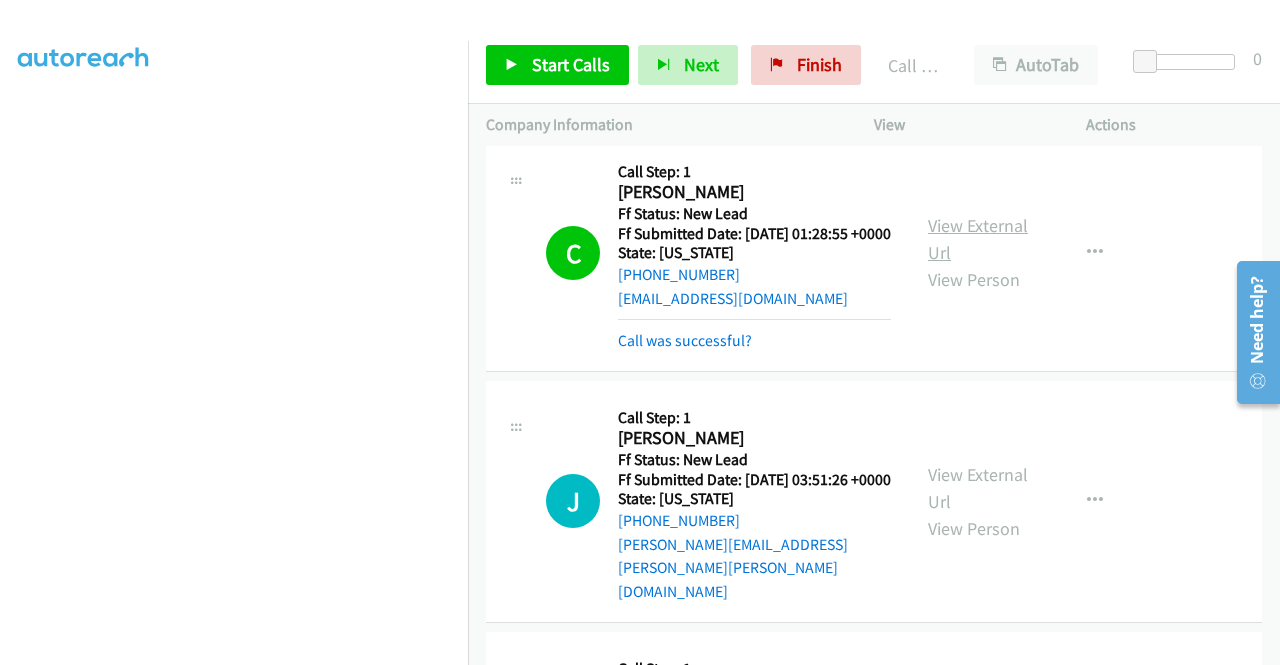 scroll, scrollTop: 456, scrollLeft: 0, axis: vertical 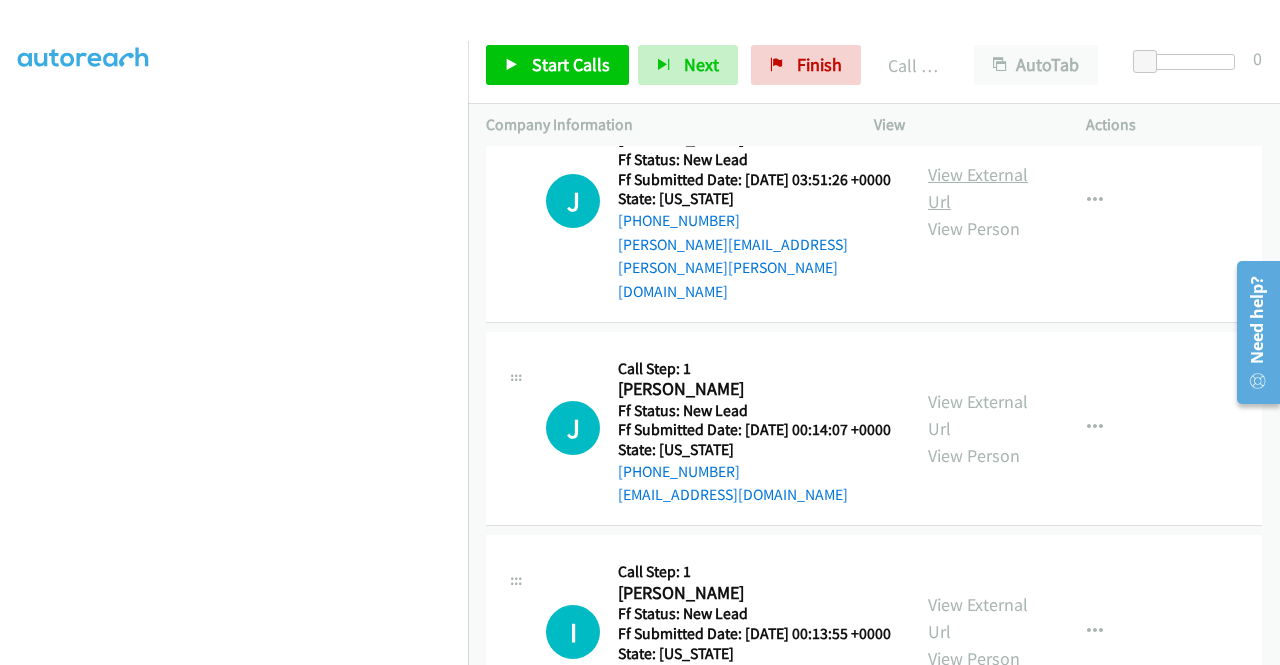 click on "View External Url" at bounding box center [978, 188] 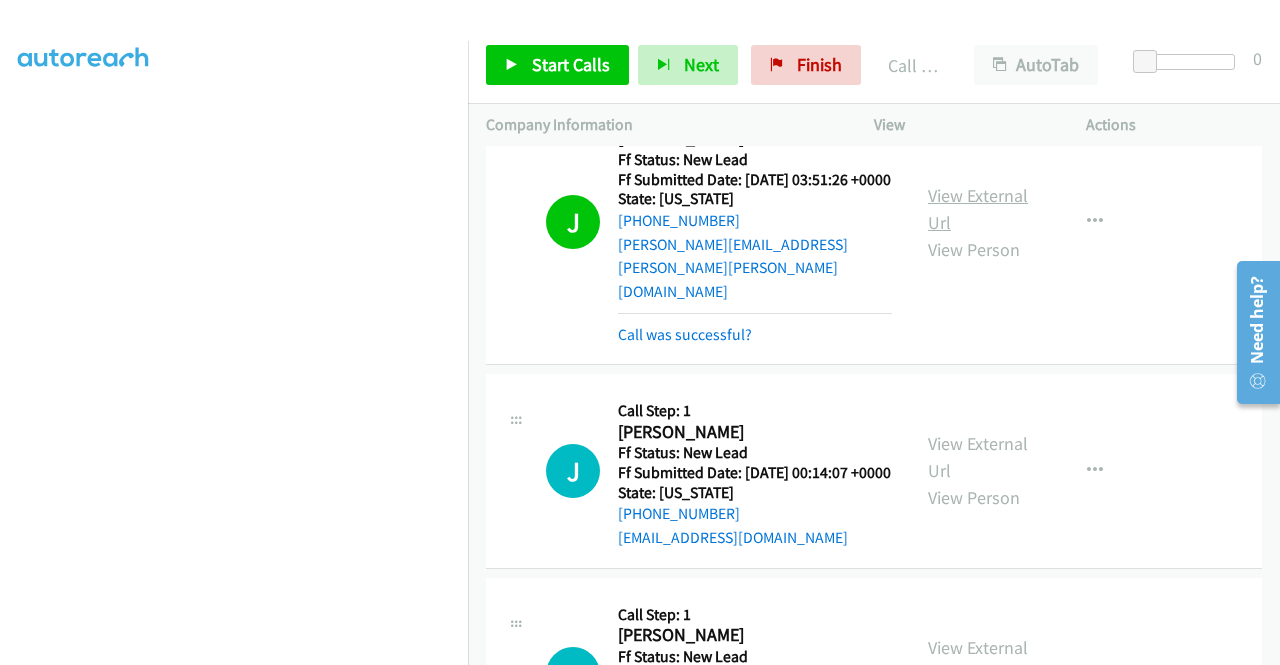 scroll, scrollTop: 456, scrollLeft: 0, axis: vertical 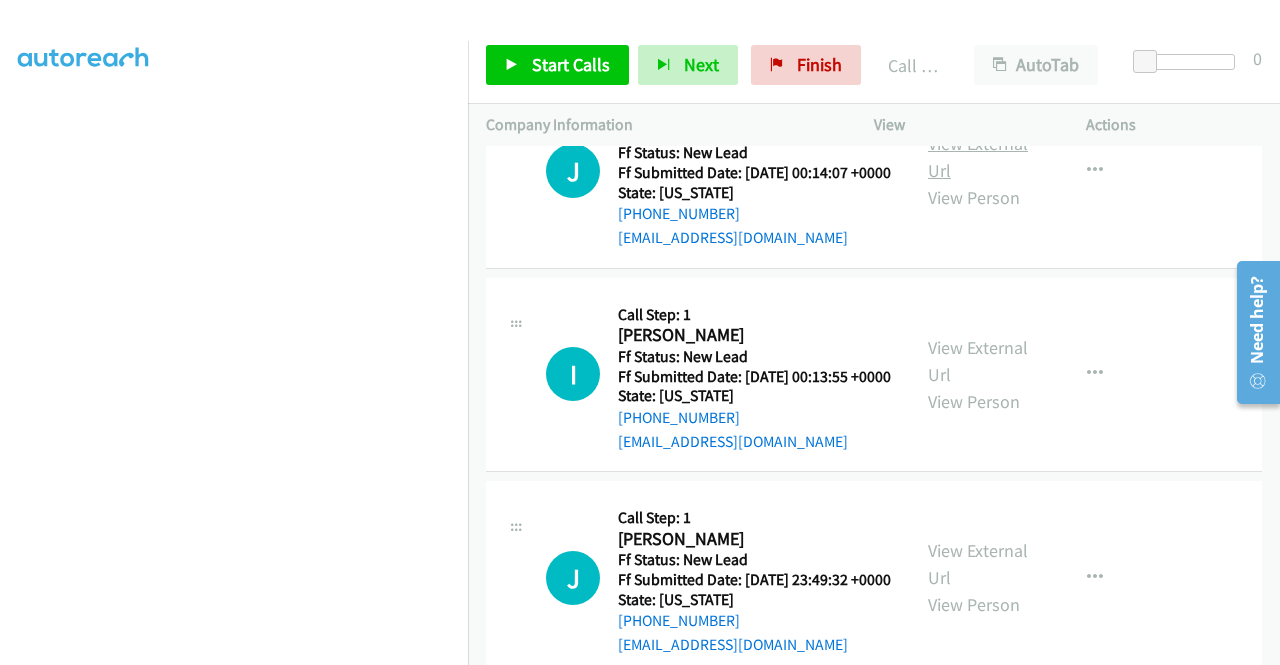 click on "View External Url" at bounding box center (978, 157) 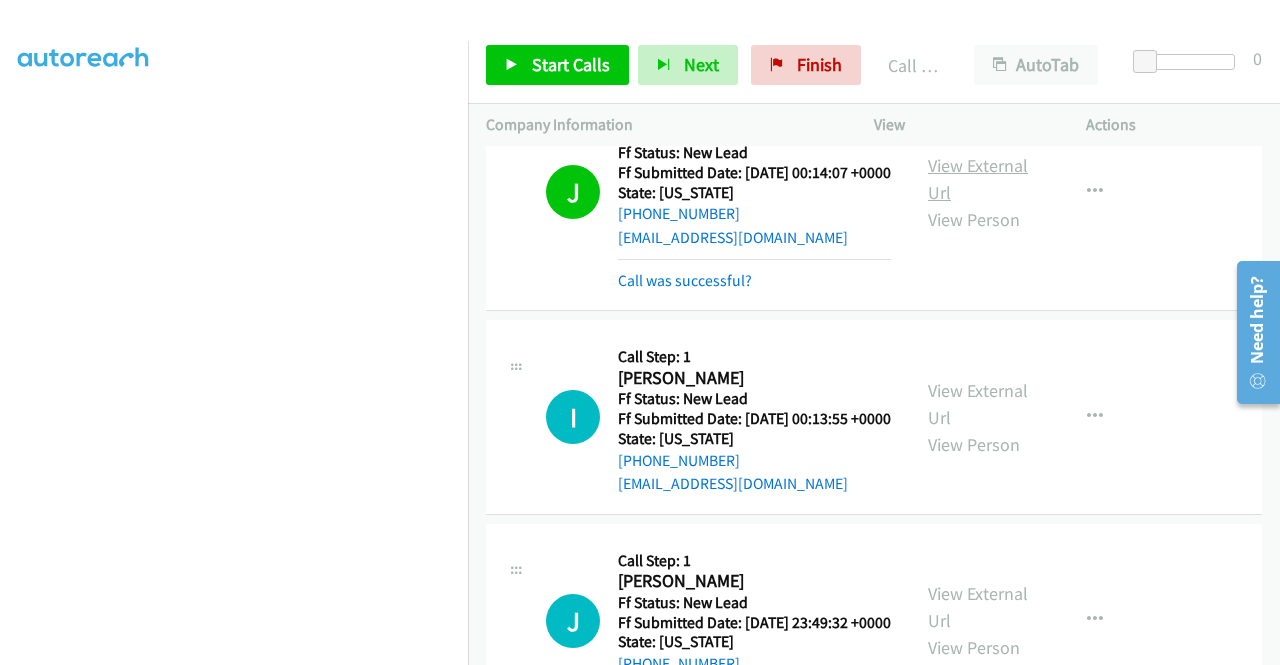 scroll, scrollTop: 456, scrollLeft: 0, axis: vertical 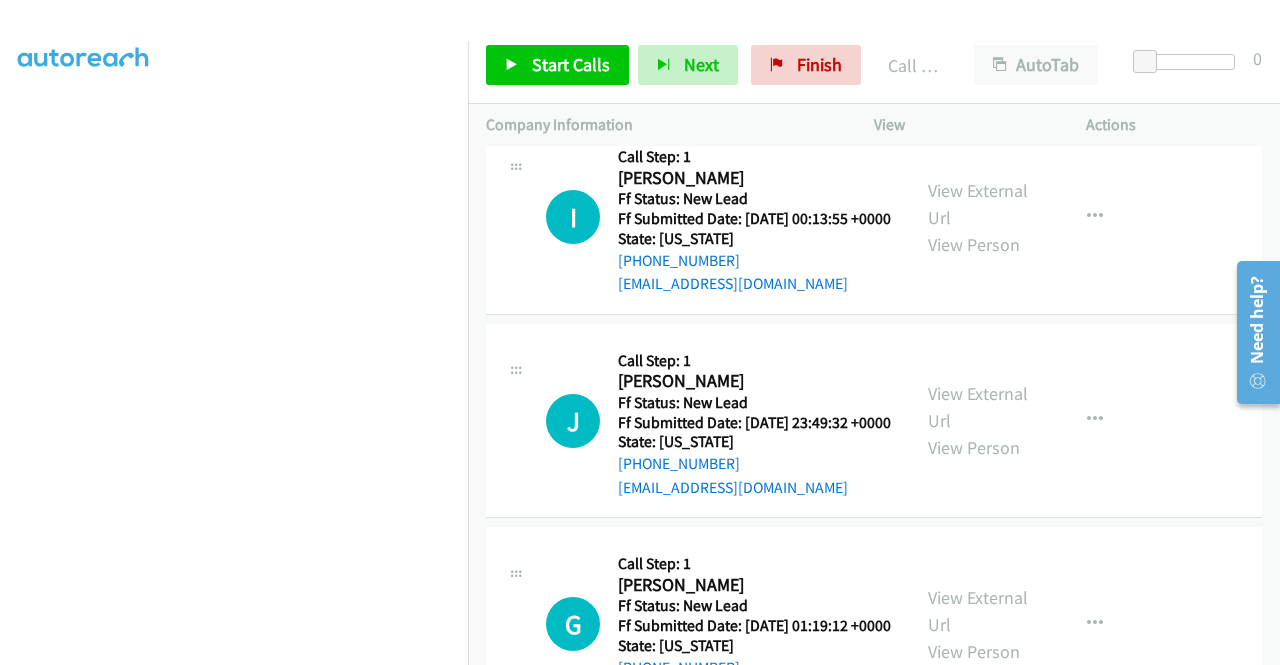 click on "I
Callback Scheduled
Call Step: 1
Isna Summerlin
America/New_York
Ff Status: New Lead
Ff Submitted Date: 2025-07-01 00:13:55 +0000
State: Georgia
+1 404-441-9339
isnasummerlin@gmail.com
Call was successful?
View External Url
View Person
View External Url
Email
Schedule/Manage Callback
Skip Call
Add to do not call list" at bounding box center (874, 218) 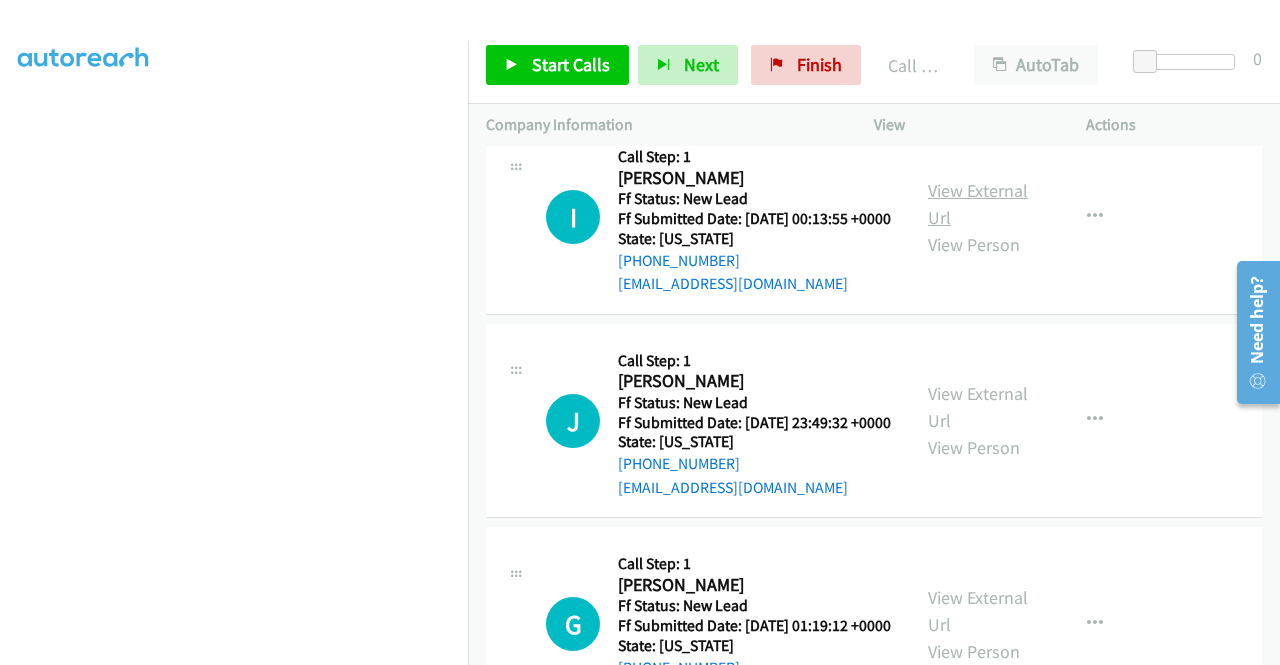 click on "View External Url" at bounding box center (978, 204) 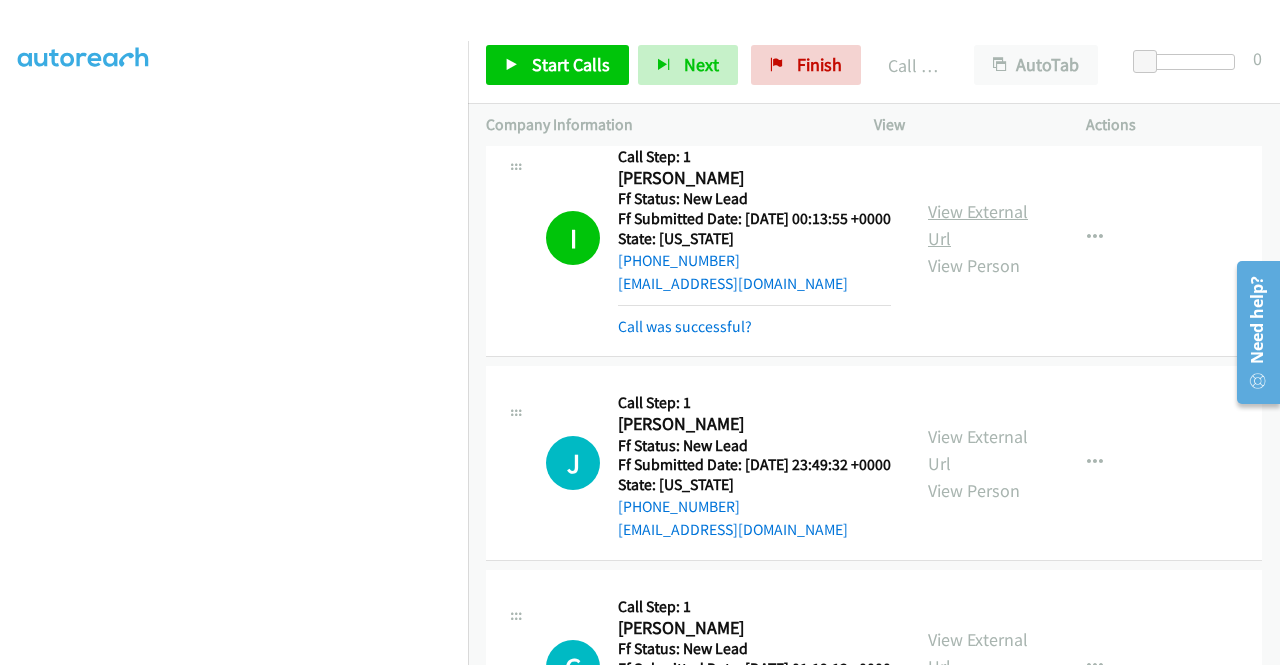 scroll, scrollTop: 456, scrollLeft: 0, axis: vertical 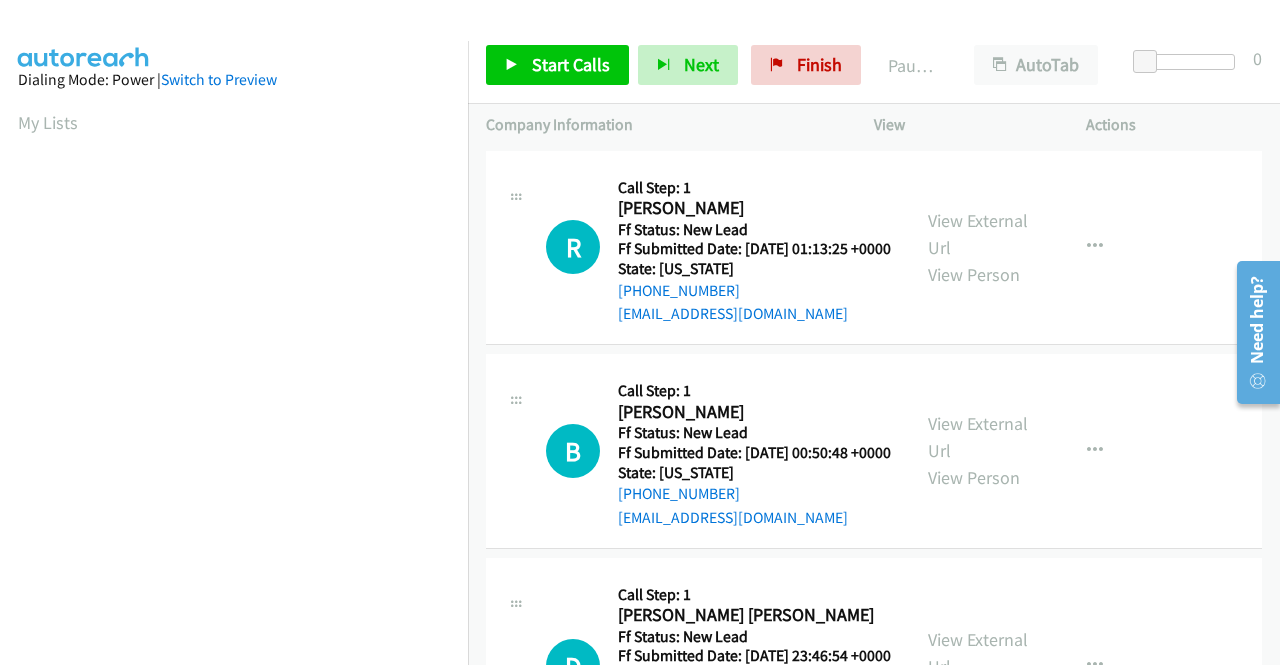 click on "D
Callback Scheduled
Call Step: 1
Duy Nhan Nguyen
America/New_York
Ff Status: New Lead
Ff Submitted Date: 2025-06-30 23:46:54 +0000
State: Indiana
+1 513-276-8652
duy.nguyen@langthanggroup.com
Call was successful?
View External Url
View Person
View External Url
Email
Schedule/Manage Callback
Skip Call
Add to do not call list" at bounding box center [874, 666] 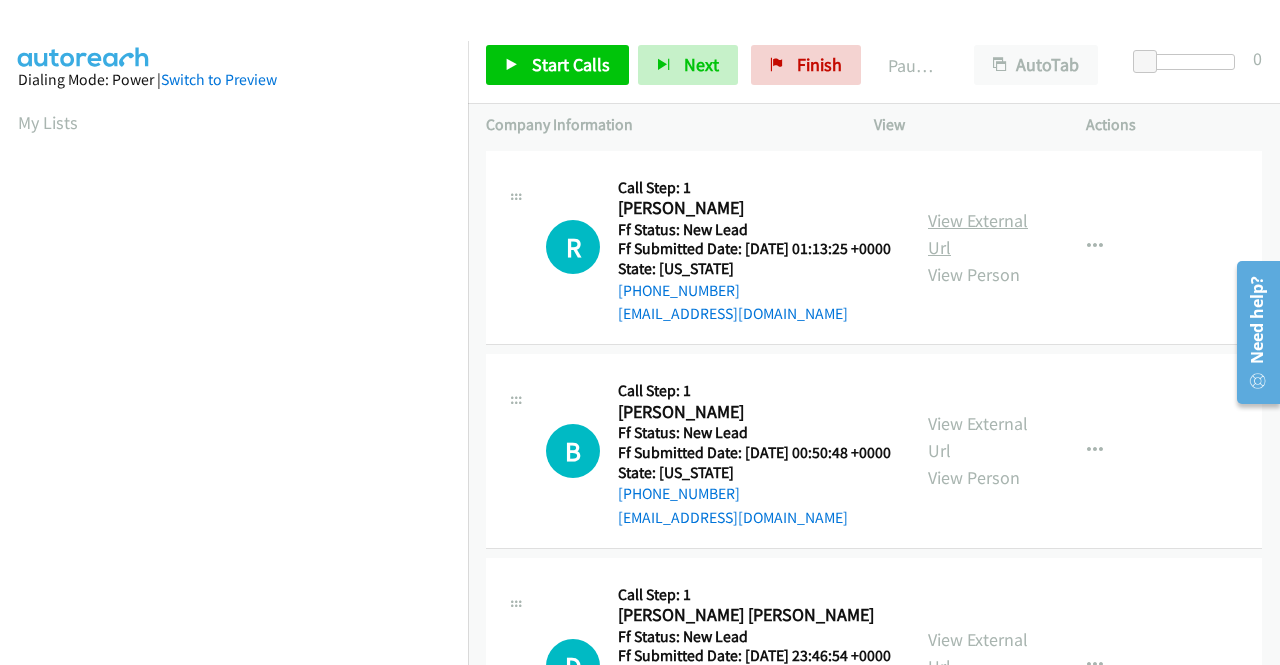 click on "View External Url" at bounding box center (978, 234) 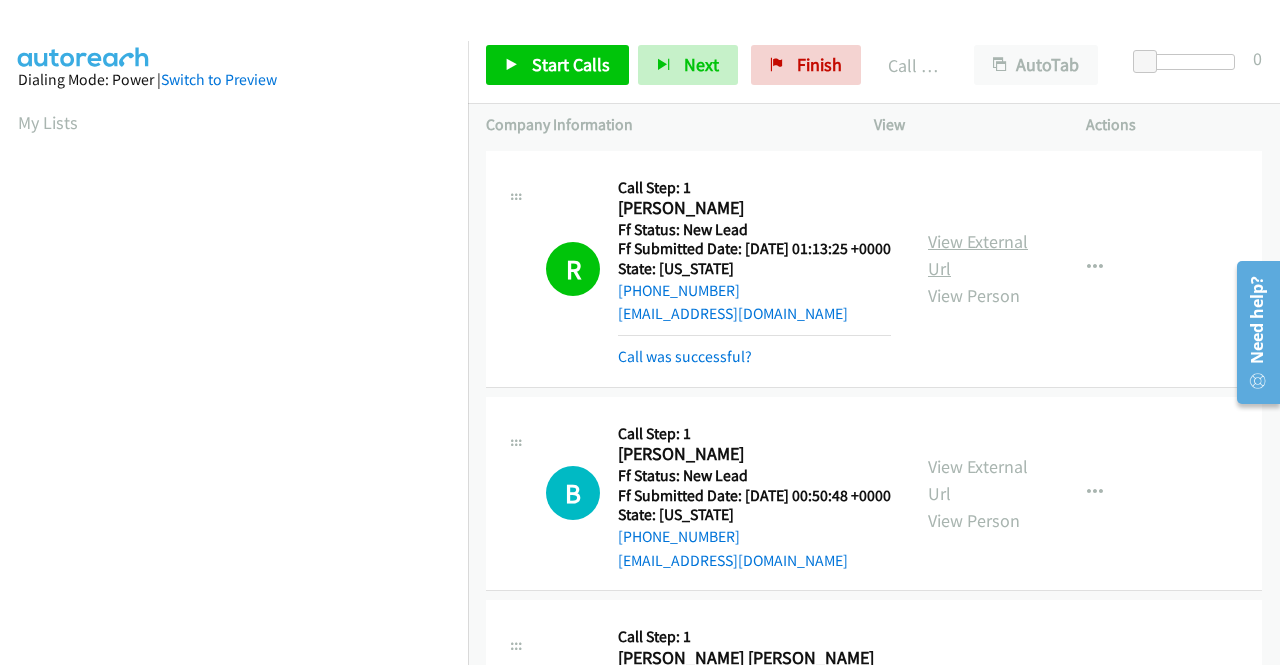 scroll, scrollTop: 456, scrollLeft: 0, axis: vertical 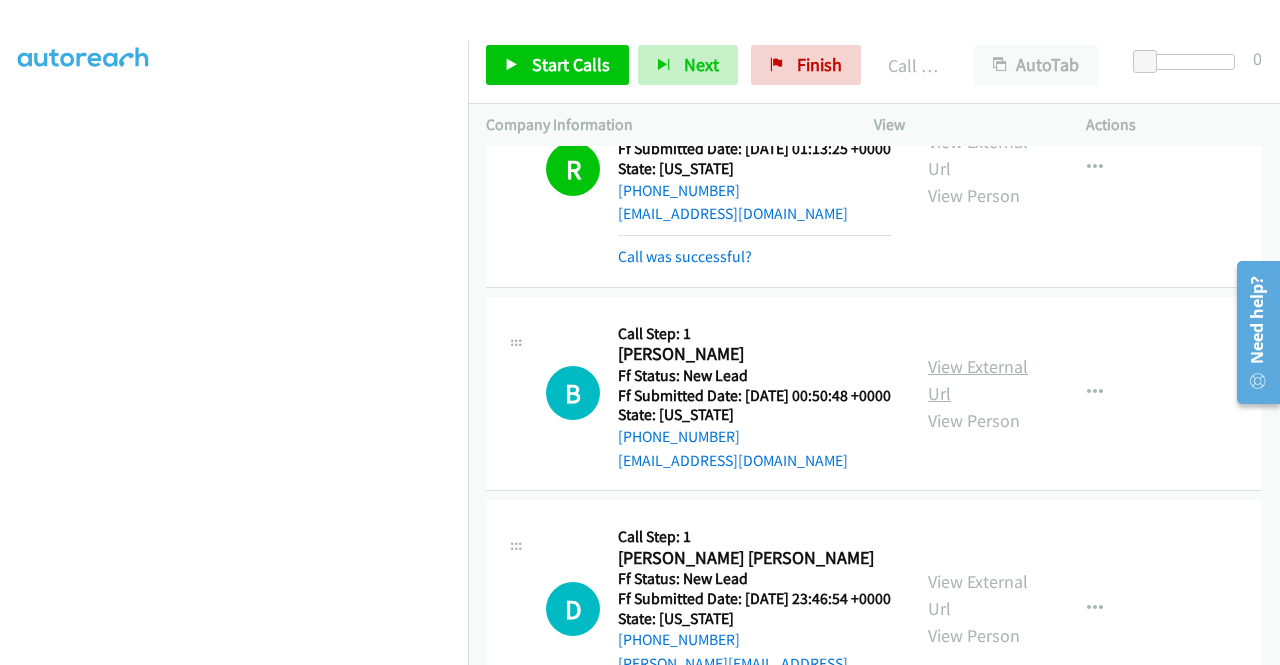 click on "View External Url" at bounding box center (978, 380) 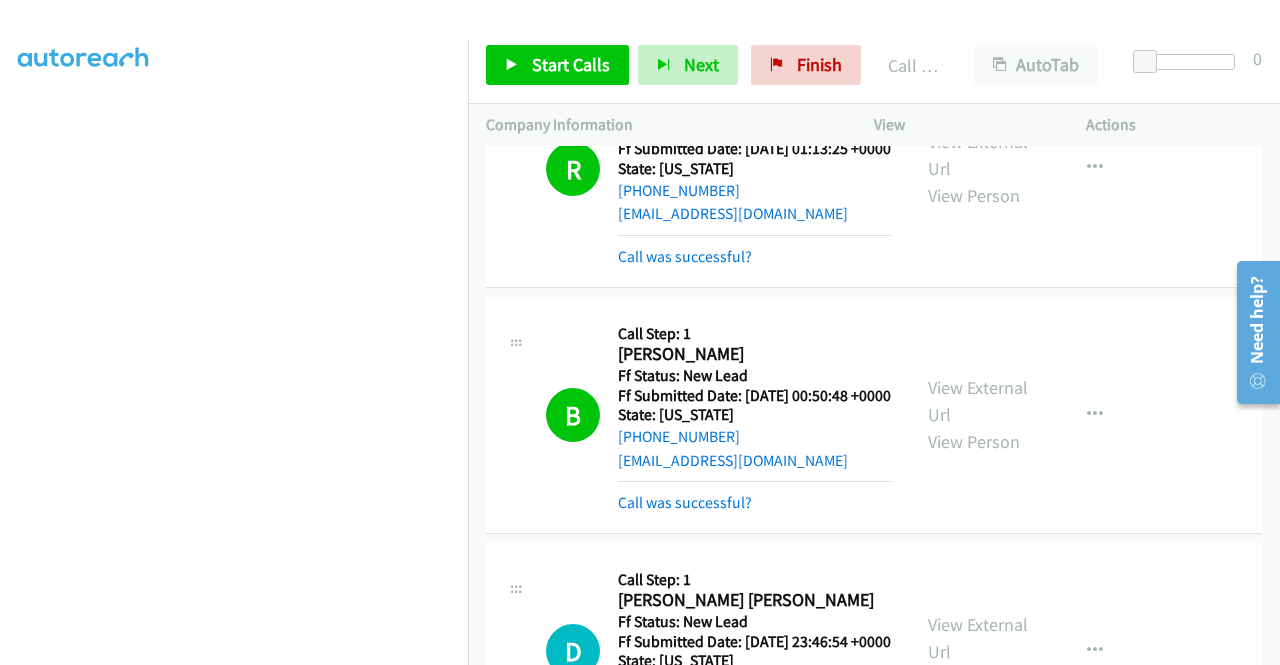 scroll, scrollTop: 456, scrollLeft: 0, axis: vertical 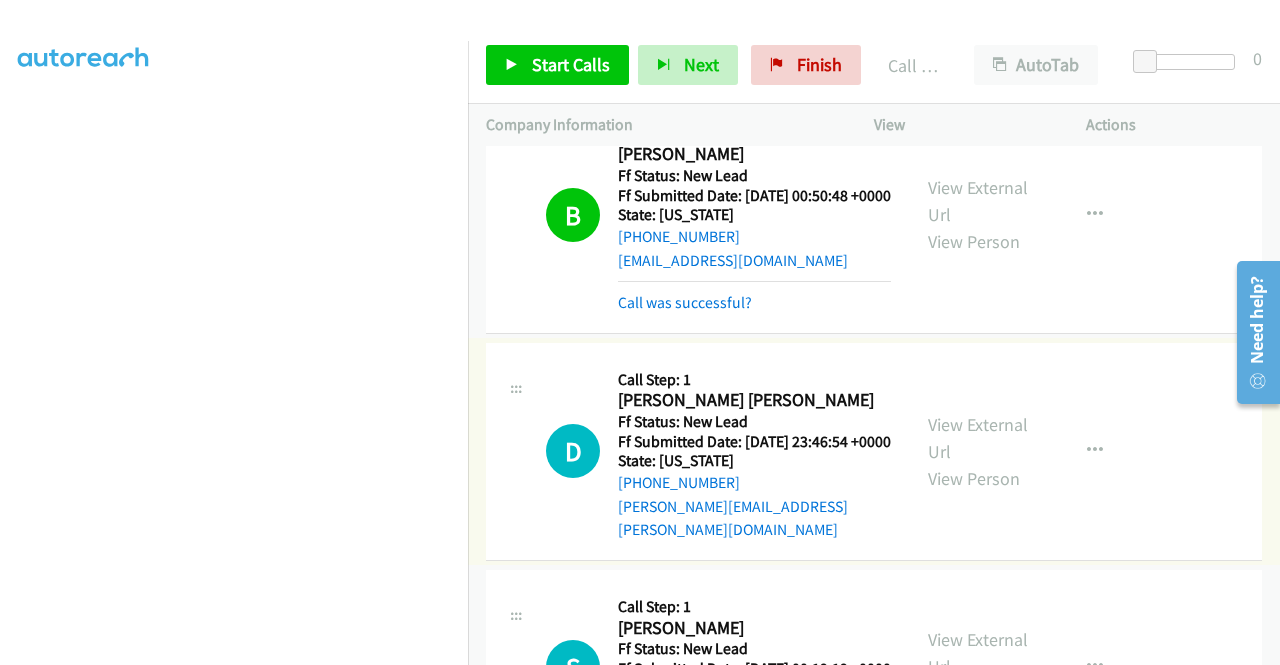 click on "View External Url" at bounding box center [978, 438] 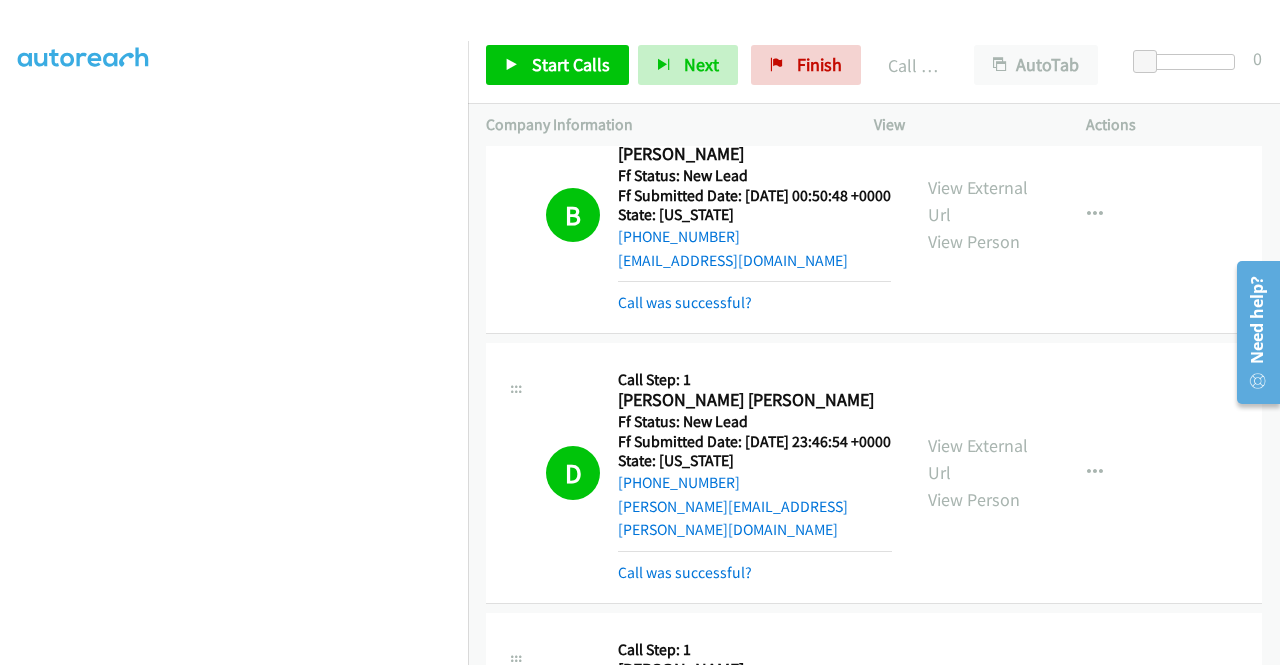 scroll, scrollTop: 456, scrollLeft: 0, axis: vertical 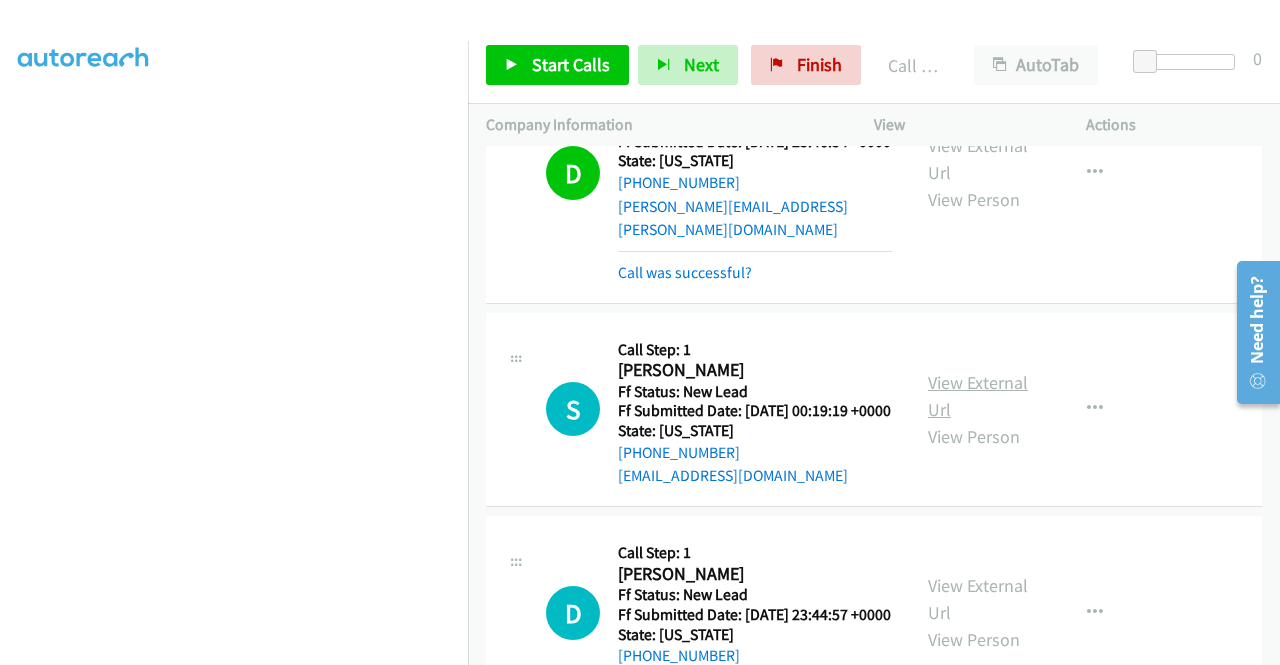 click on "View External Url" at bounding box center [978, 396] 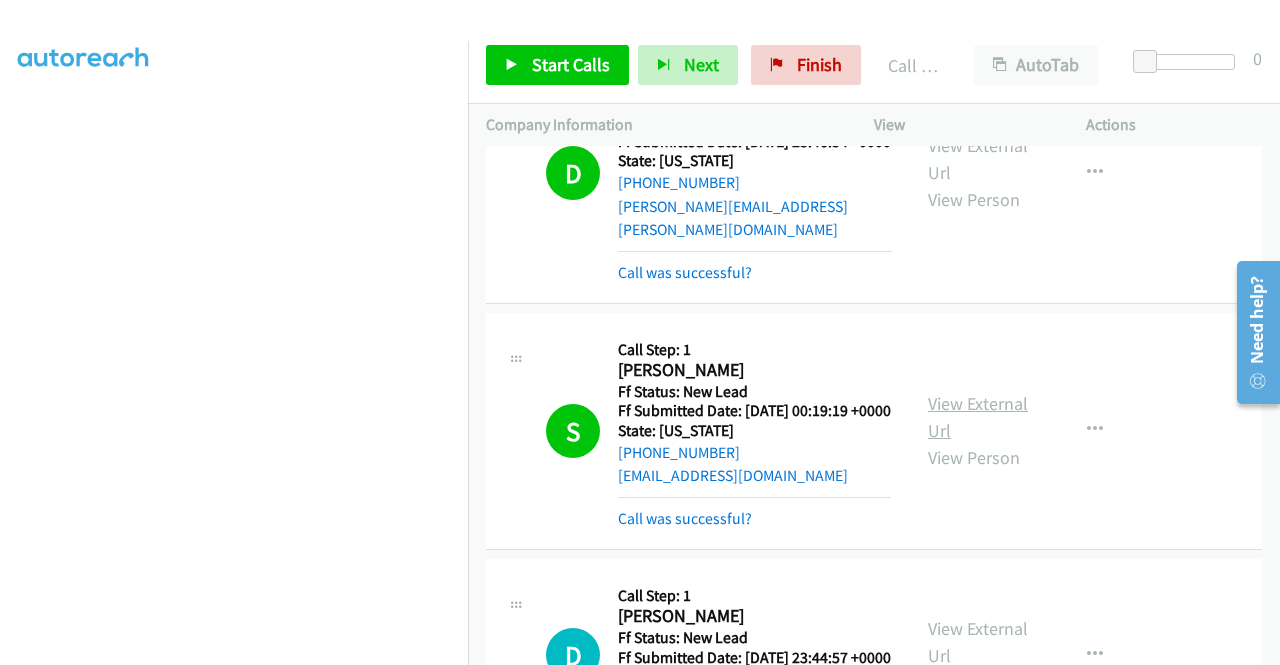 scroll, scrollTop: 456, scrollLeft: 0, axis: vertical 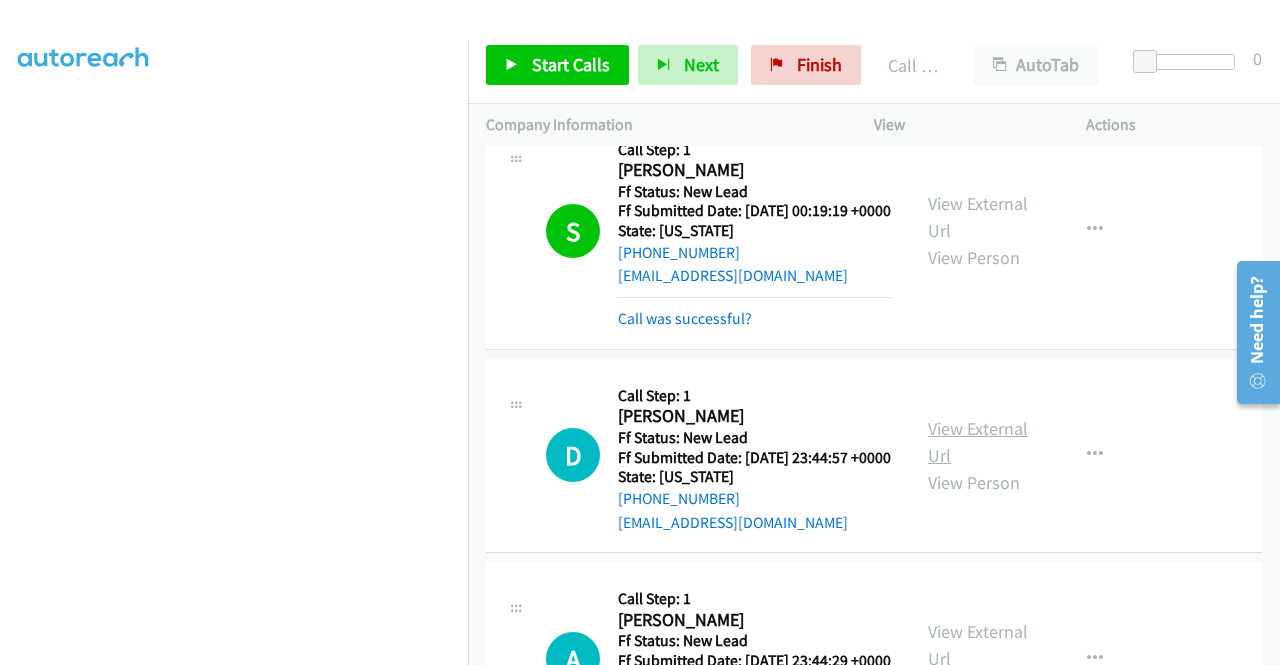click on "View External Url" at bounding box center (978, 442) 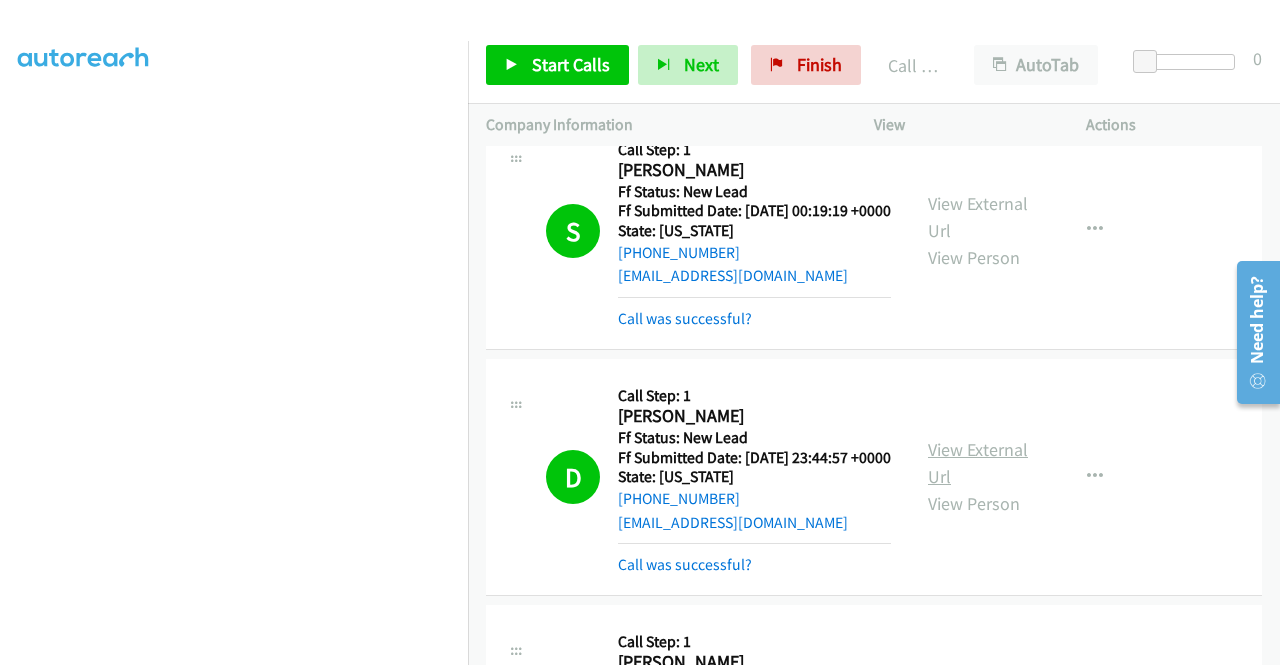 scroll, scrollTop: 456, scrollLeft: 0, axis: vertical 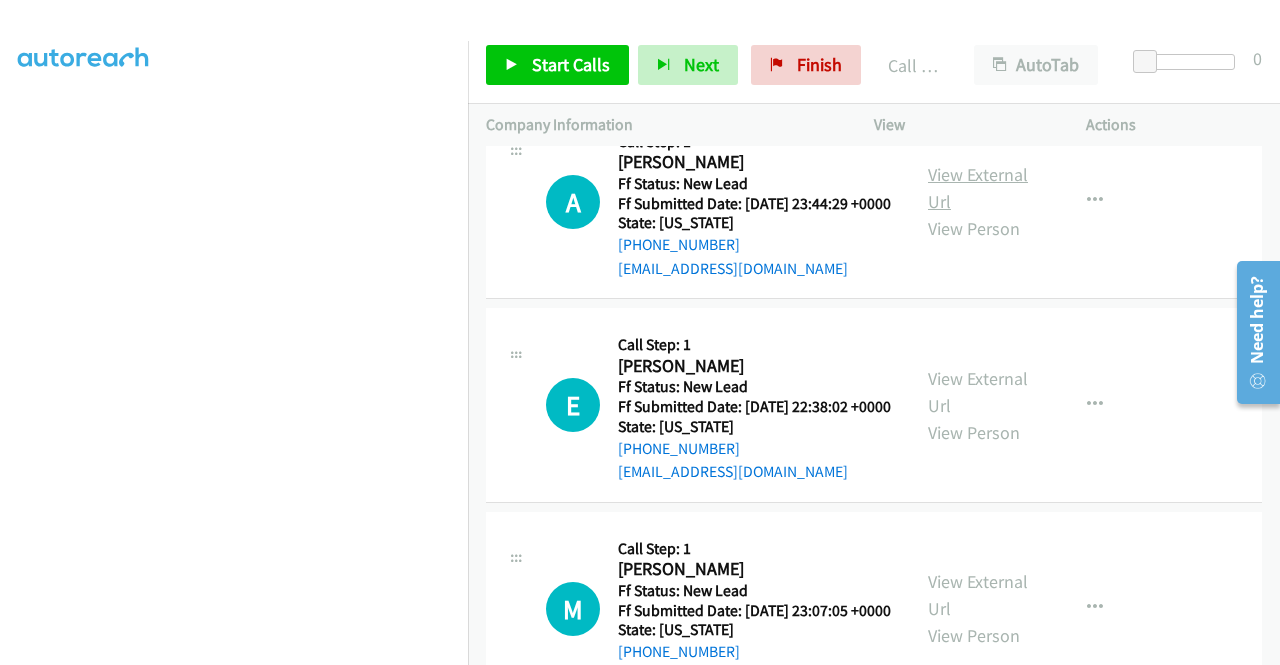 click on "View External Url" at bounding box center [978, 188] 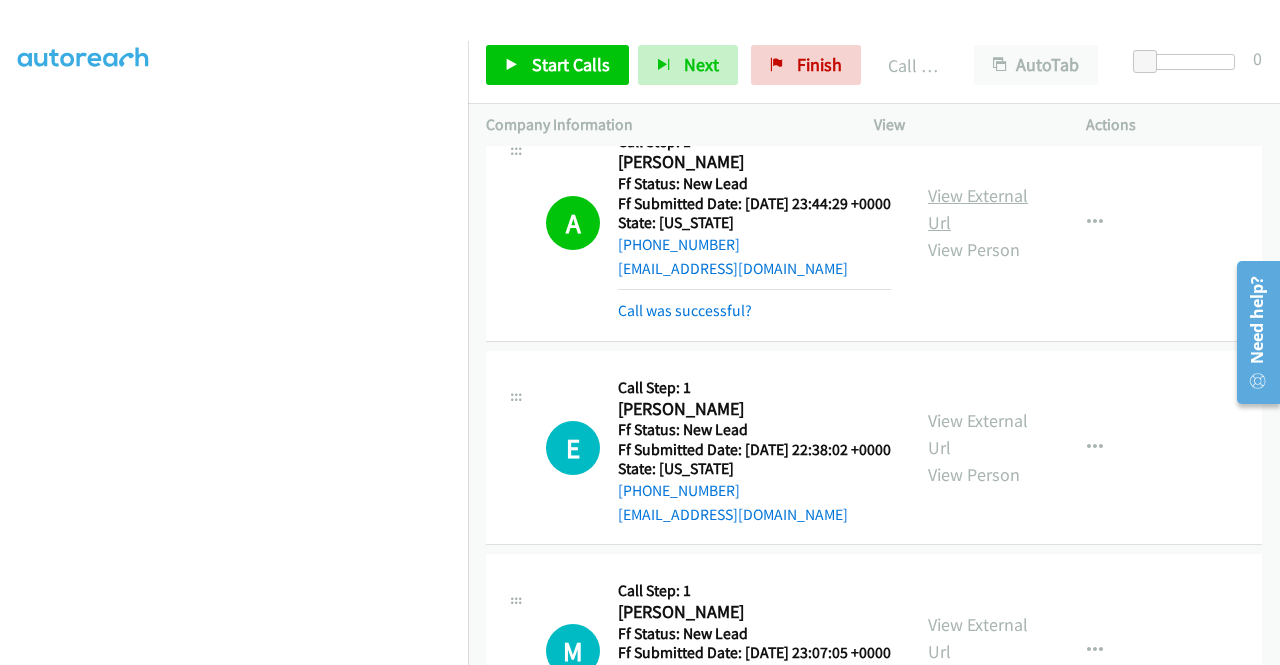 scroll, scrollTop: 456, scrollLeft: 0, axis: vertical 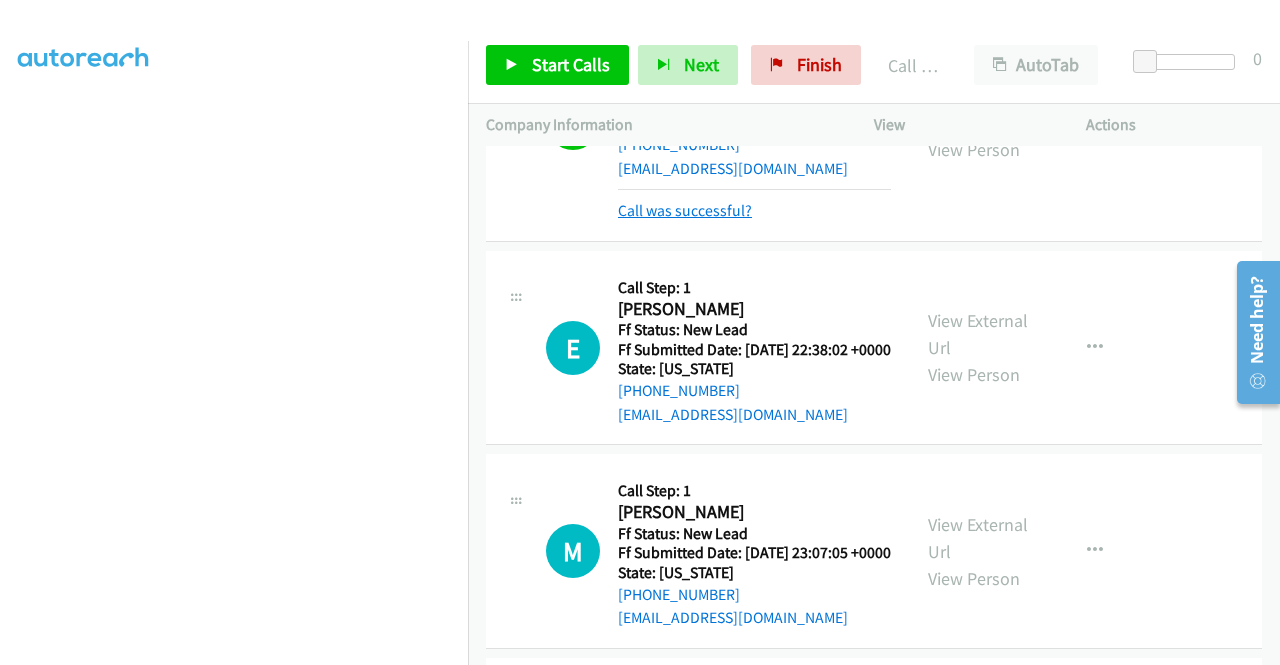 click on "Call was successful?" at bounding box center (685, 210) 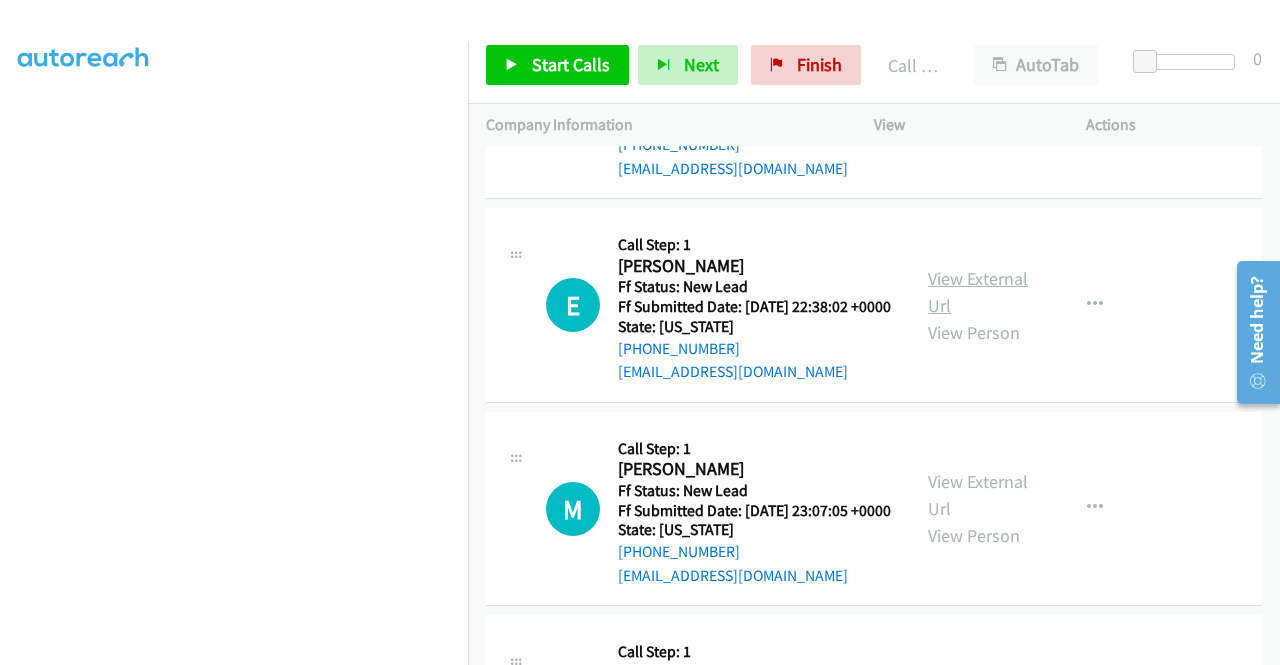 click on "View External Url" at bounding box center (978, 292) 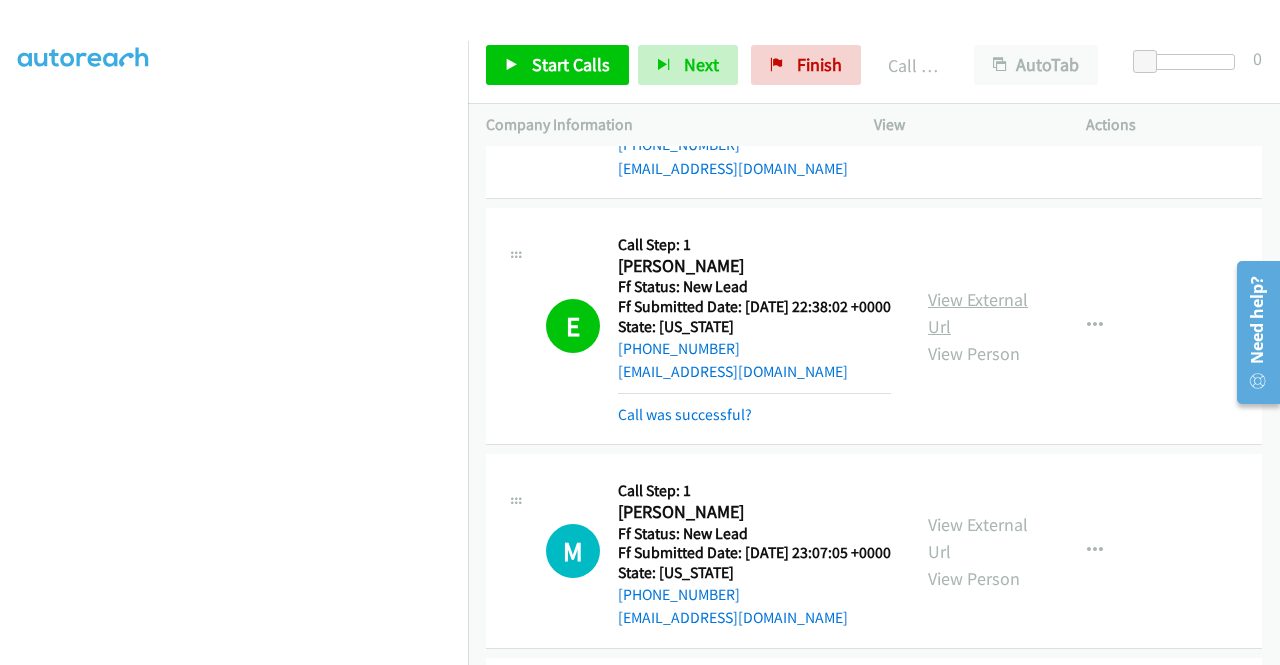 scroll, scrollTop: 456, scrollLeft: 0, axis: vertical 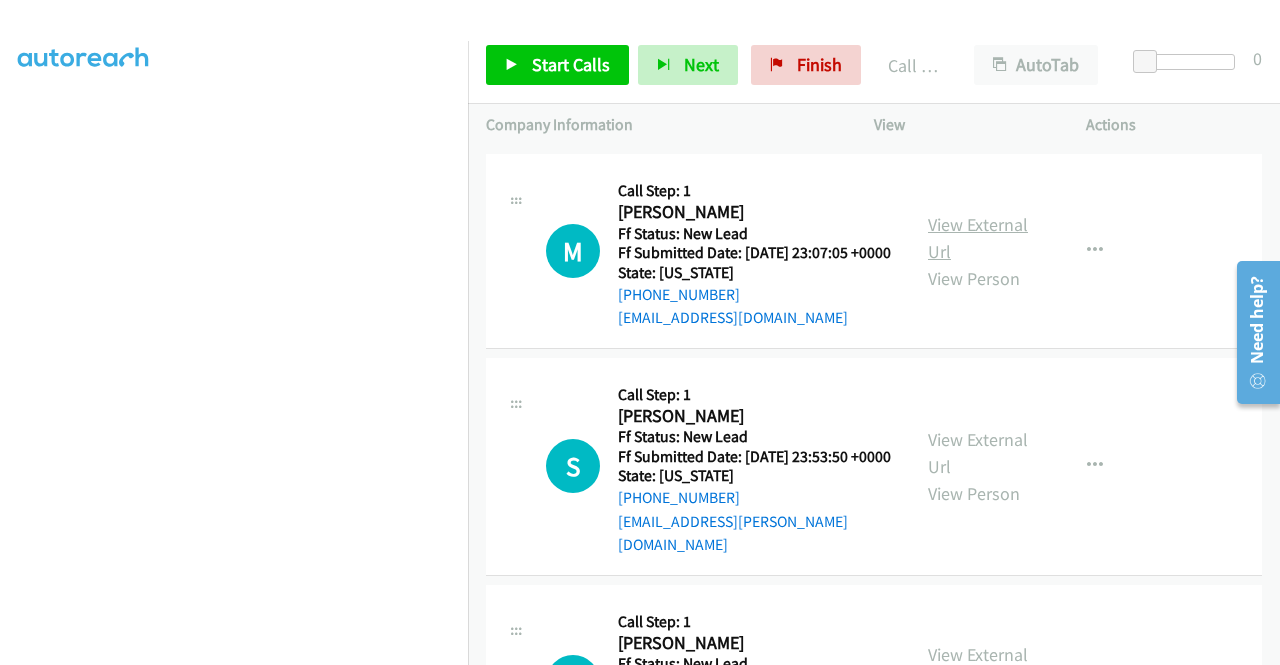 click on "View External Url" at bounding box center (978, 238) 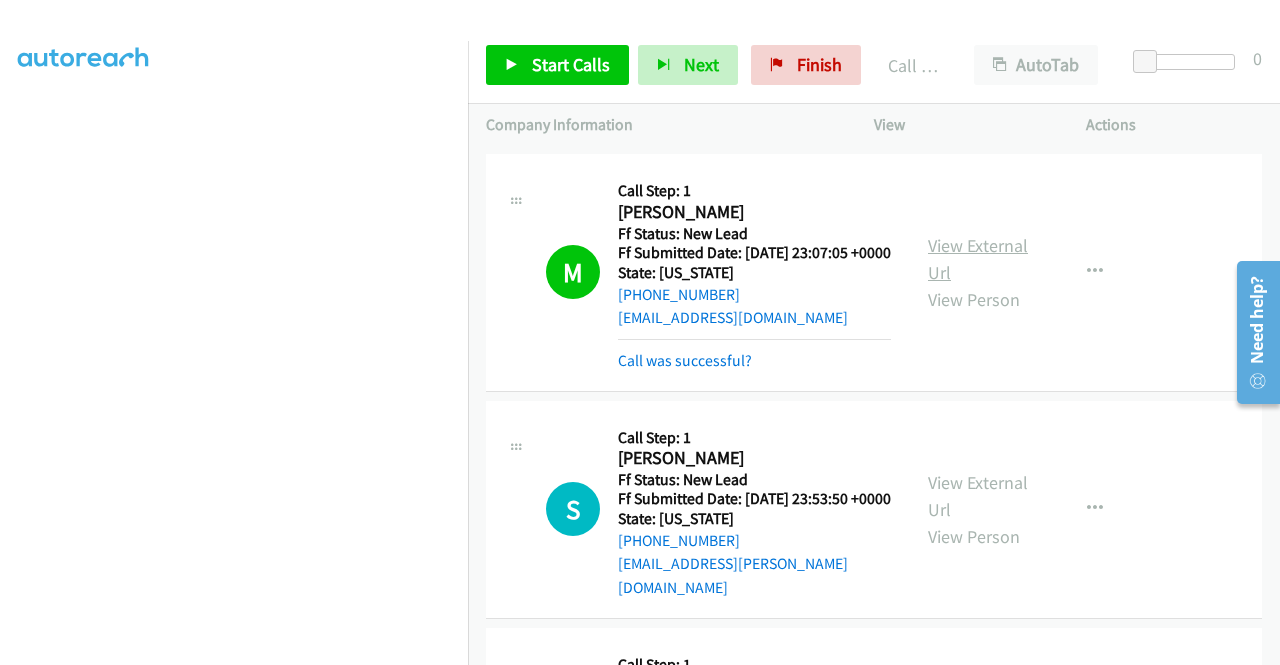scroll, scrollTop: 456, scrollLeft: 0, axis: vertical 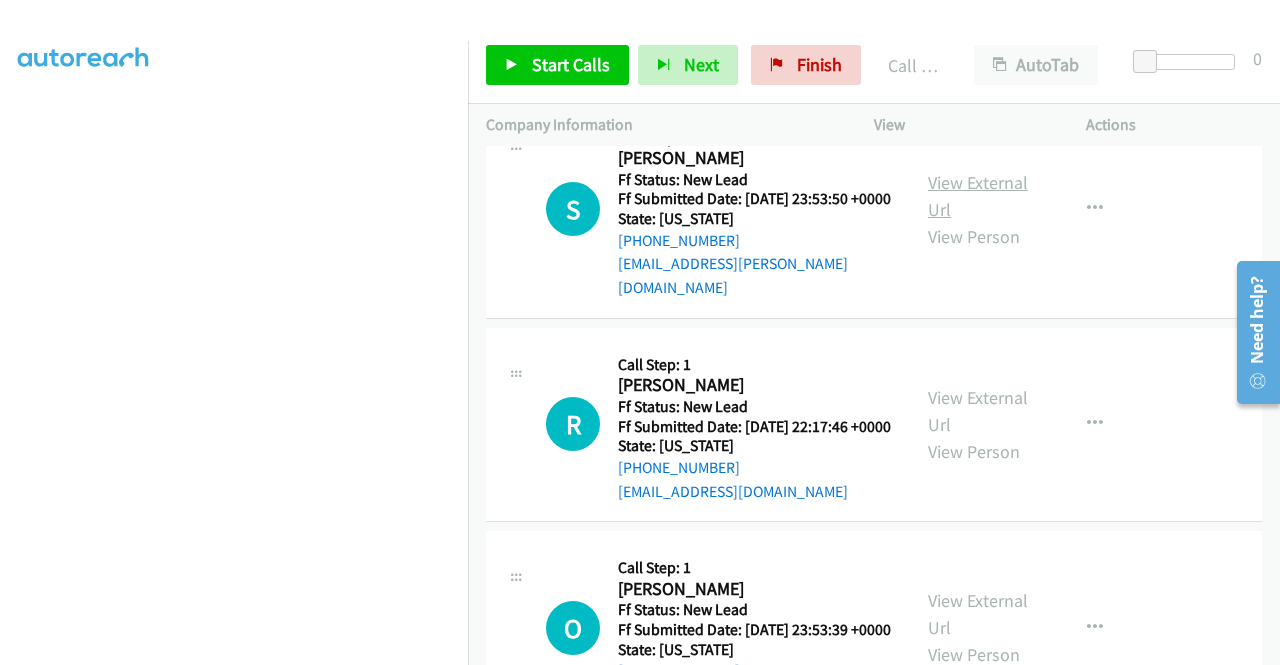 click on "View External Url" at bounding box center [978, 196] 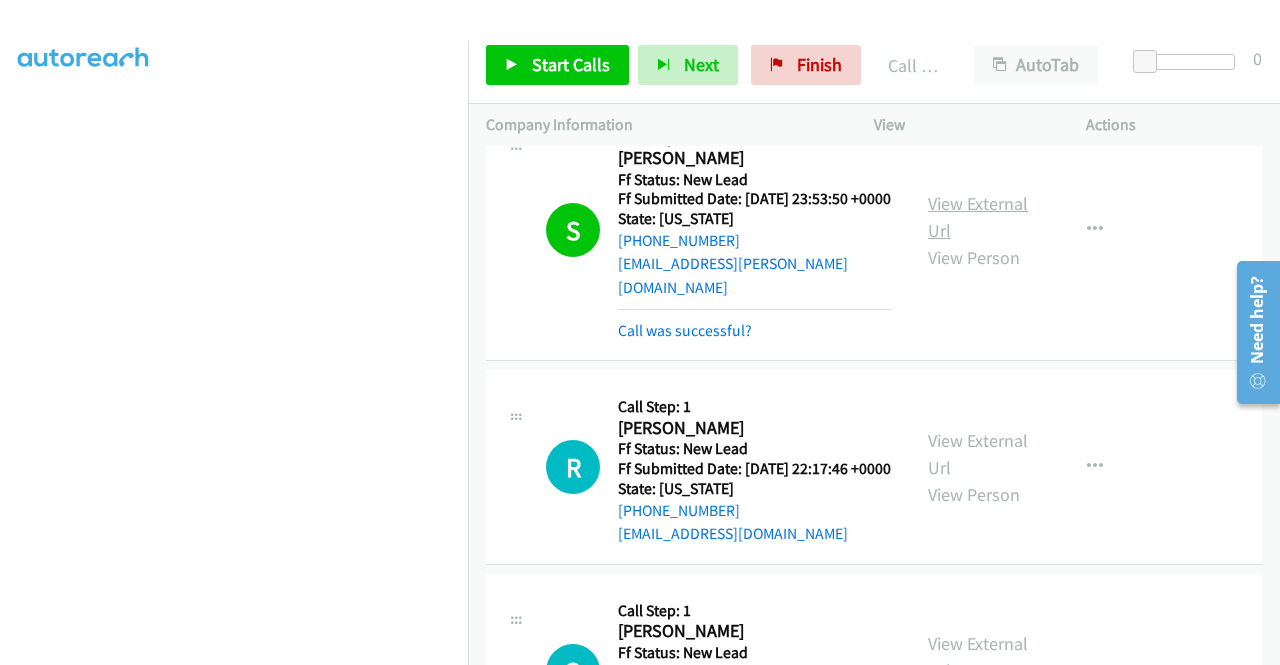 scroll, scrollTop: 456, scrollLeft: 0, axis: vertical 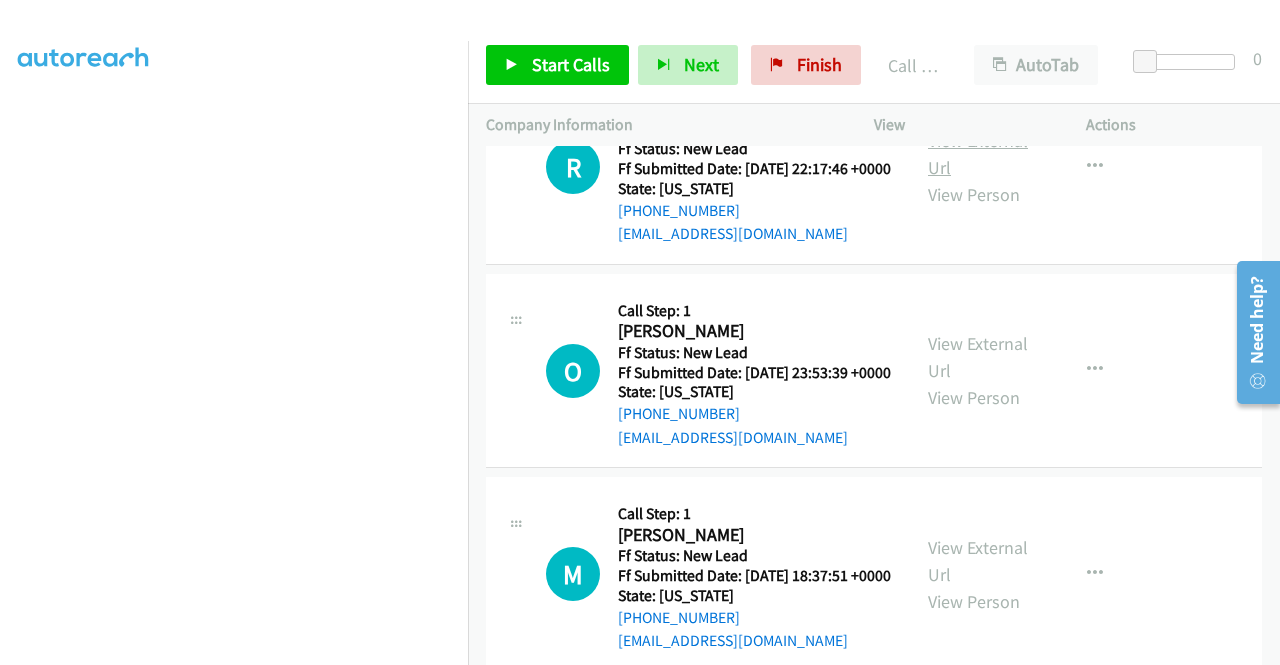 click on "View External Url" at bounding box center [978, 154] 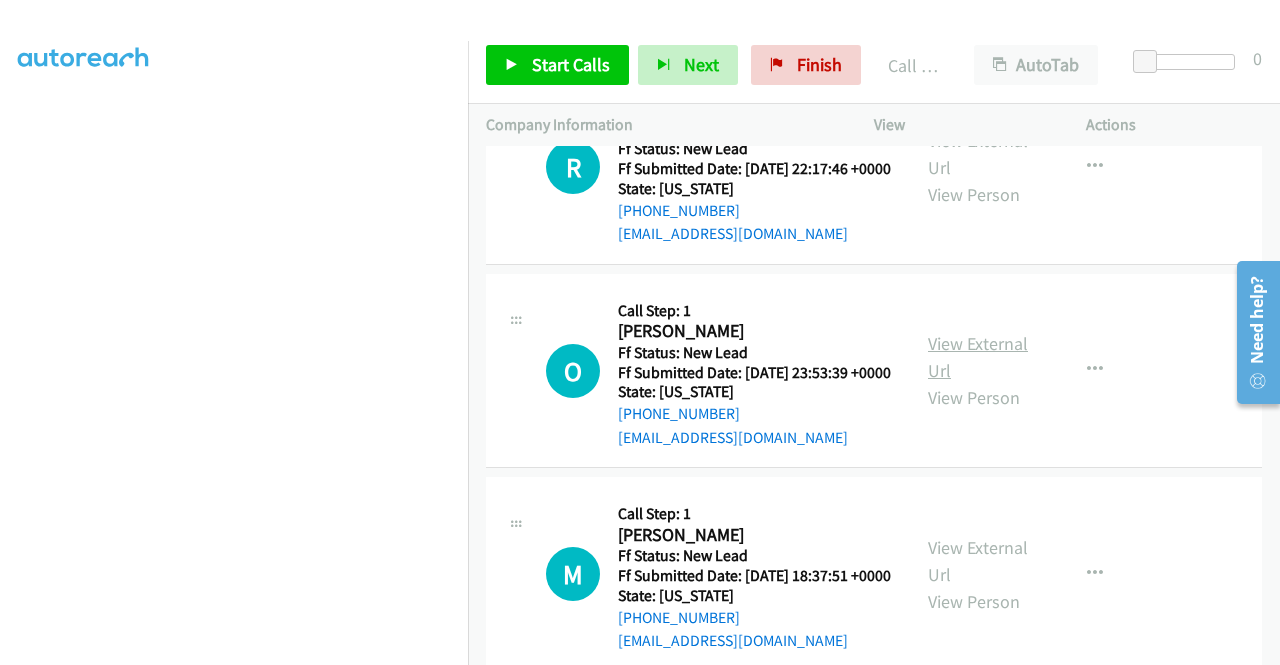 click on "View External Url" at bounding box center (978, 357) 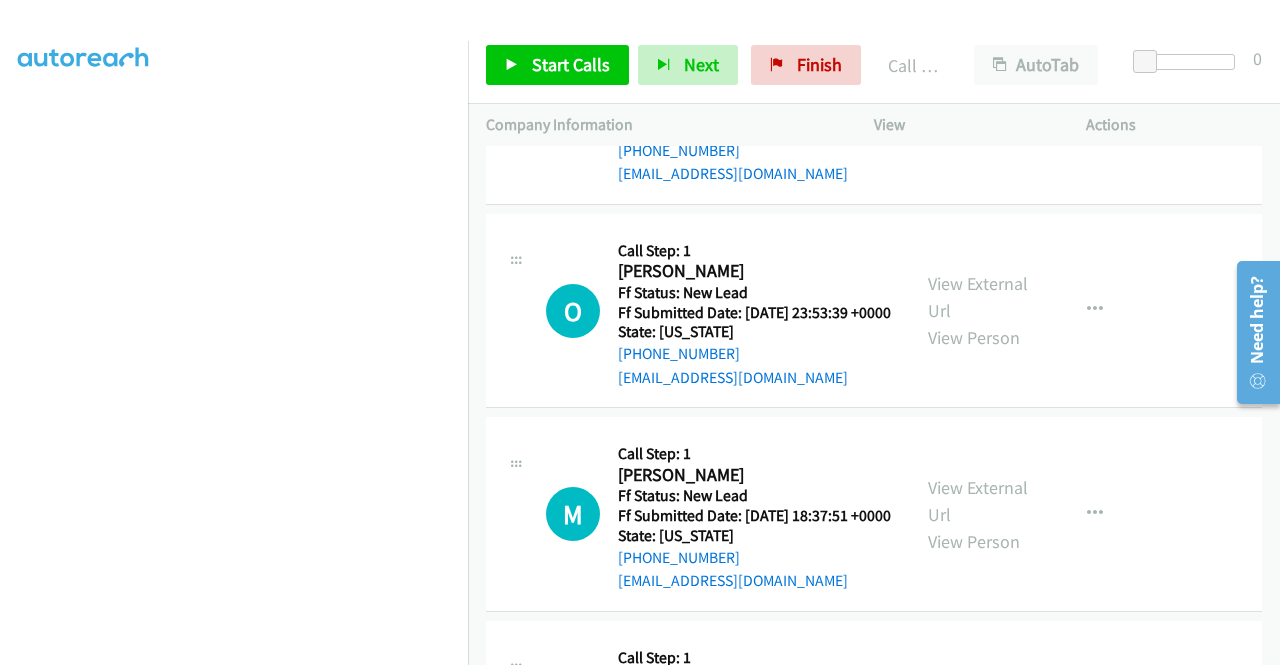 scroll, scrollTop: 2400, scrollLeft: 0, axis: vertical 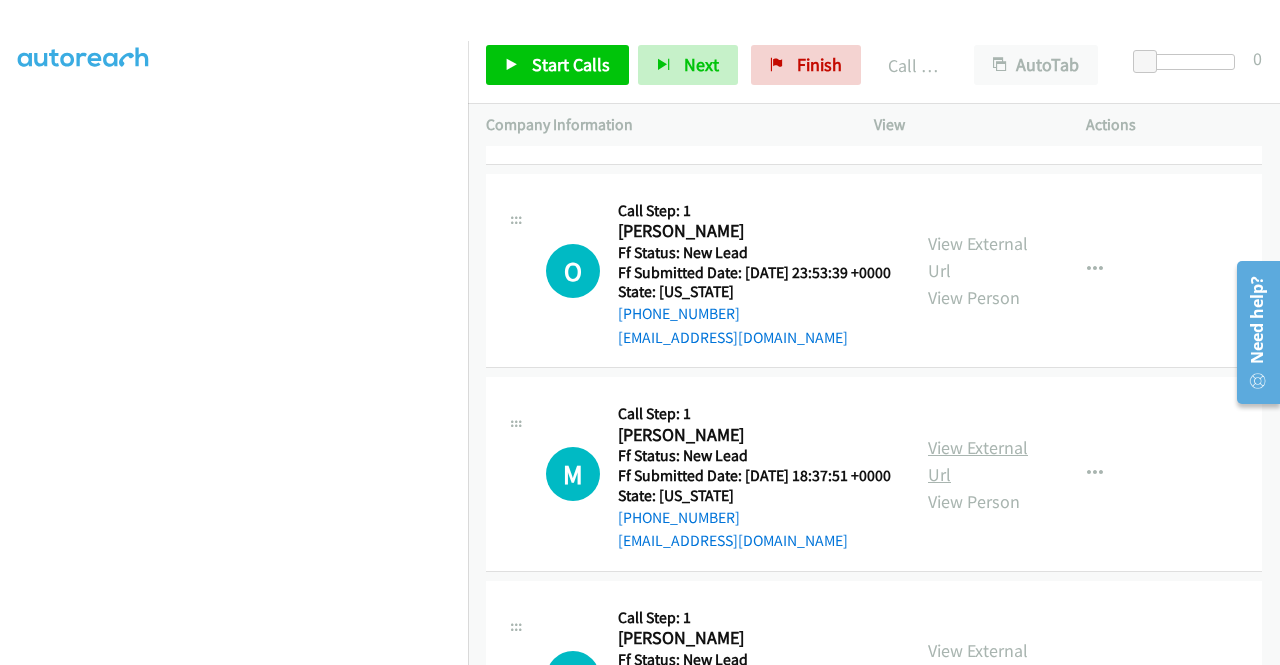 click on "View External Url" at bounding box center [978, 461] 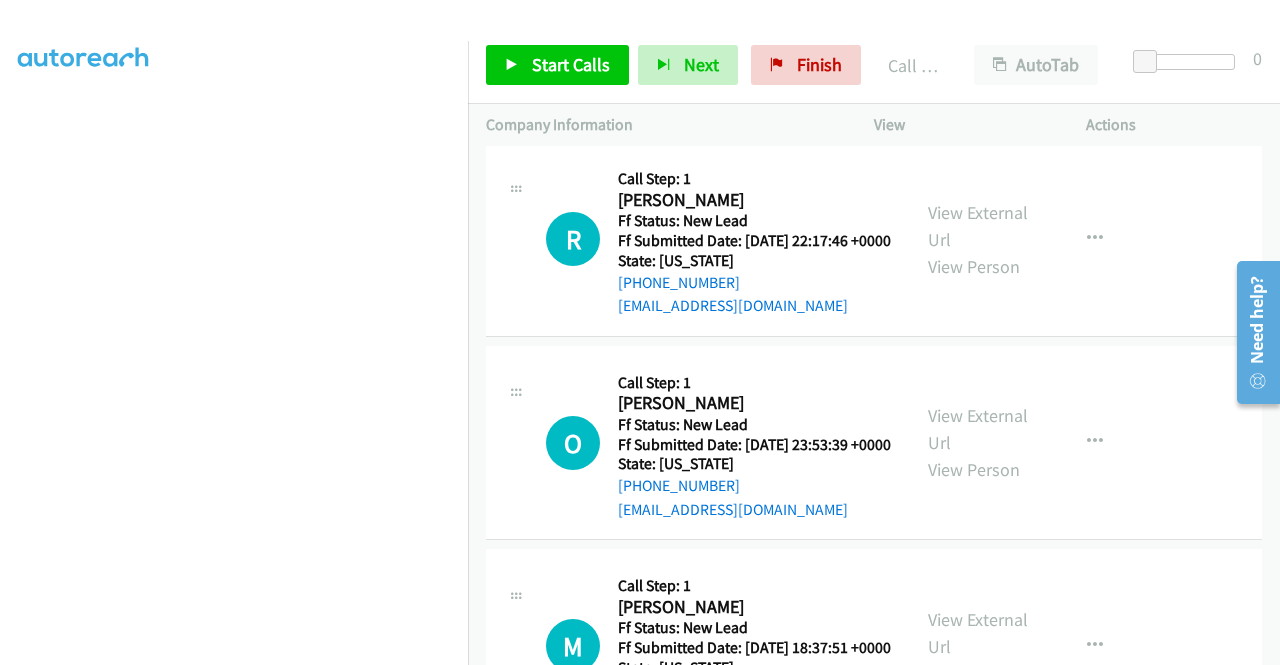 scroll, scrollTop: 2200, scrollLeft: 0, axis: vertical 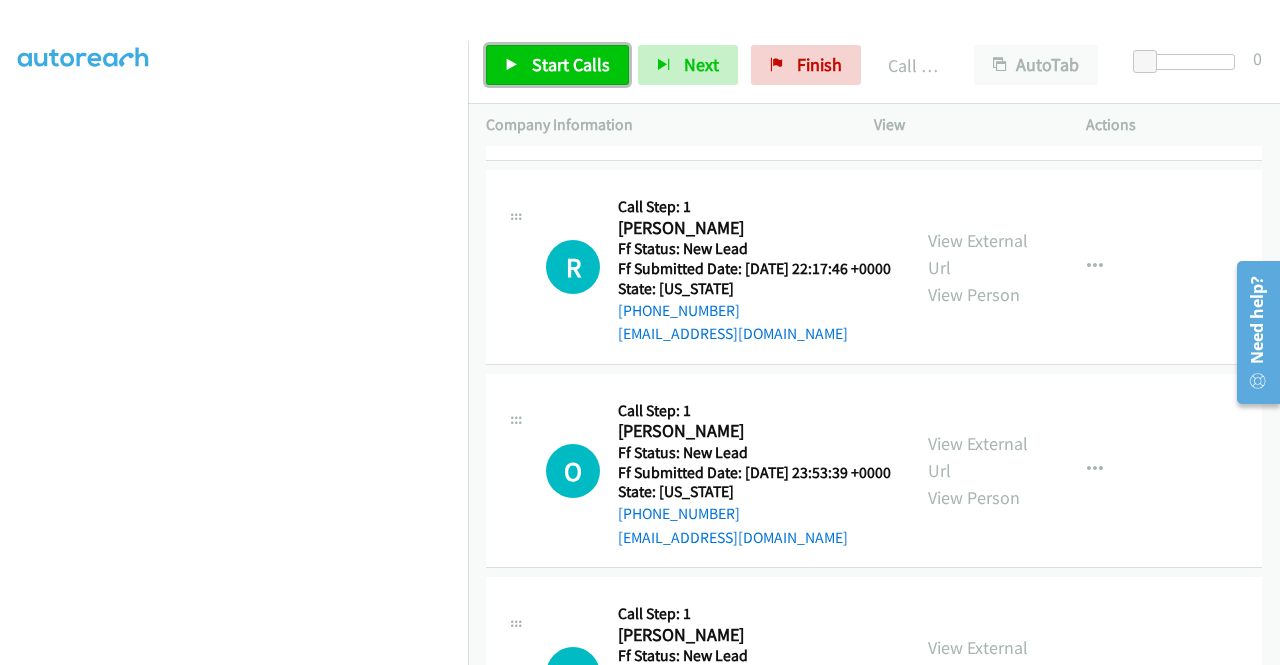 click on "Start Calls" at bounding box center [557, 65] 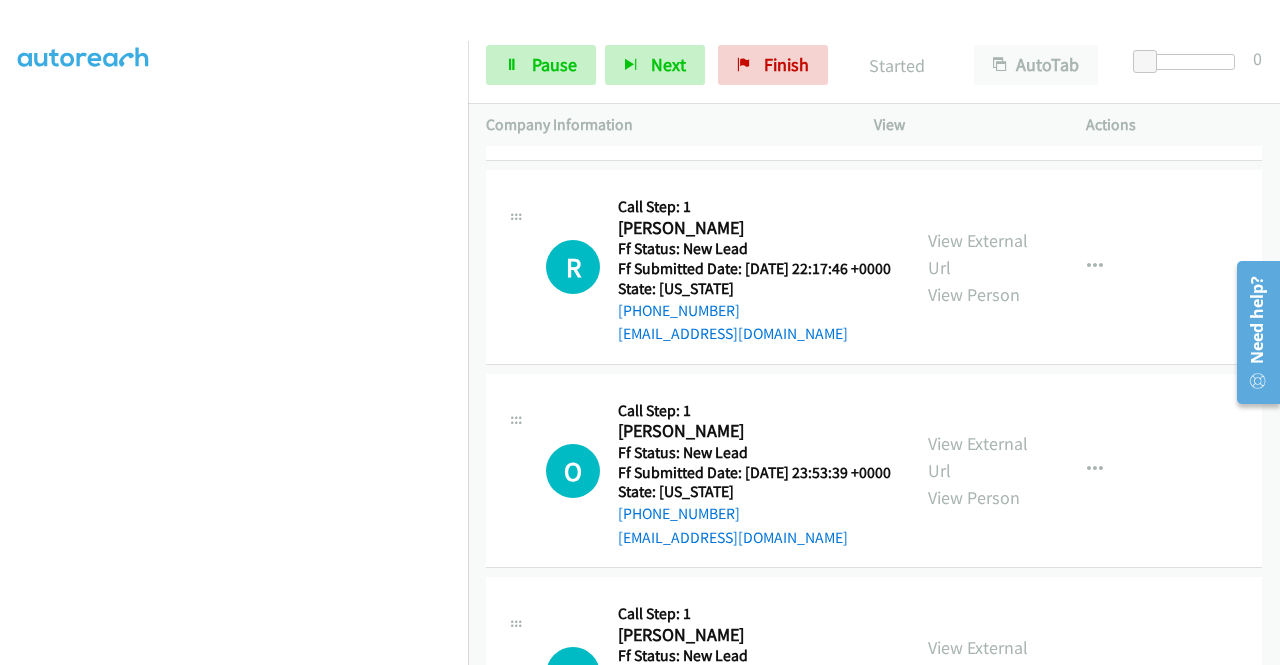 click at bounding box center [234, 190] 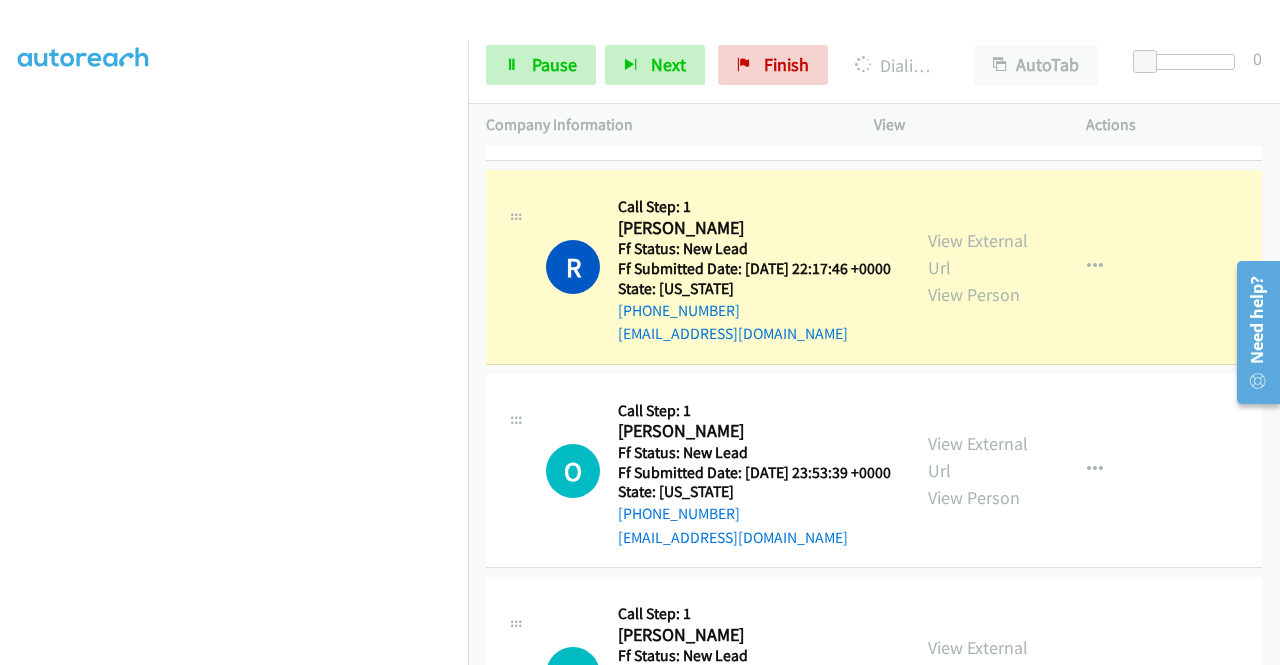 scroll, scrollTop: 0, scrollLeft: 0, axis: both 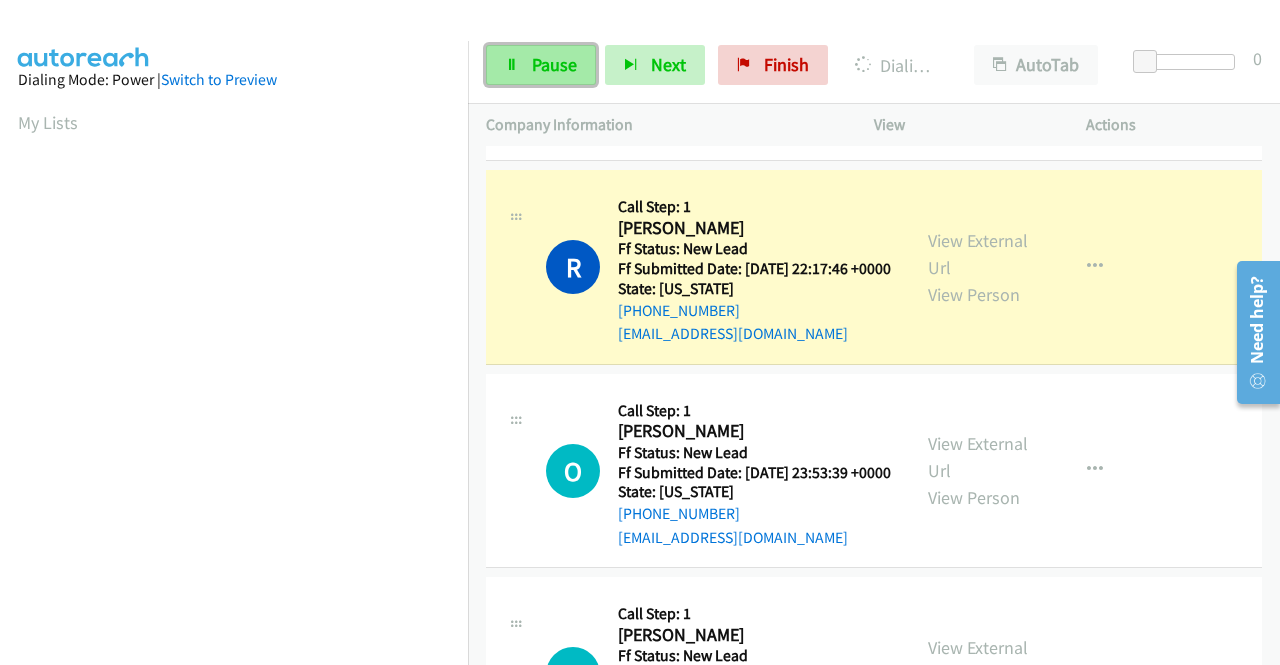 click on "Pause" at bounding box center [554, 64] 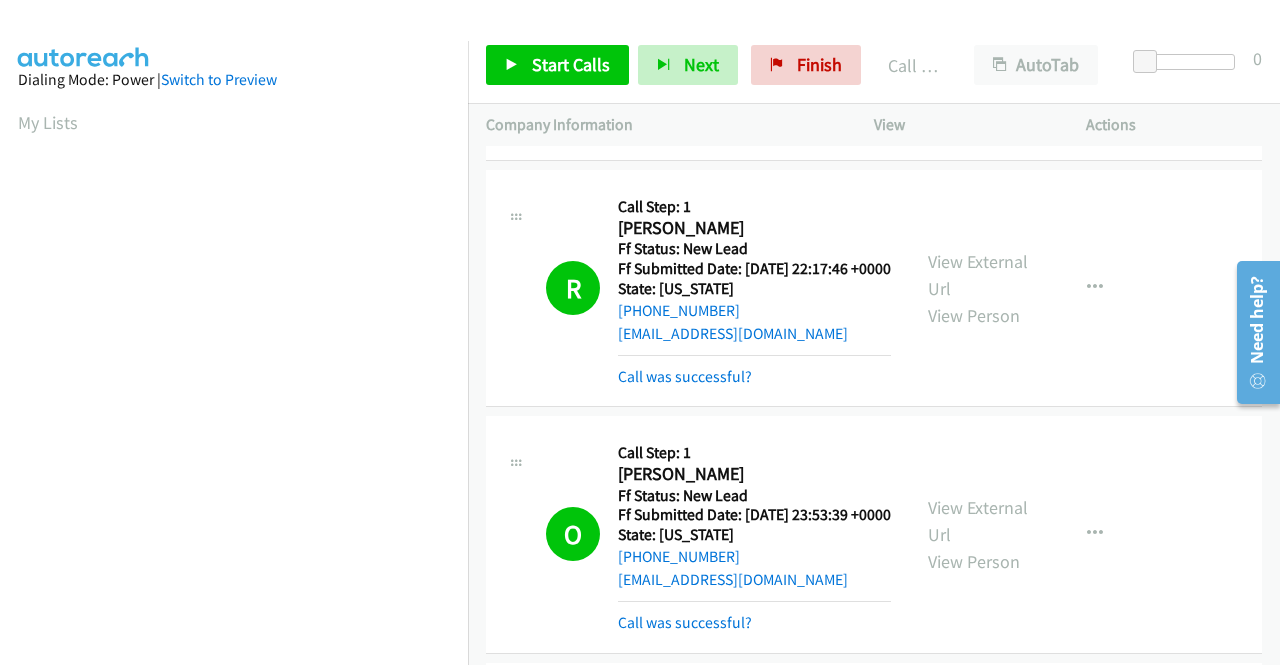 scroll, scrollTop: 456, scrollLeft: 0, axis: vertical 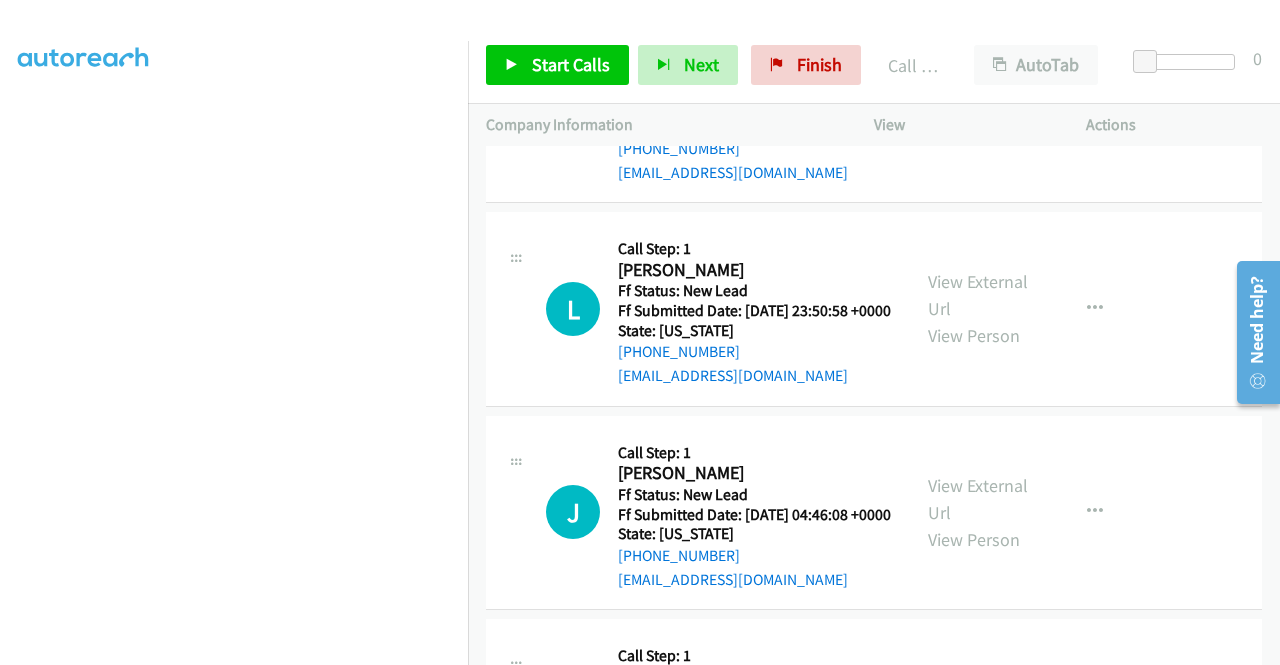 click on "View External Url" at bounding box center [978, 92] 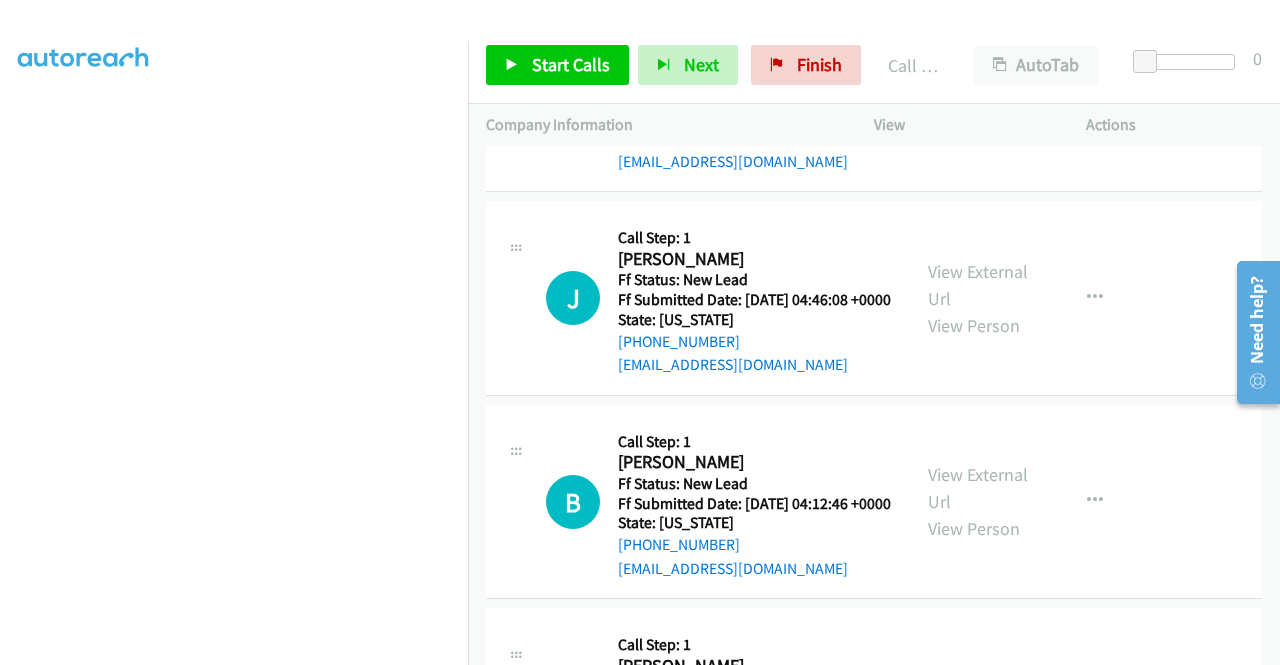 scroll, scrollTop: 3400, scrollLeft: 0, axis: vertical 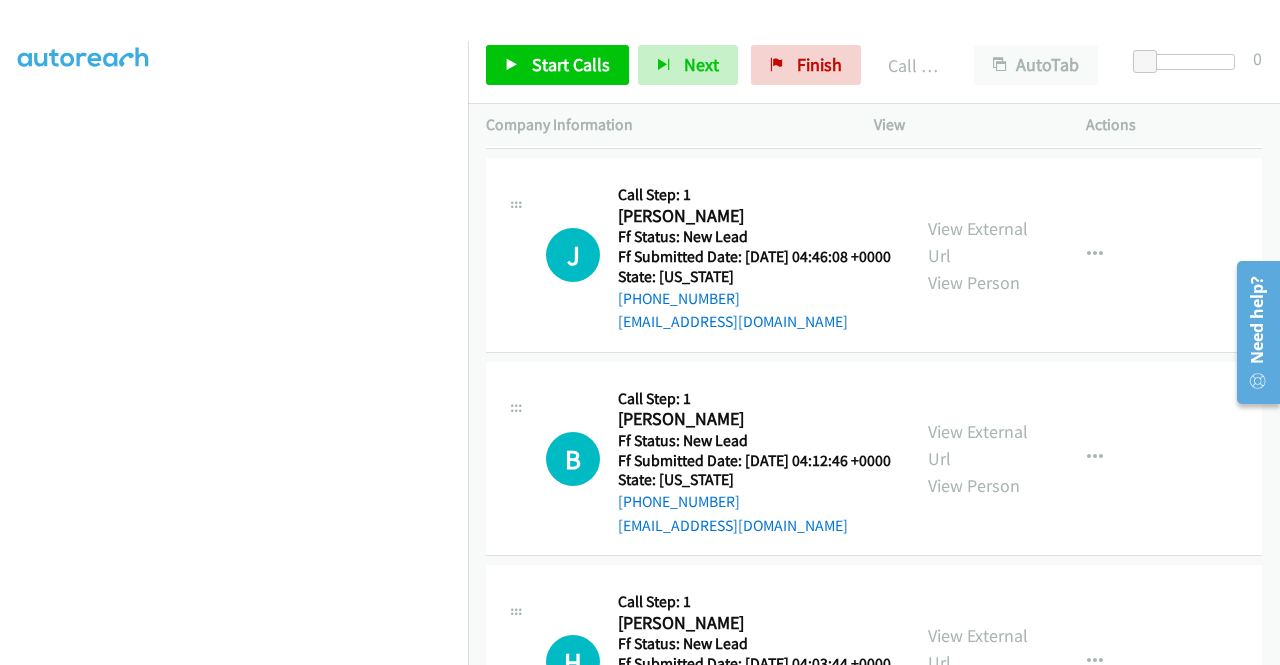 click on "View External Url" at bounding box center (978, 38) 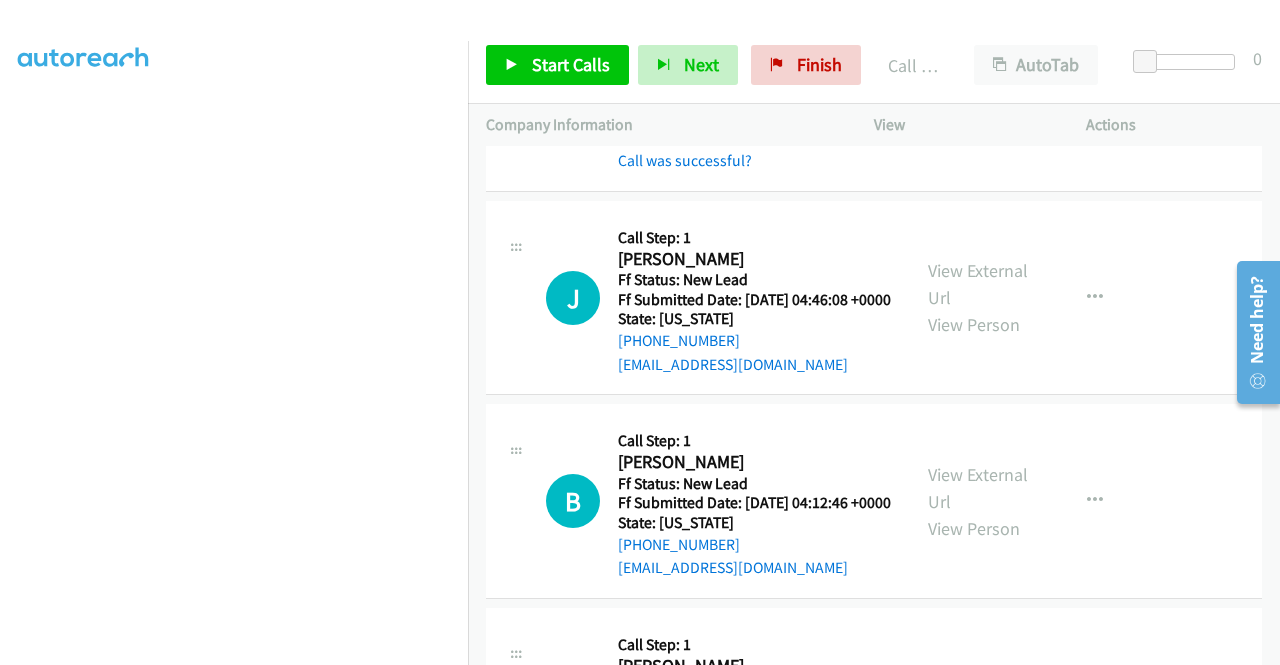scroll, scrollTop: 456, scrollLeft: 0, axis: vertical 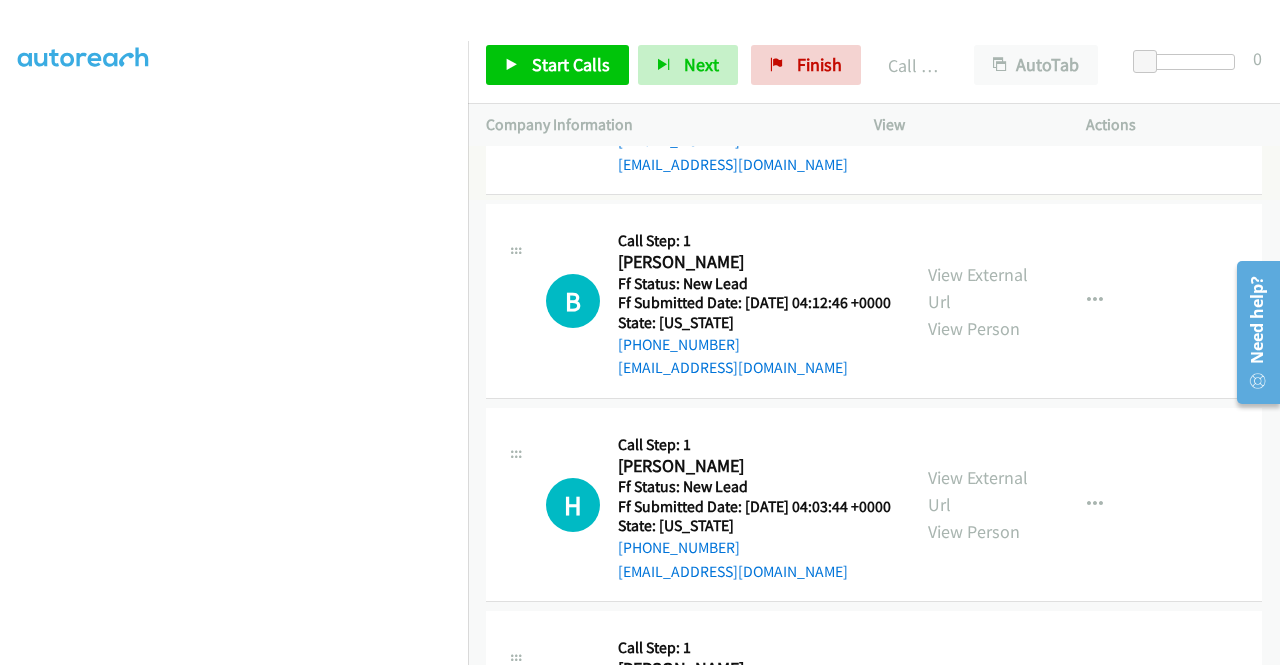 click on "View External Url" at bounding box center [978, 84] 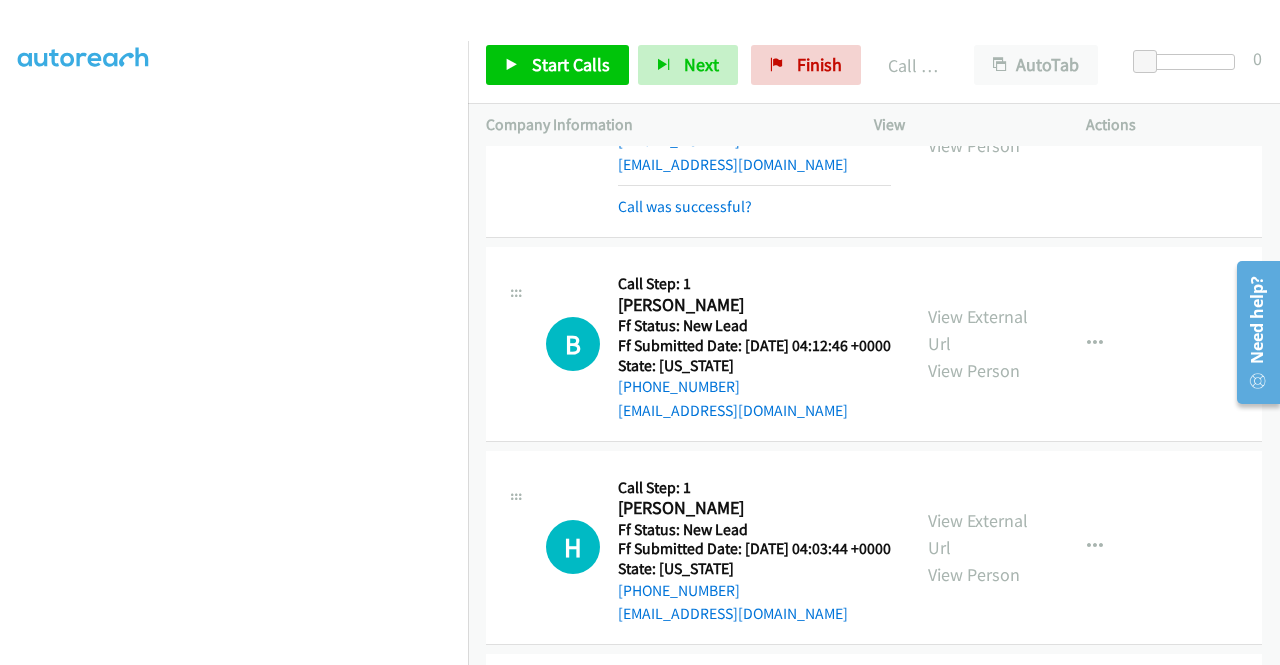 scroll, scrollTop: 456, scrollLeft: 0, axis: vertical 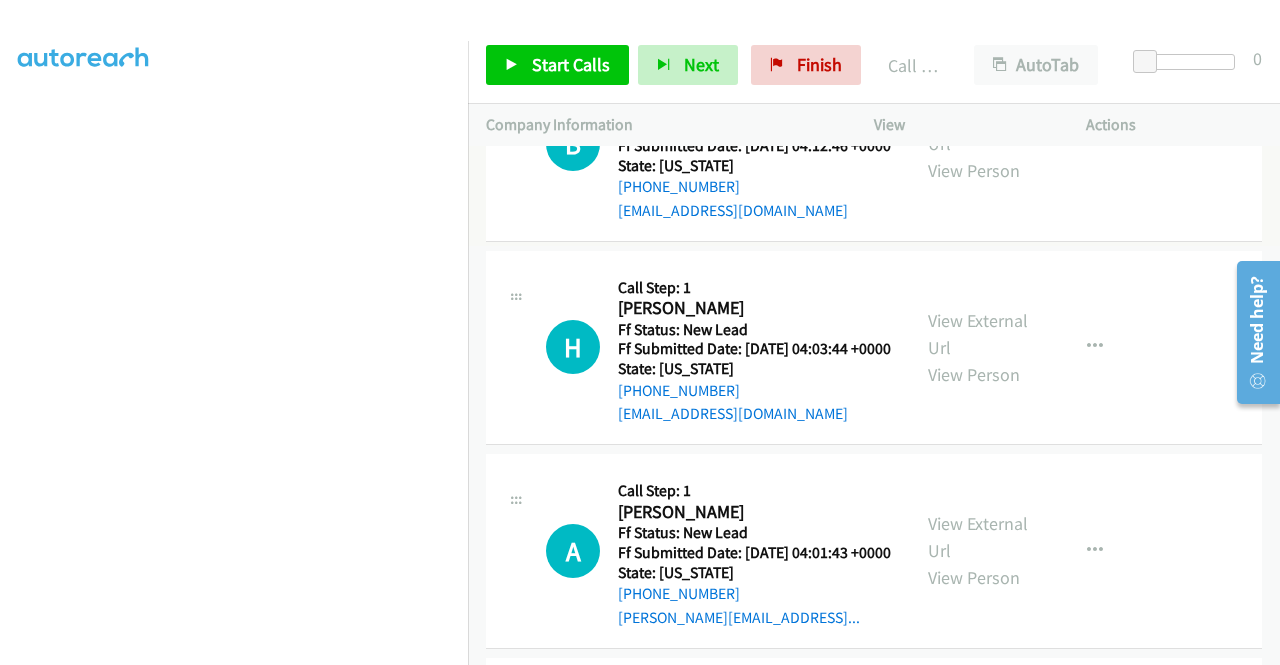 click on "View External Url" at bounding box center (978, 130) 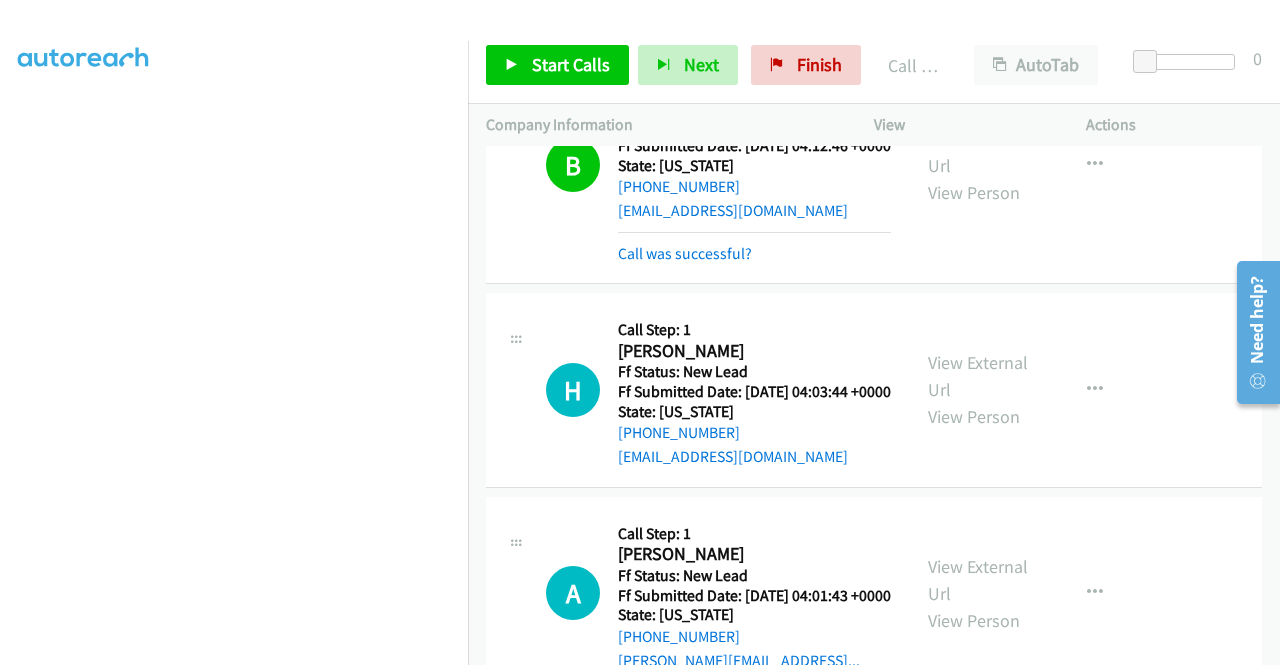 scroll, scrollTop: 456, scrollLeft: 0, axis: vertical 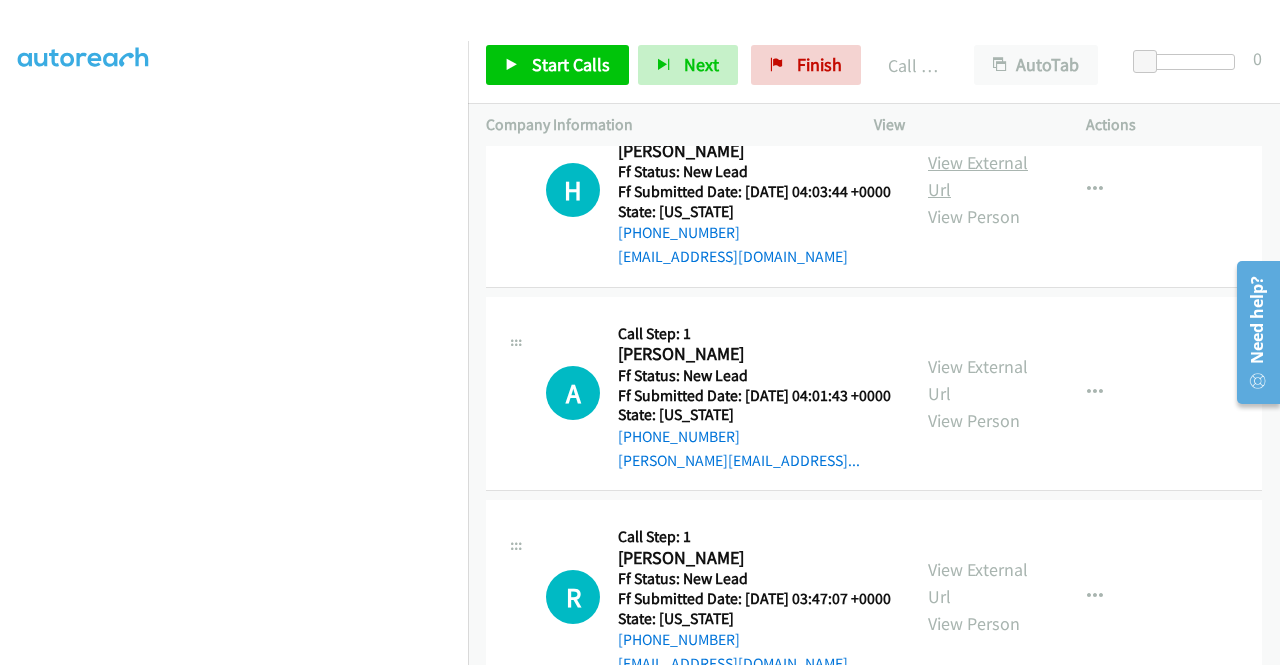 click on "View External Url" at bounding box center [978, 176] 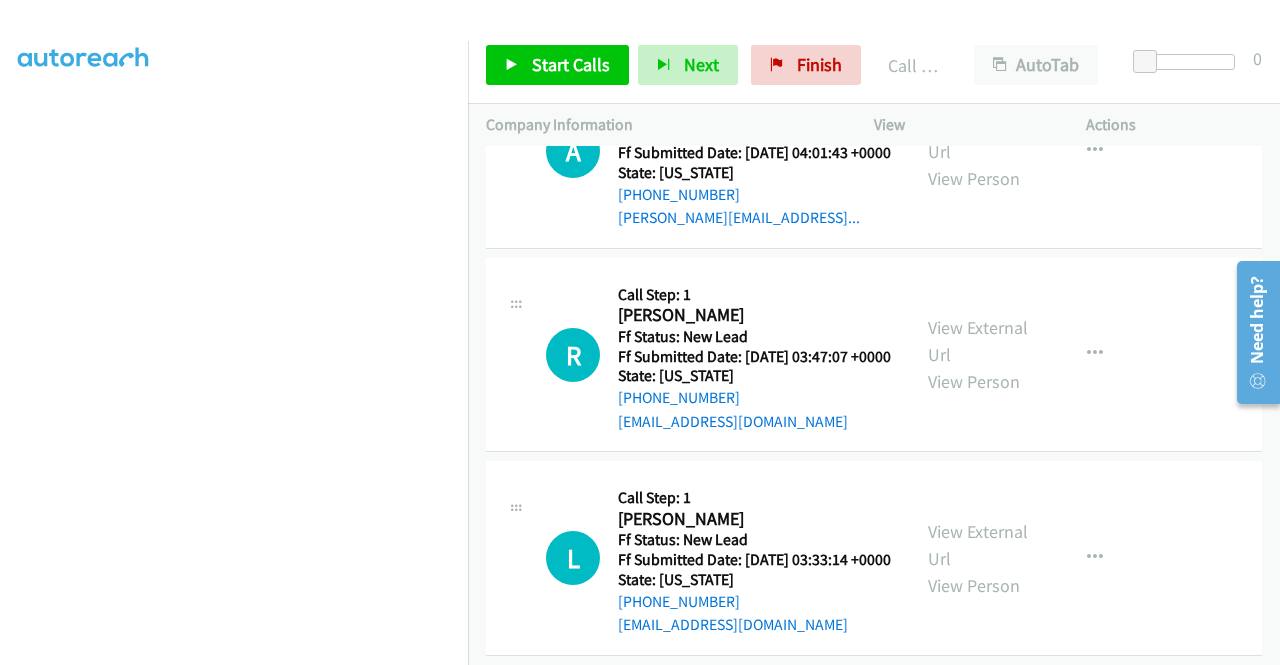 scroll, scrollTop: 4400, scrollLeft: 0, axis: vertical 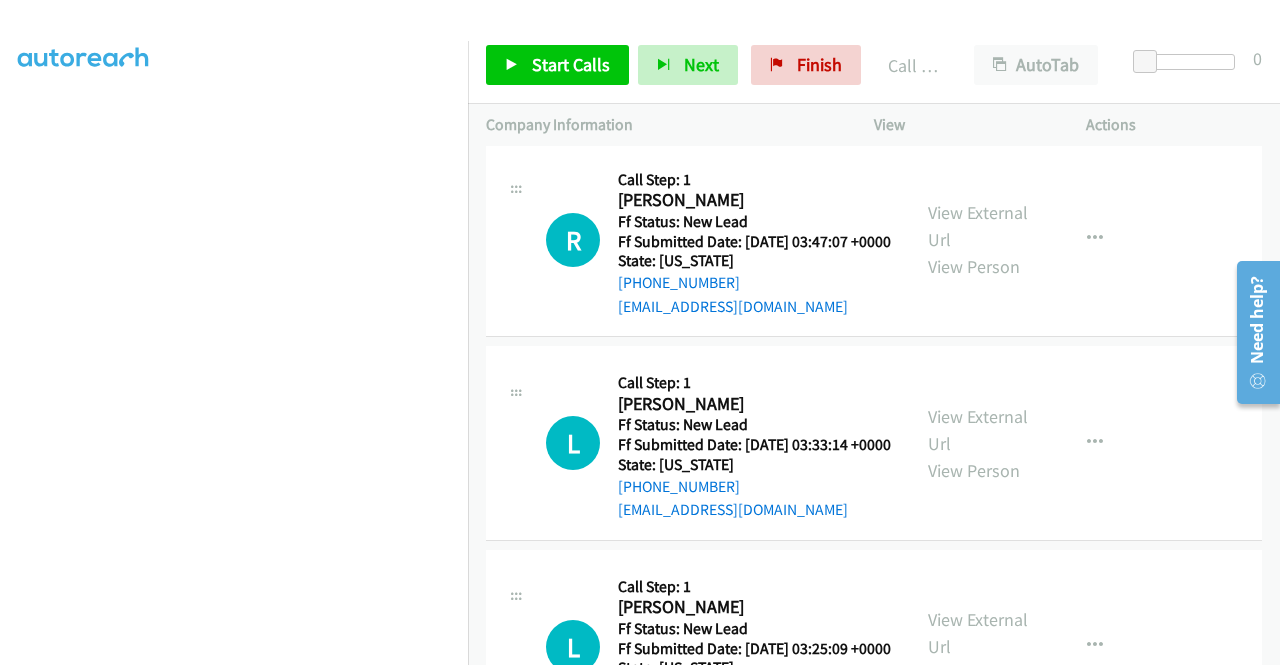 click on "View External Url" at bounding box center [978, 23] 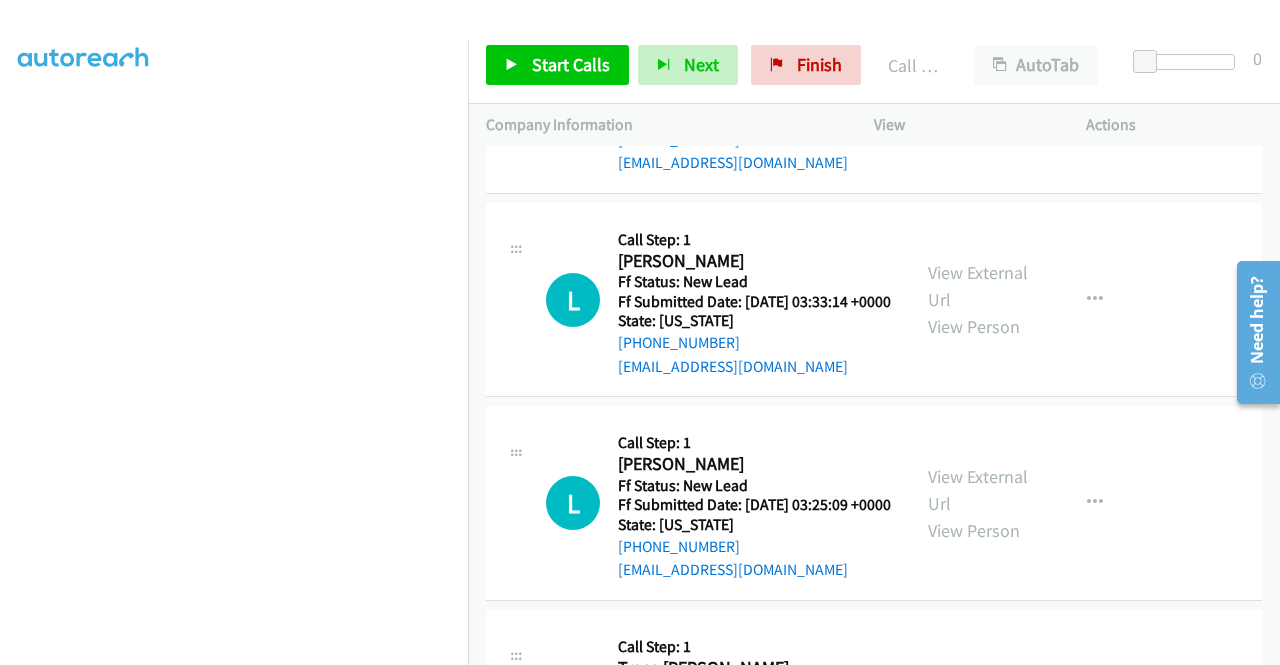 scroll, scrollTop: 4600, scrollLeft: 0, axis: vertical 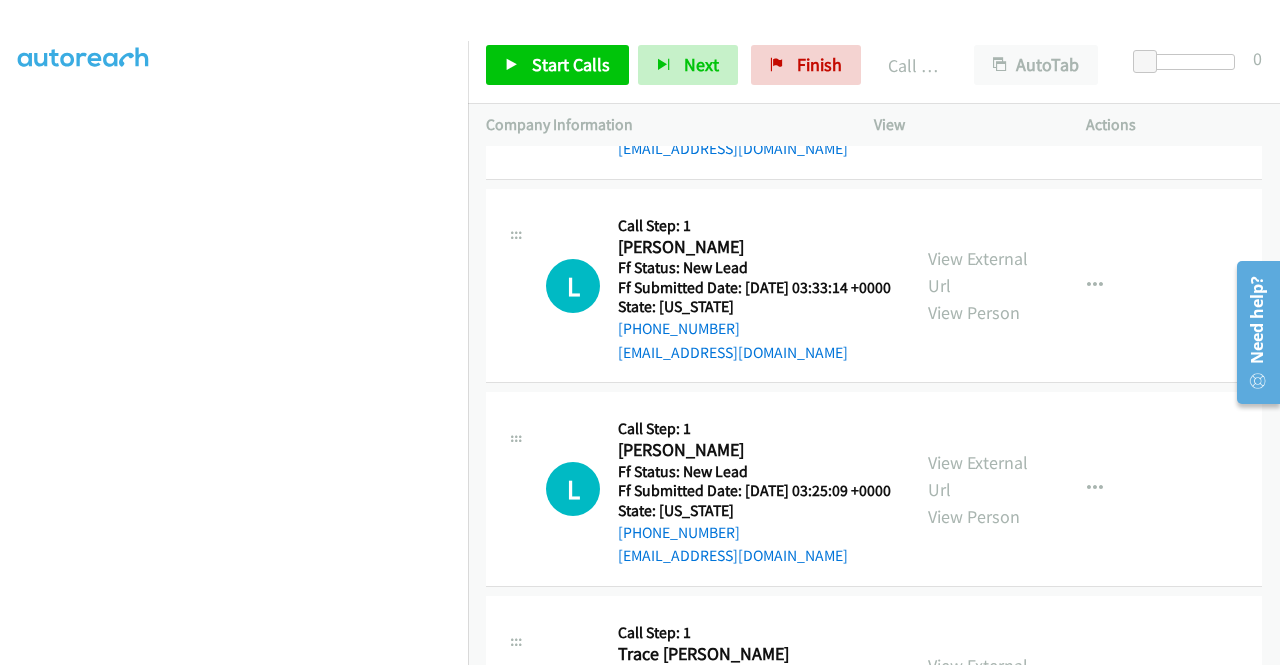 click on "View External Url" at bounding box center [978, 69] 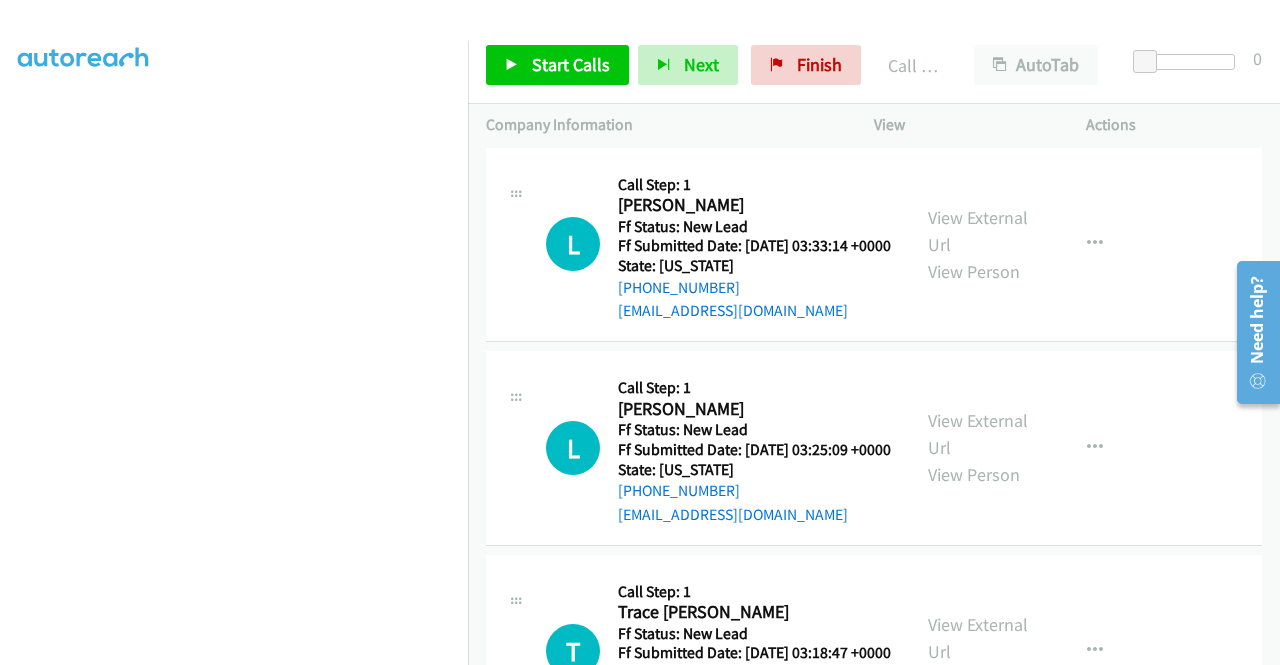 scroll, scrollTop: 4800, scrollLeft: 0, axis: vertical 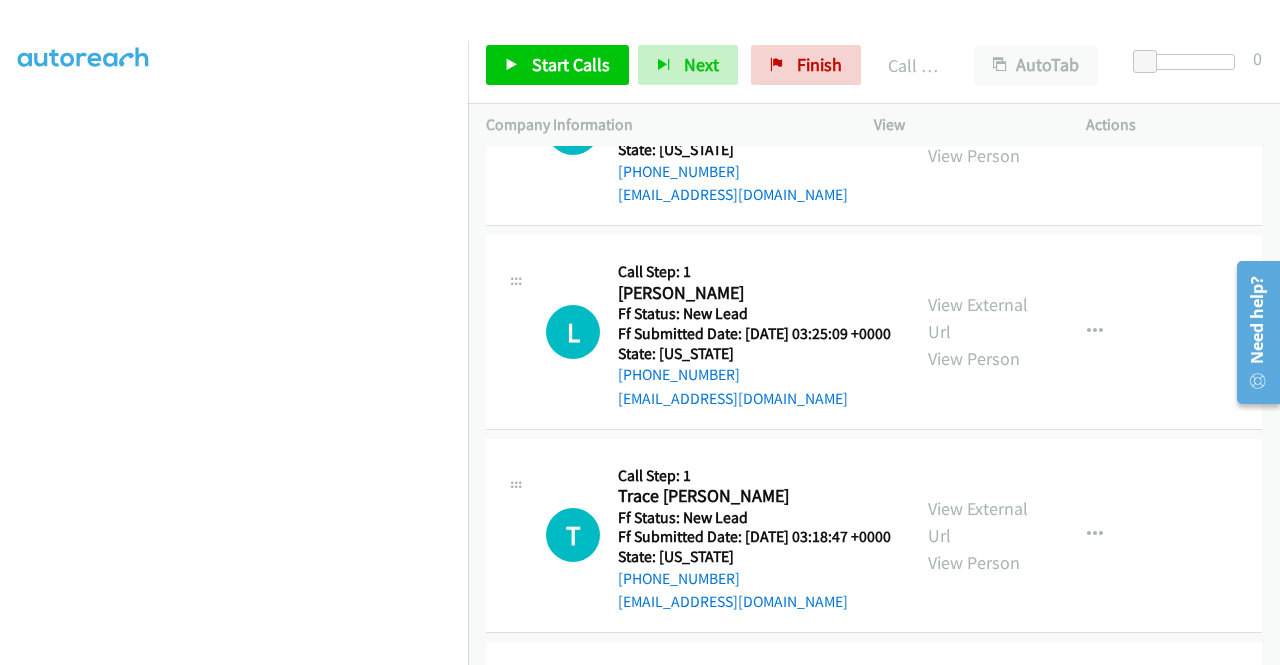 click on "View External Url" at bounding box center (978, 115) 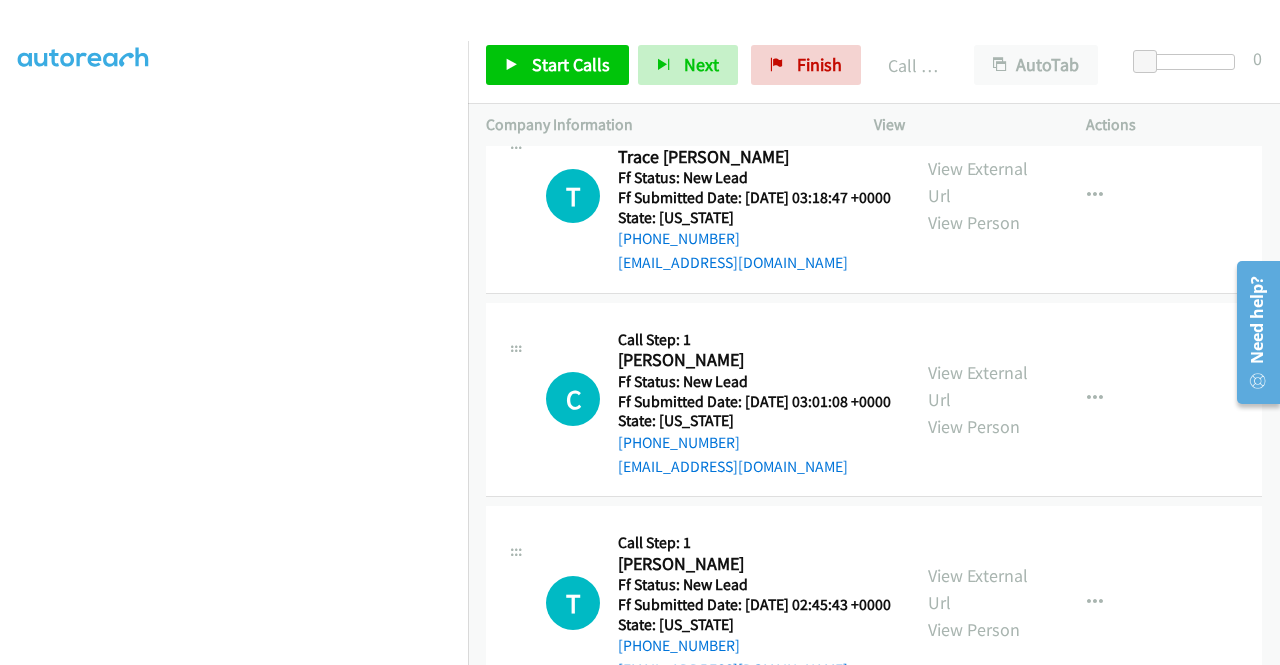 scroll, scrollTop: 5200, scrollLeft: 0, axis: vertical 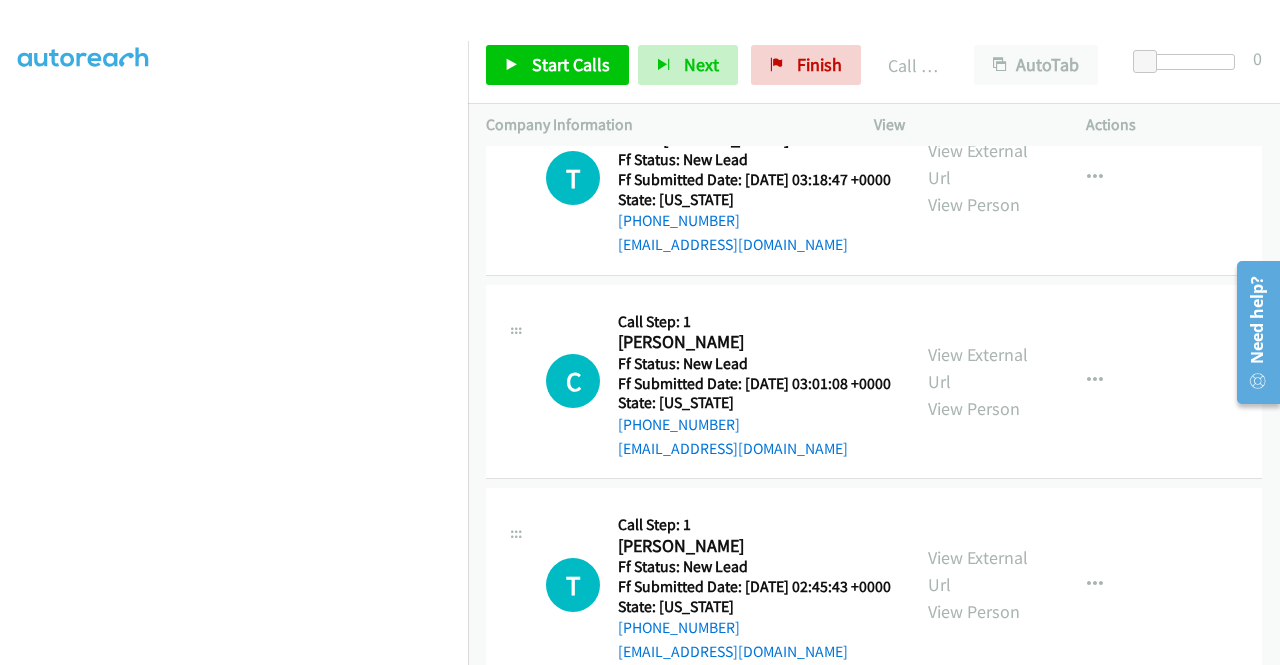 click on "View External Url" at bounding box center [978, -39] 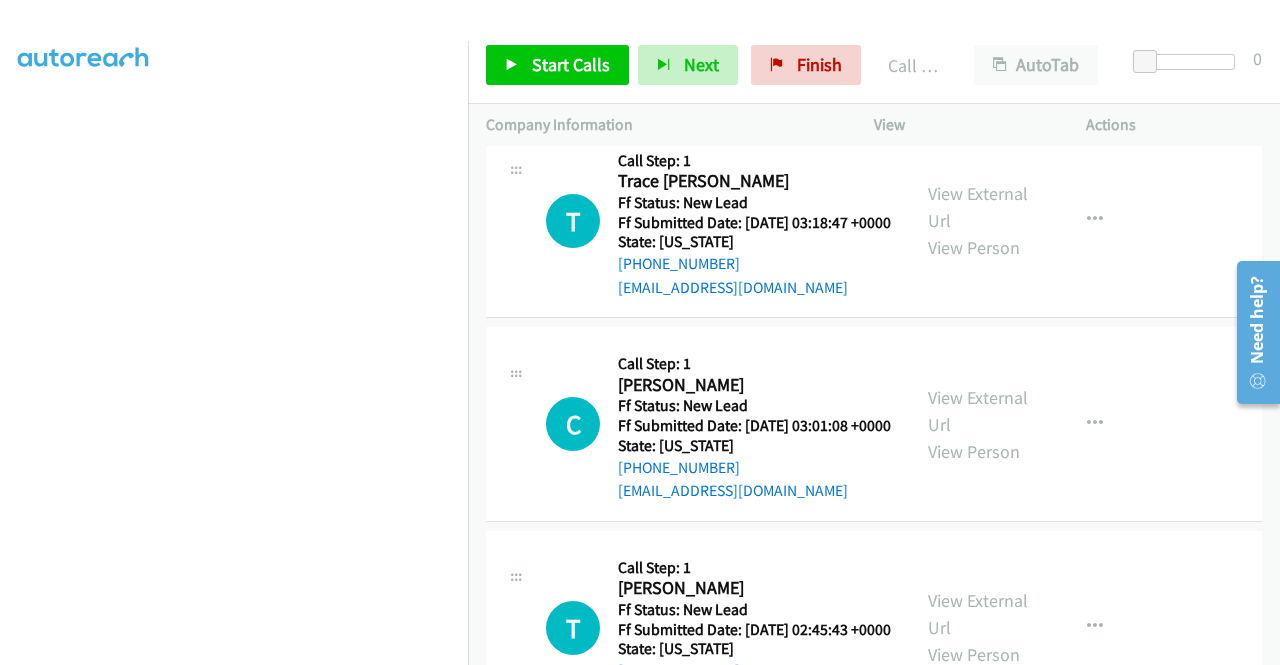 scroll, scrollTop: 456, scrollLeft: 0, axis: vertical 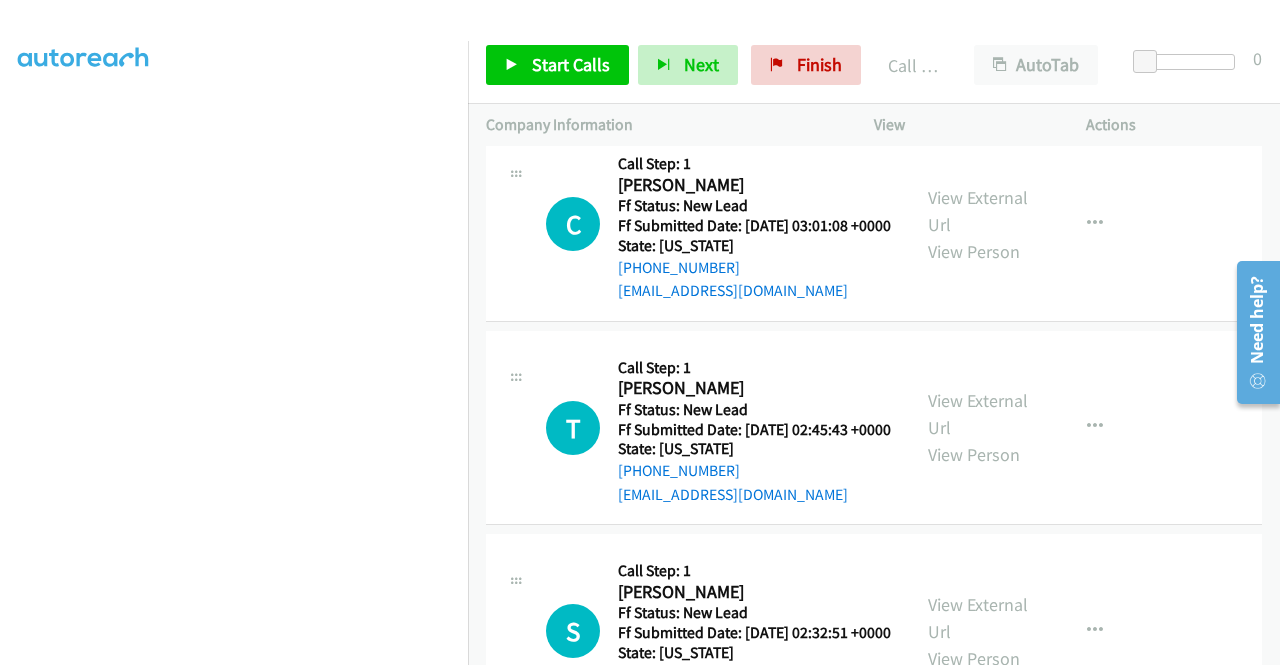 click on "View External Url" at bounding box center [978, 7] 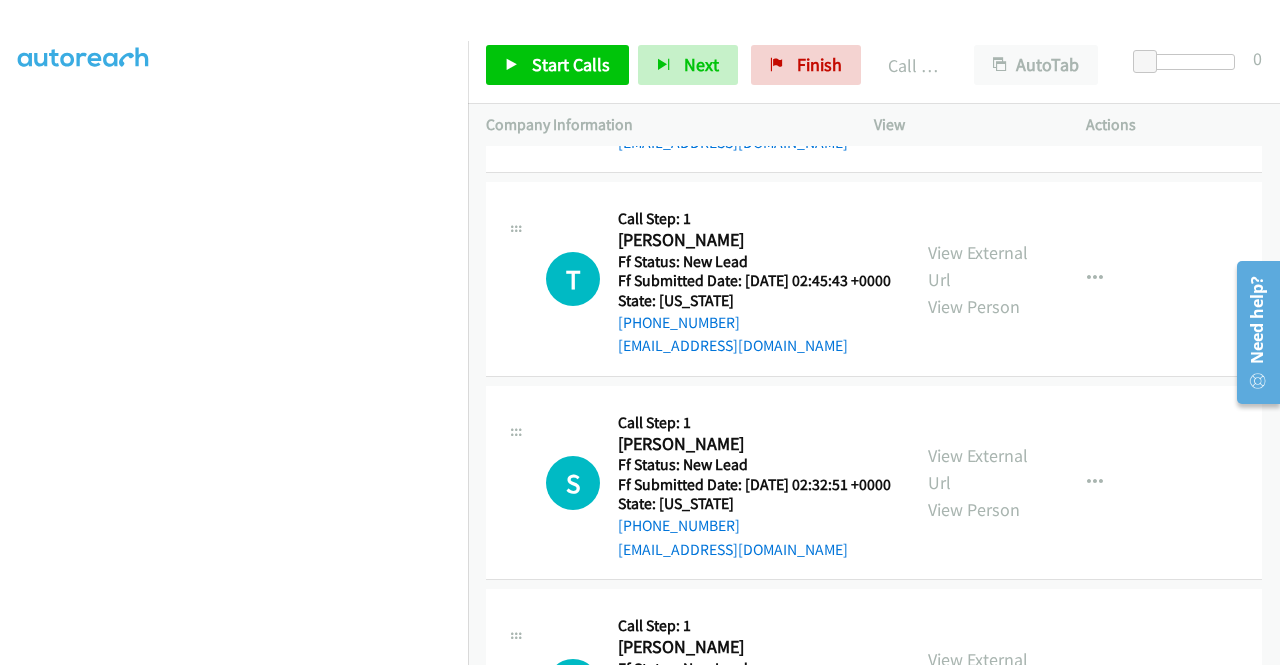 scroll, scrollTop: 5600, scrollLeft: 0, axis: vertical 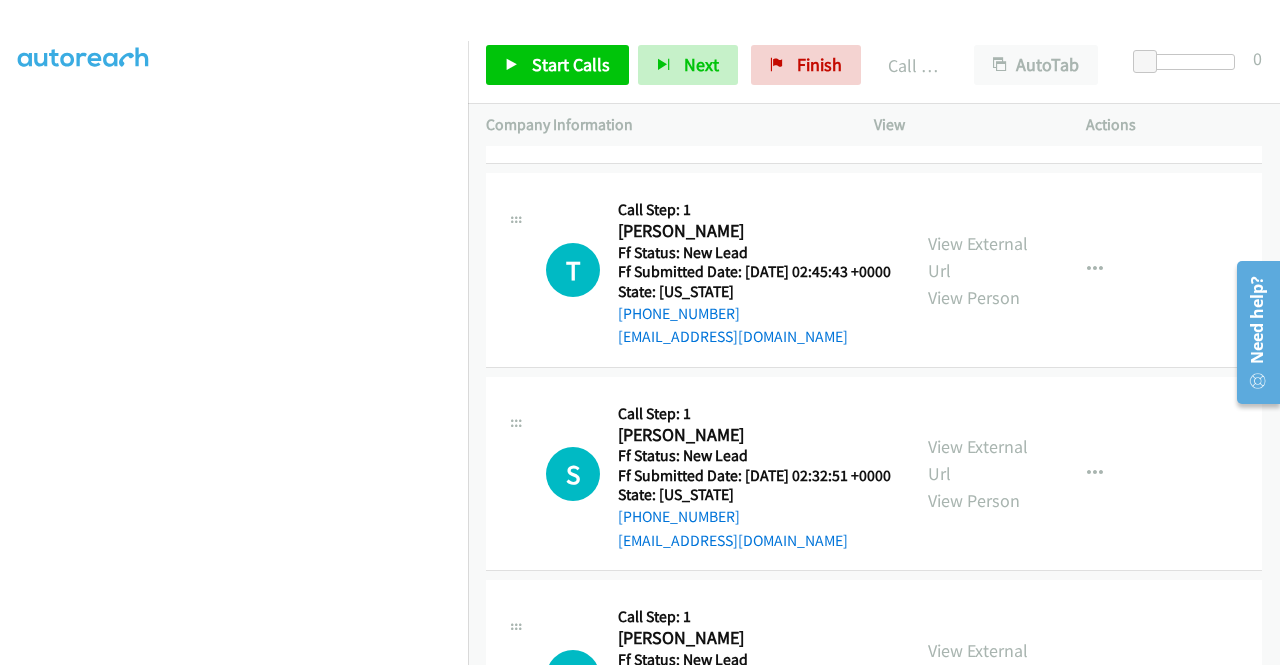 click on "View External Url" at bounding box center [978, 53] 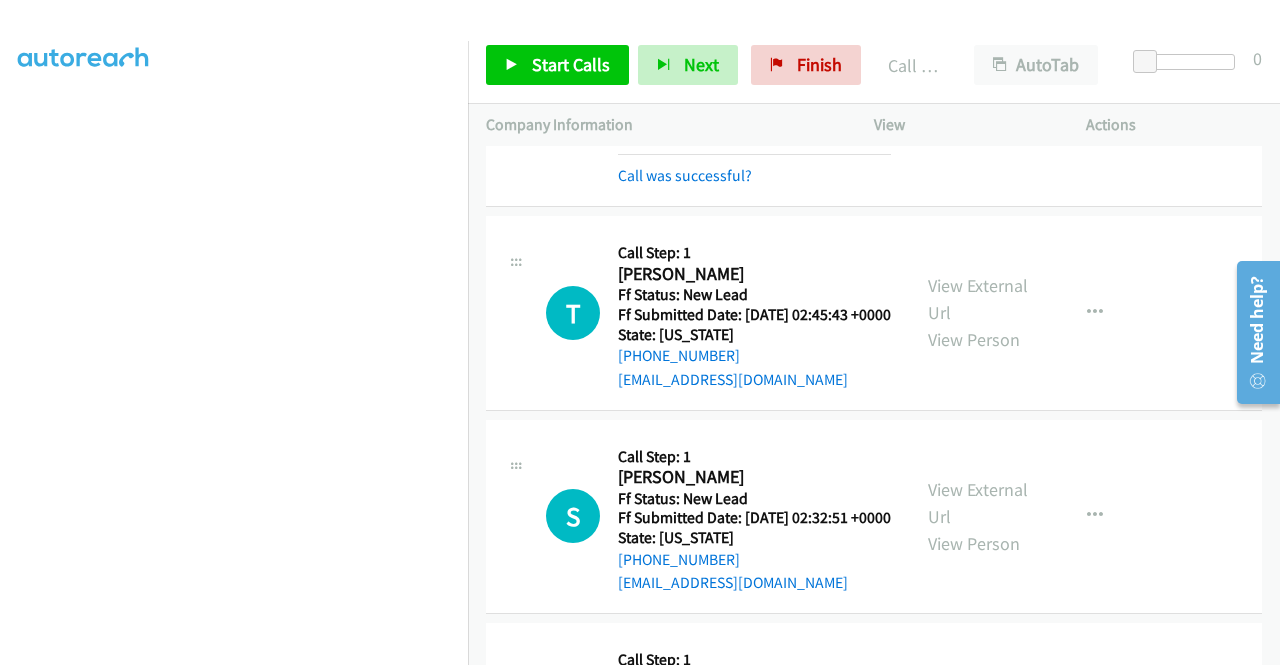 scroll, scrollTop: 456, scrollLeft: 0, axis: vertical 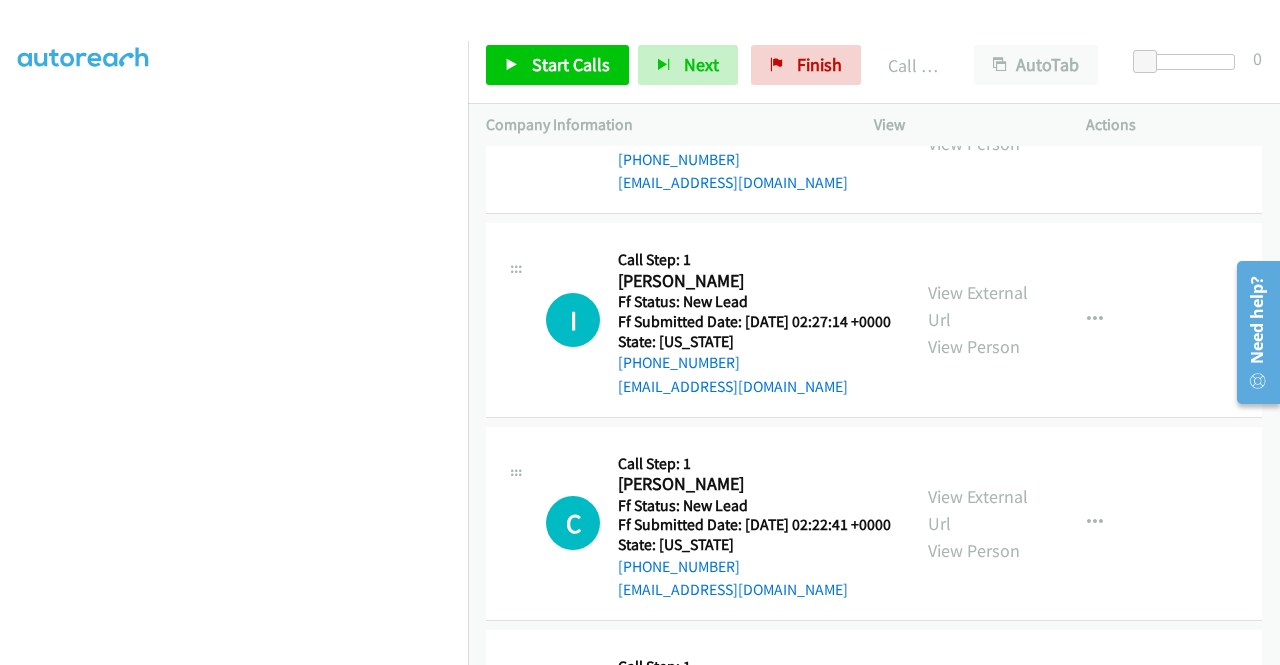 click on "View External Url" at bounding box center [978, -101] 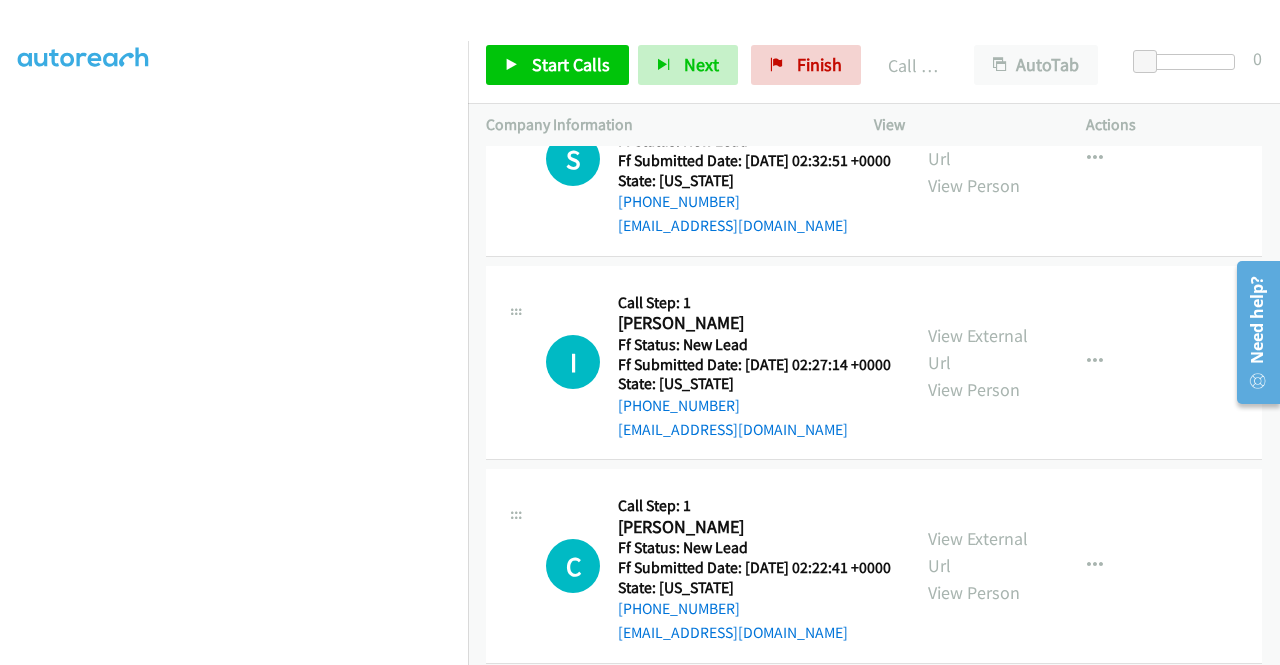scroll, scrollTop: 456, scrollLeft: 0, axis: vertical 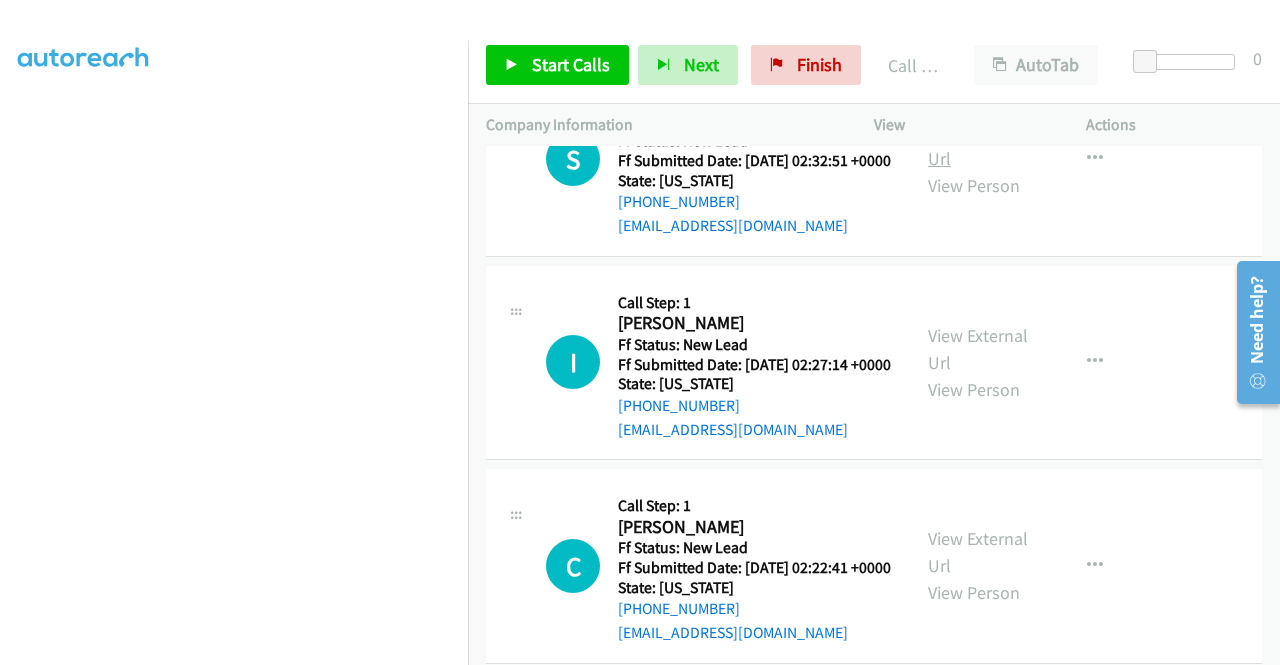 click on "View External Url" at bounding box center [978, 145] 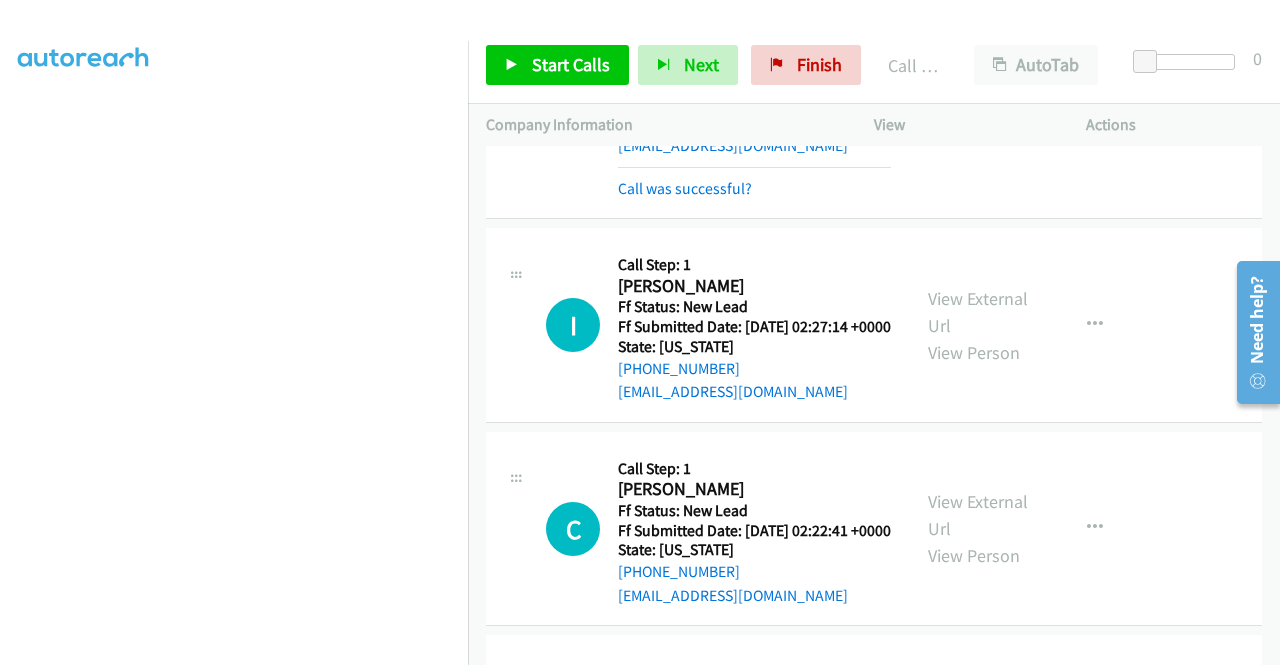 scroll, scrollTop: 6200, scrollLeft: 0, axis: vertical 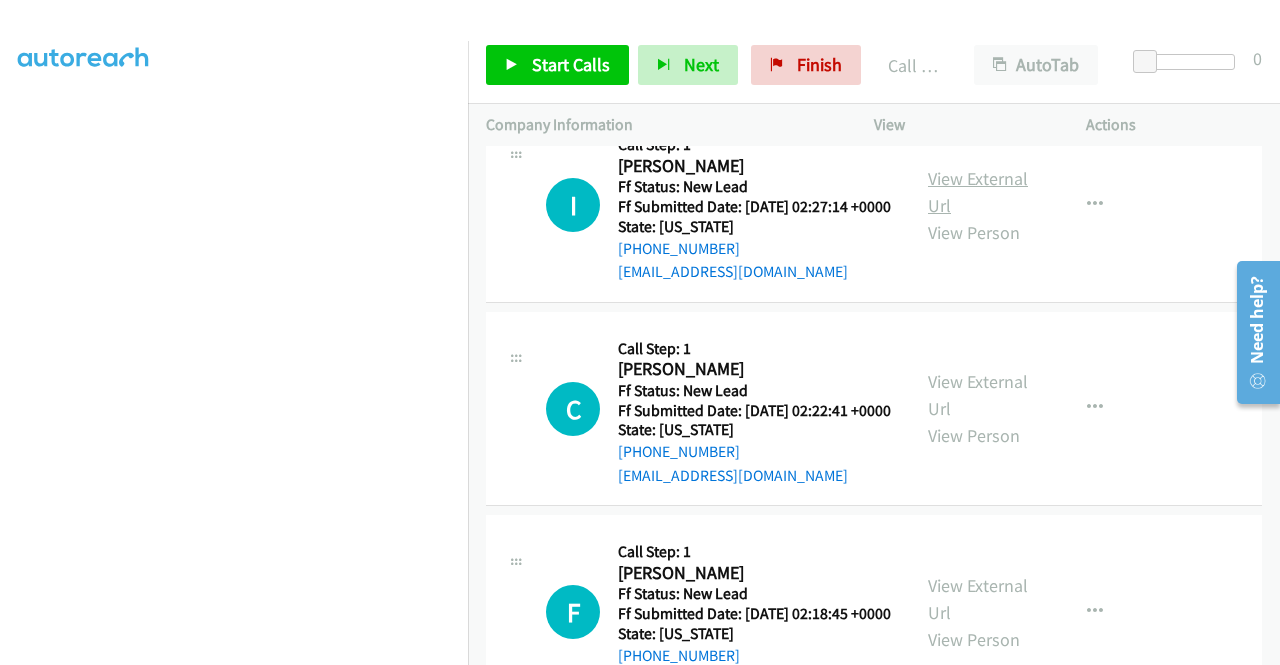 click on "View External Url" at bounding box center (978, 192) 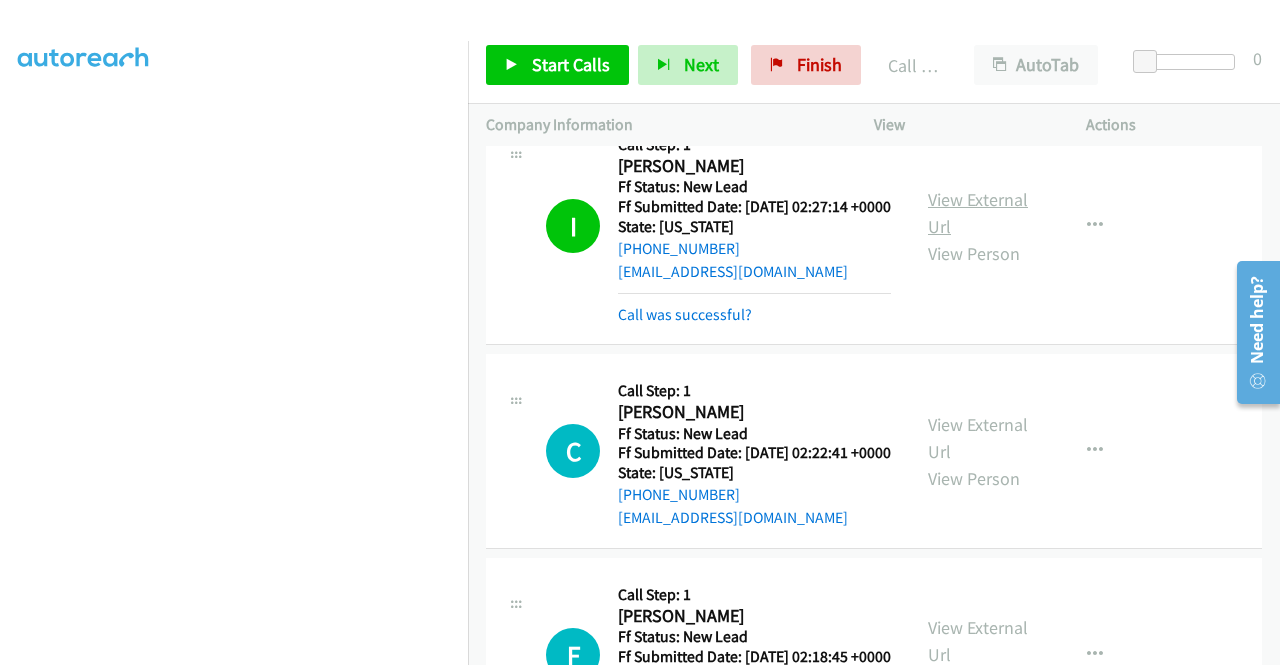 scroll, scrollTop: 456, scrollLeft: 0, axis: vertical 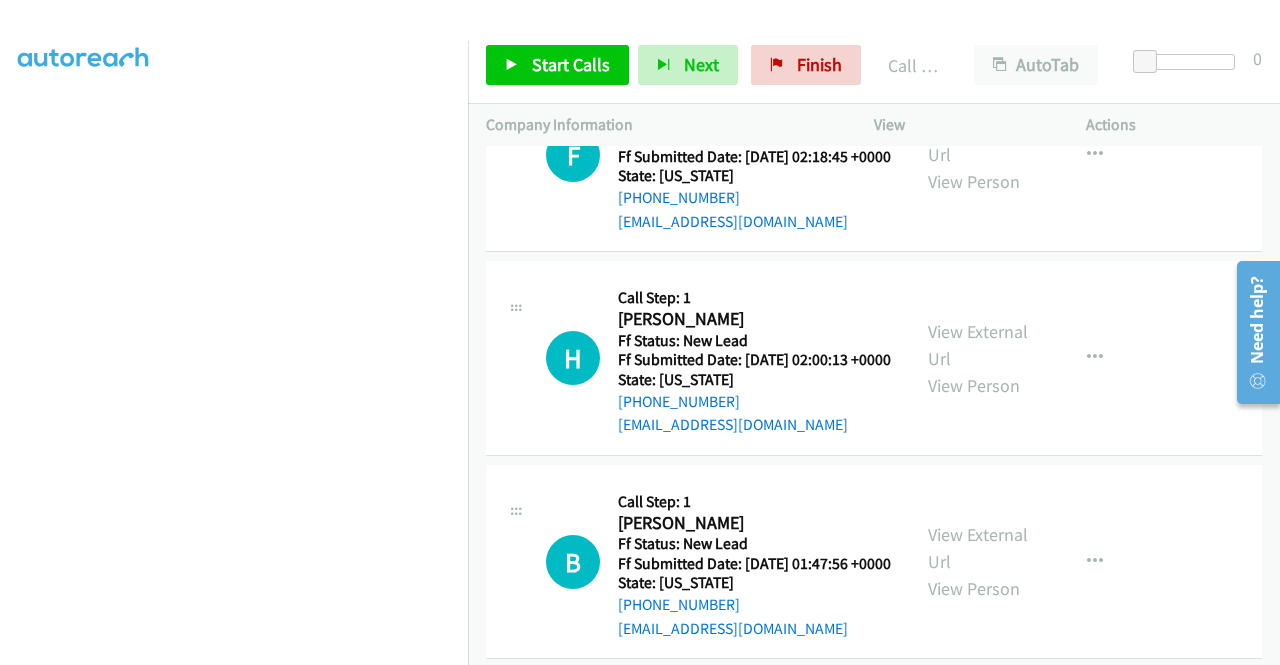 click on "View External Url" at bounding box center [978, -62] 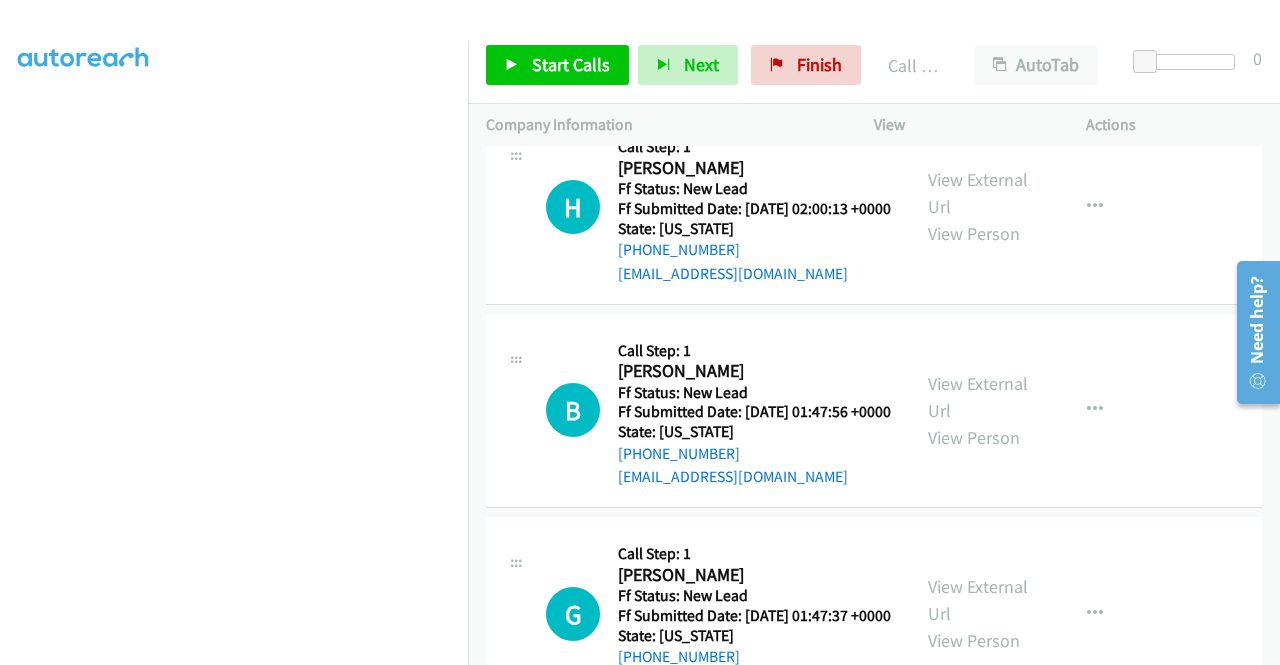 scroll, scrollTop: 6900, scrollLeft: 0, axis: vertical 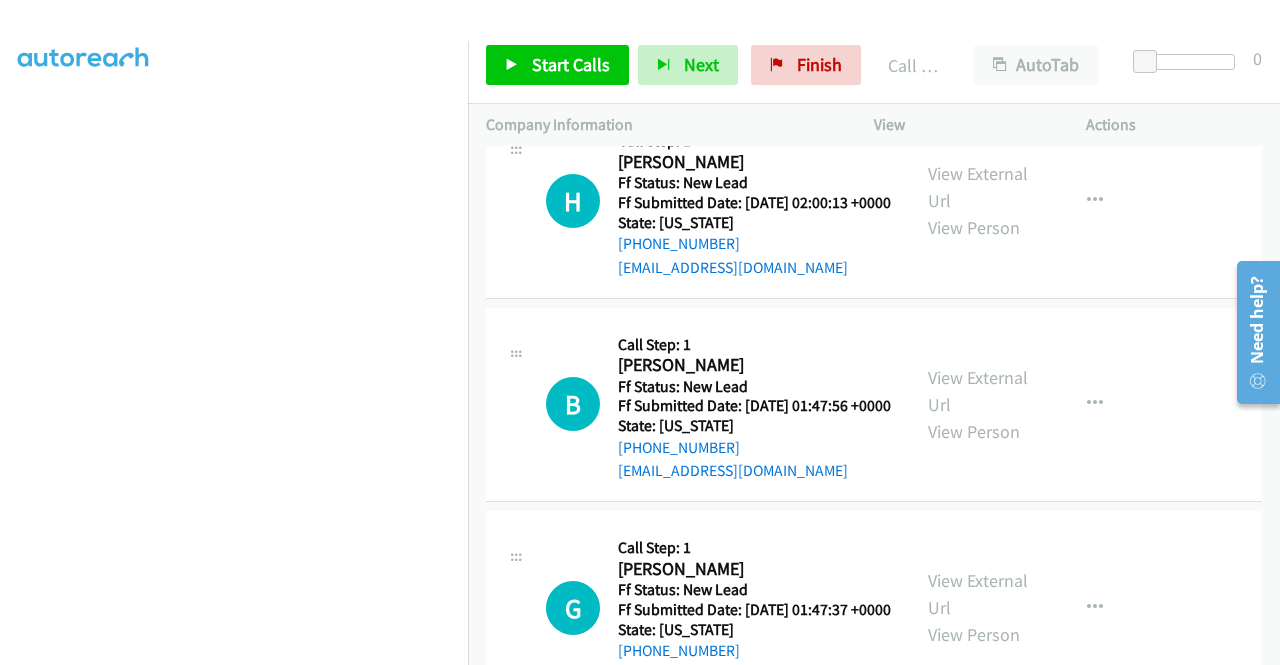 click on "View External Url" at bounding box center [978, -16] 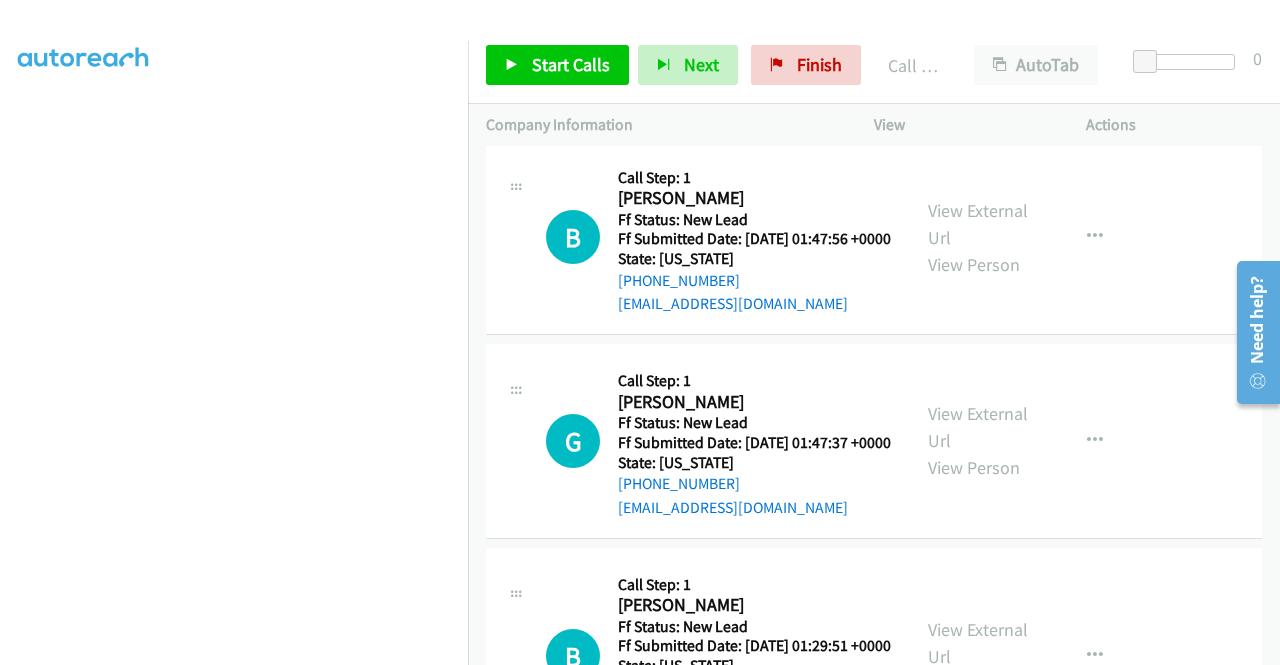 scroll, scrollTop: 7100, scrollLeft: 0, axis: vertical 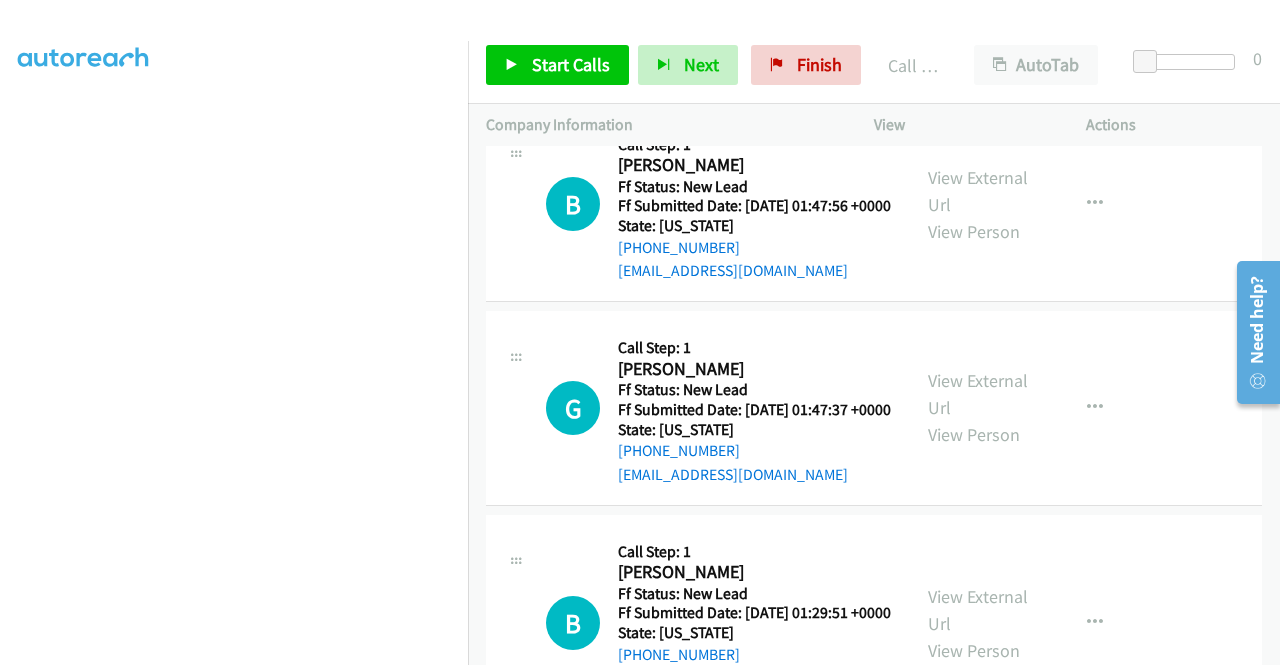 click on "View External Url" at bounding box center (978, -13) 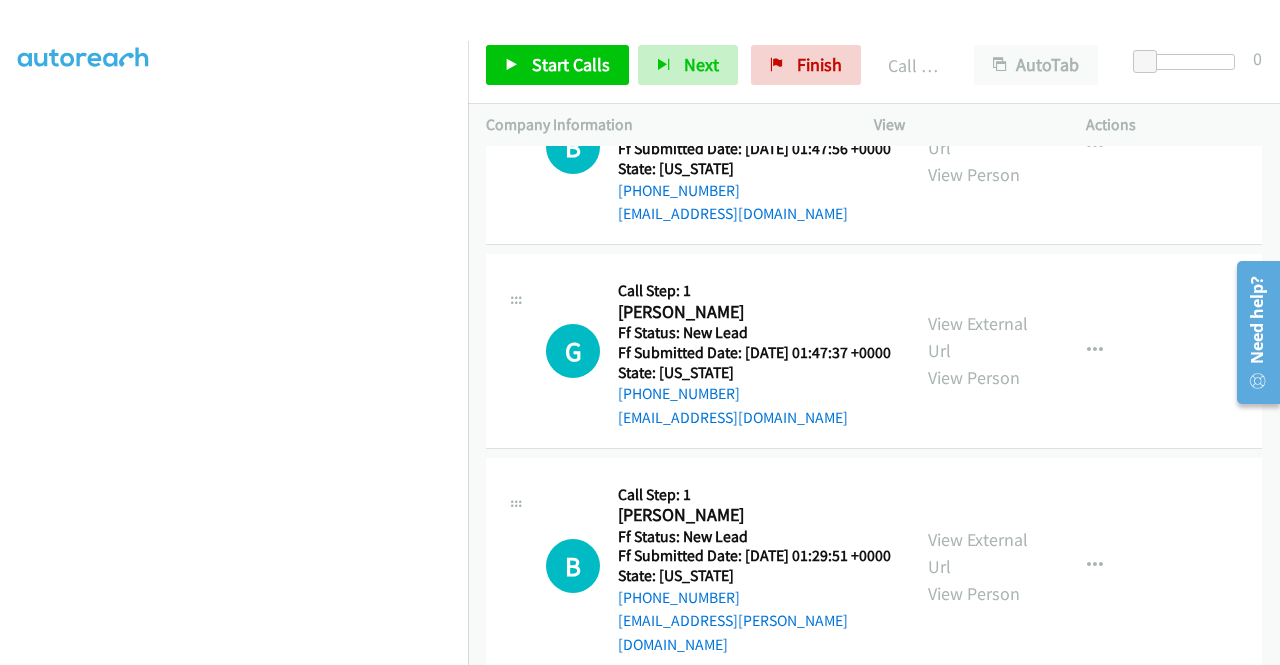scroll, scrollTop: 7200, scrollLeft: 0, axis: vertical 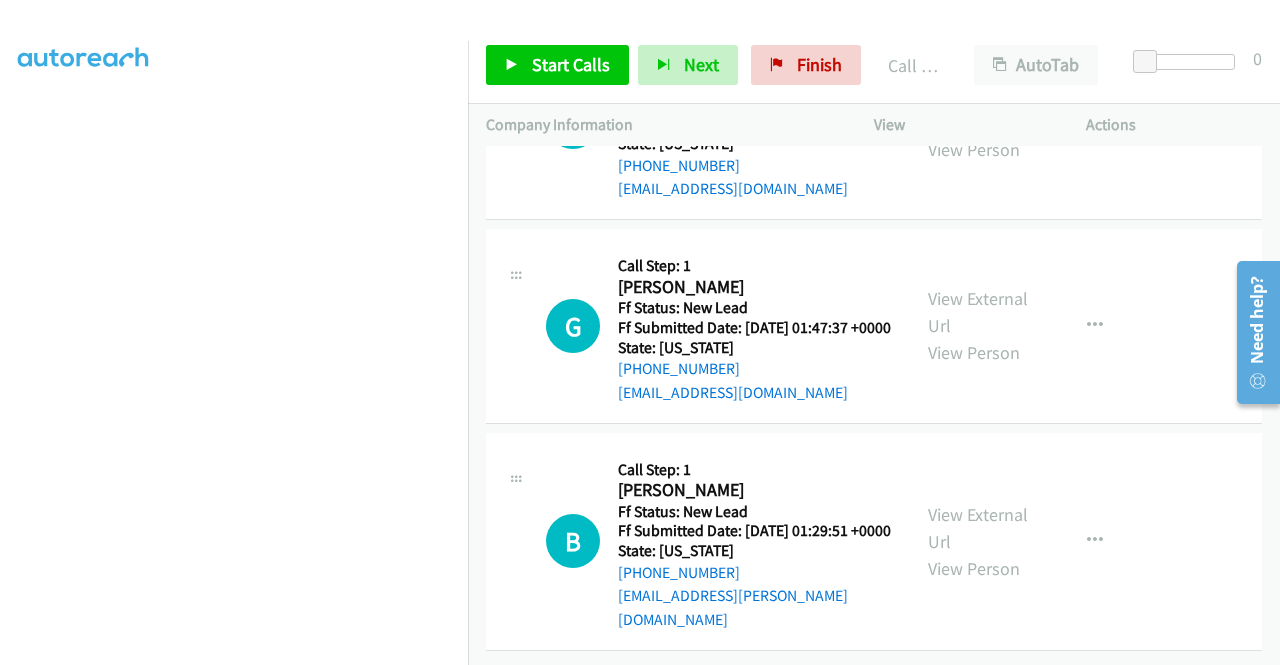 click on "View External Url" at bounding box center (978, 109) 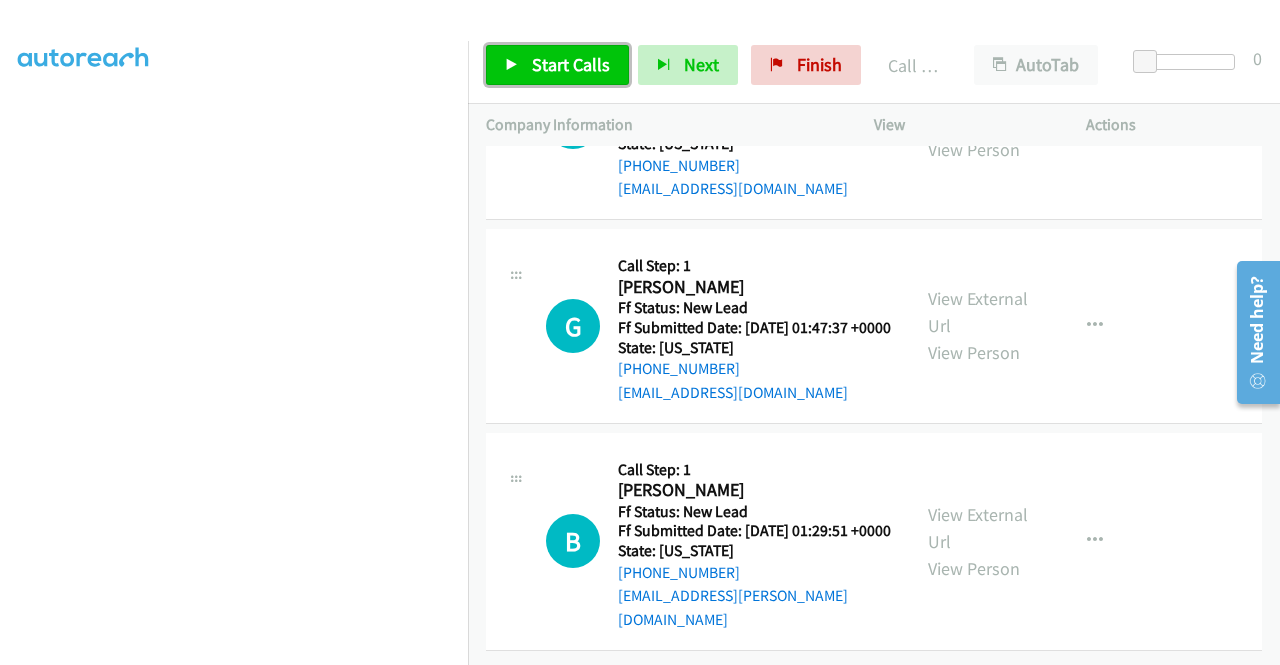 click on "Start Calls" at bounding box center [571, 64] 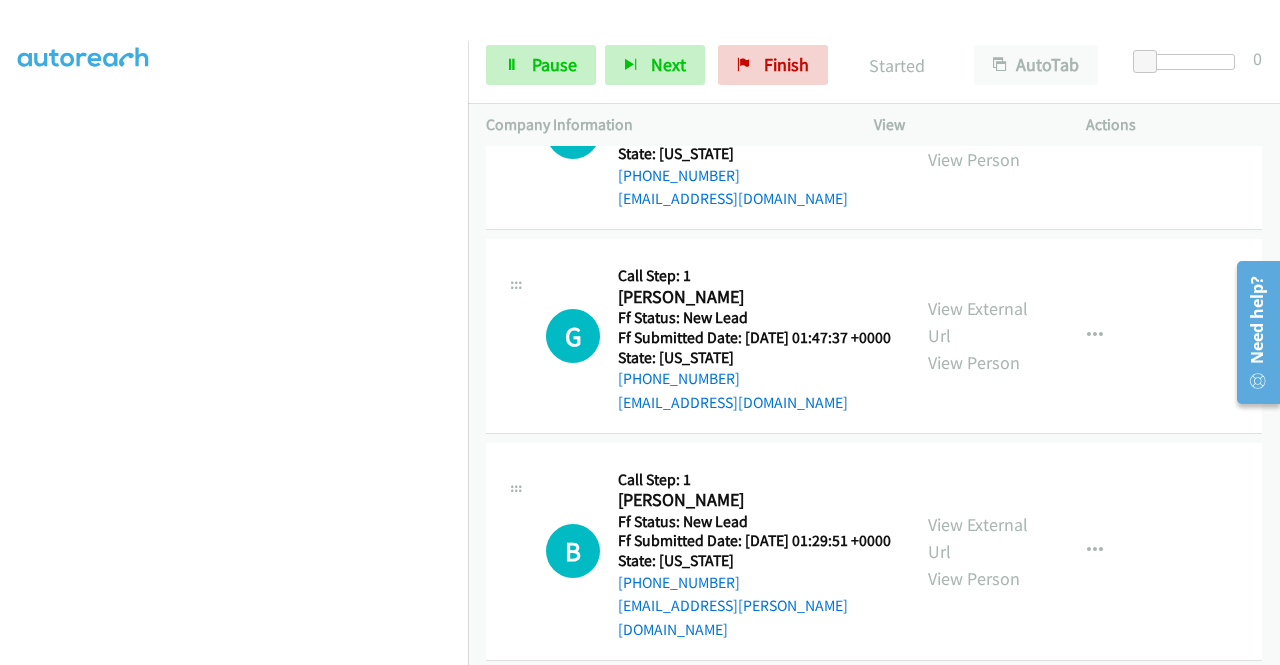 scroll, scrollTop: 7200, scrollLeft: 0, axis: vertical 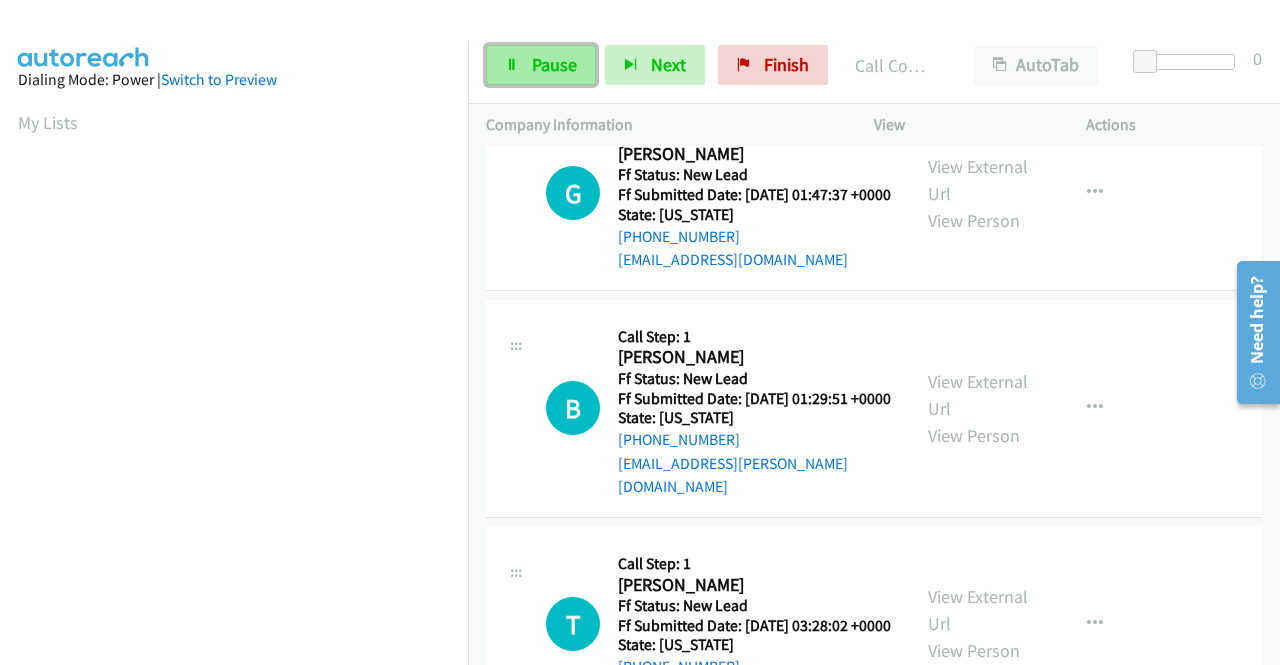 click on "Pause" at bounding box center [541, 65] 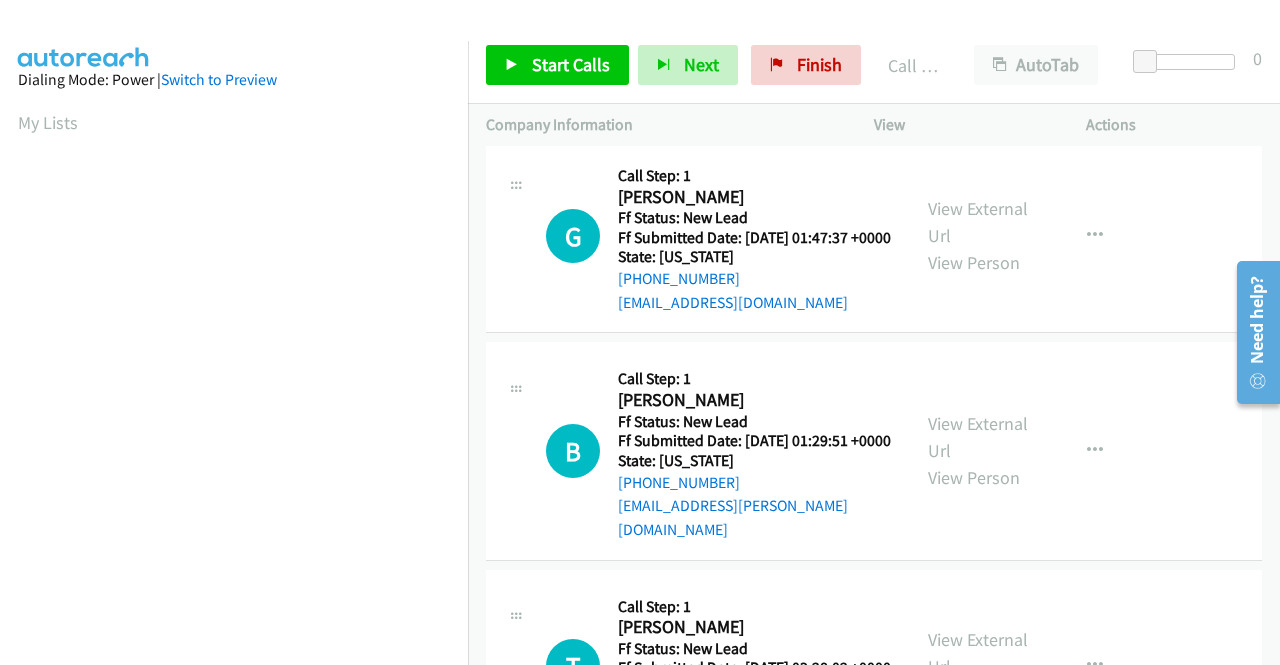 scroll, scrollTop: 456, scrollLeft: 0, axis: vertical 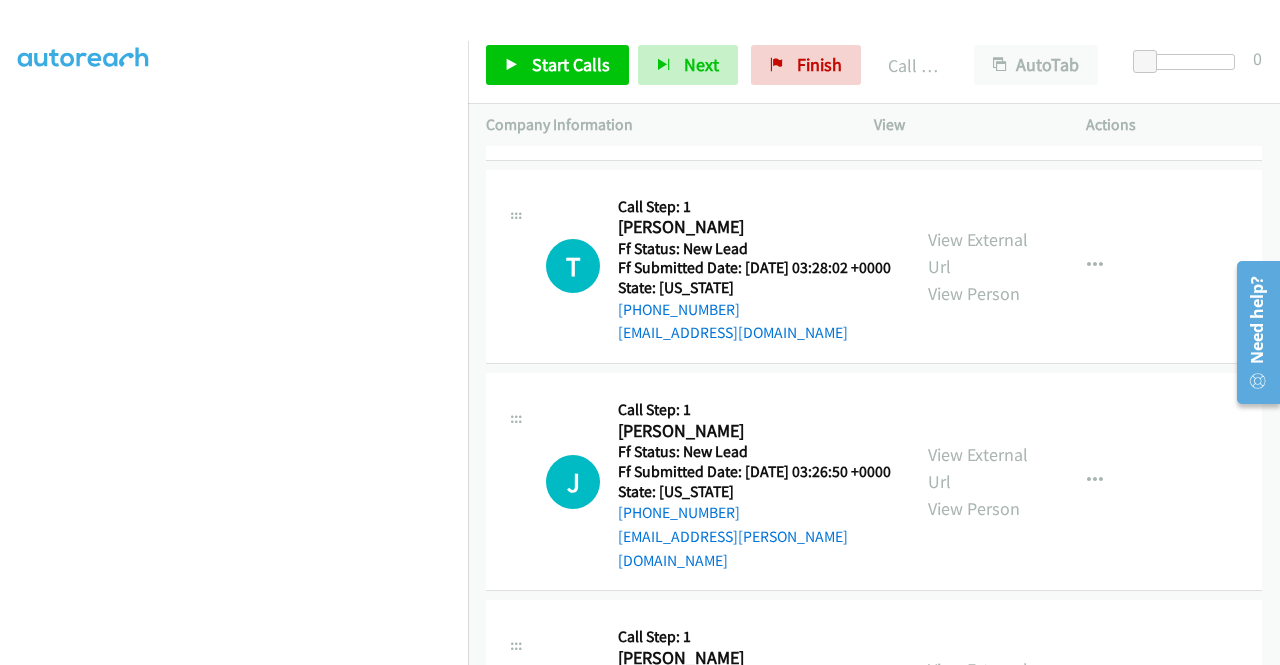 click on "View External Url" at bounding box center (978, -178) 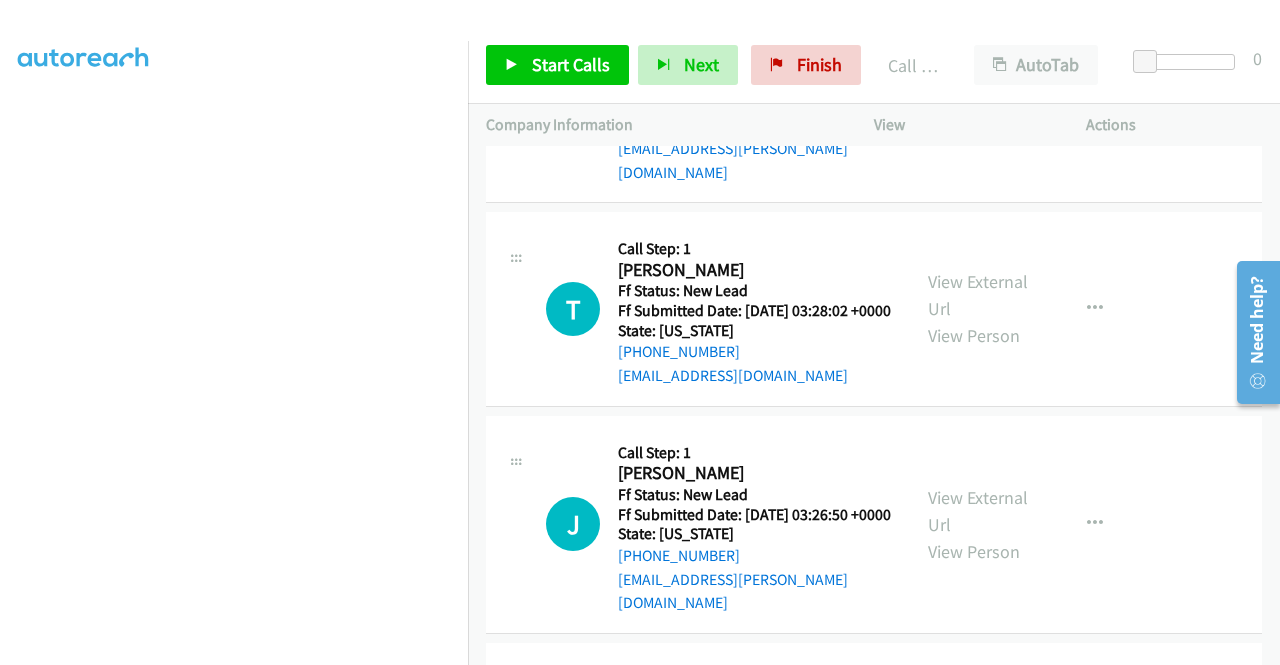 scroll, scrollTop: 456, scrollLeft: 0, axis: vertical 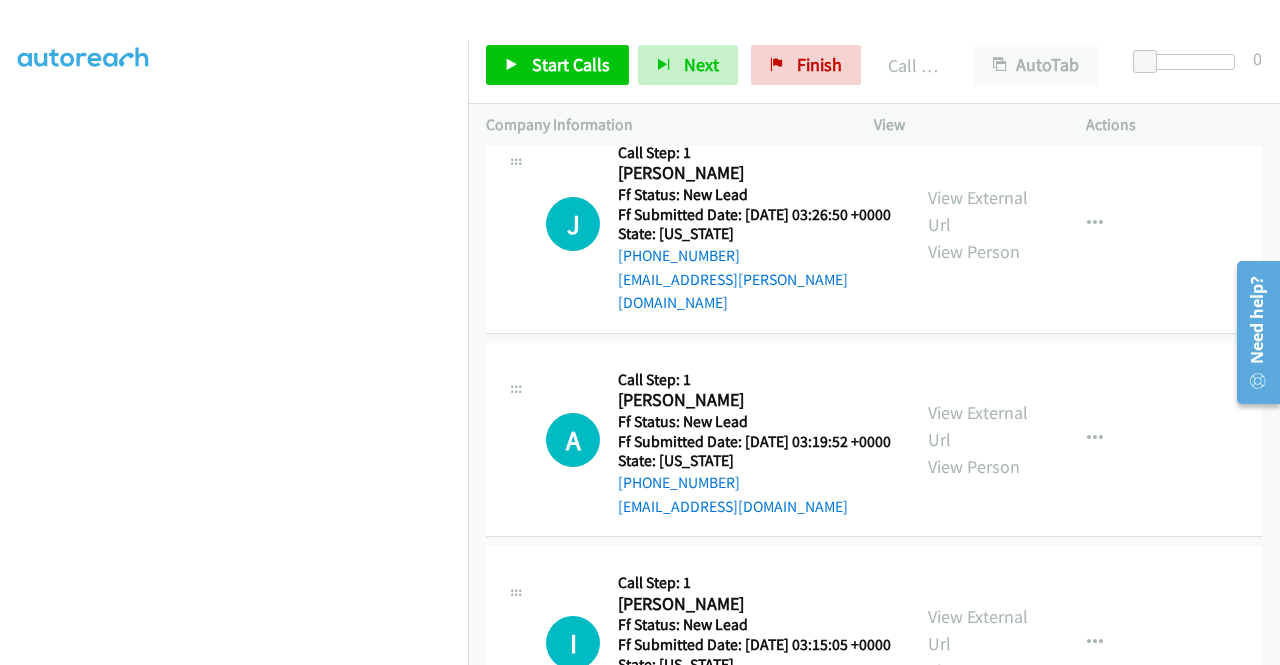 click on "View External Url" at bounding box center [978, -220] 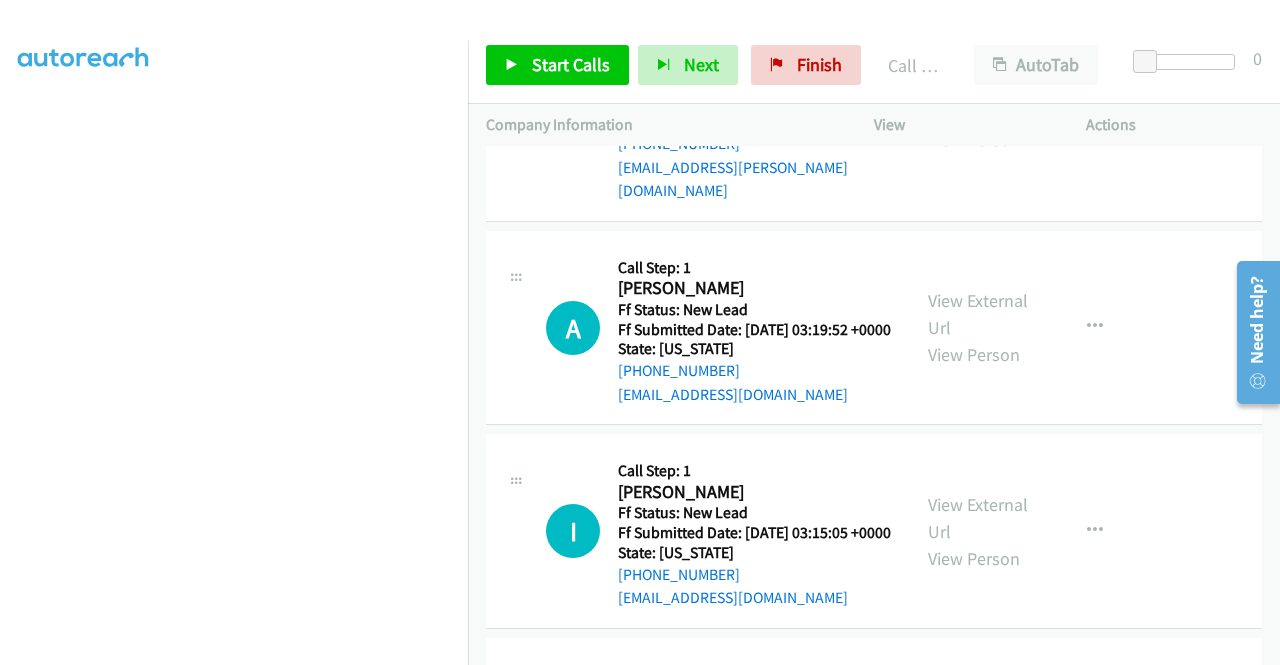 scroll, scrollTop: 8300, scrollLeft: 0, axis: vertical 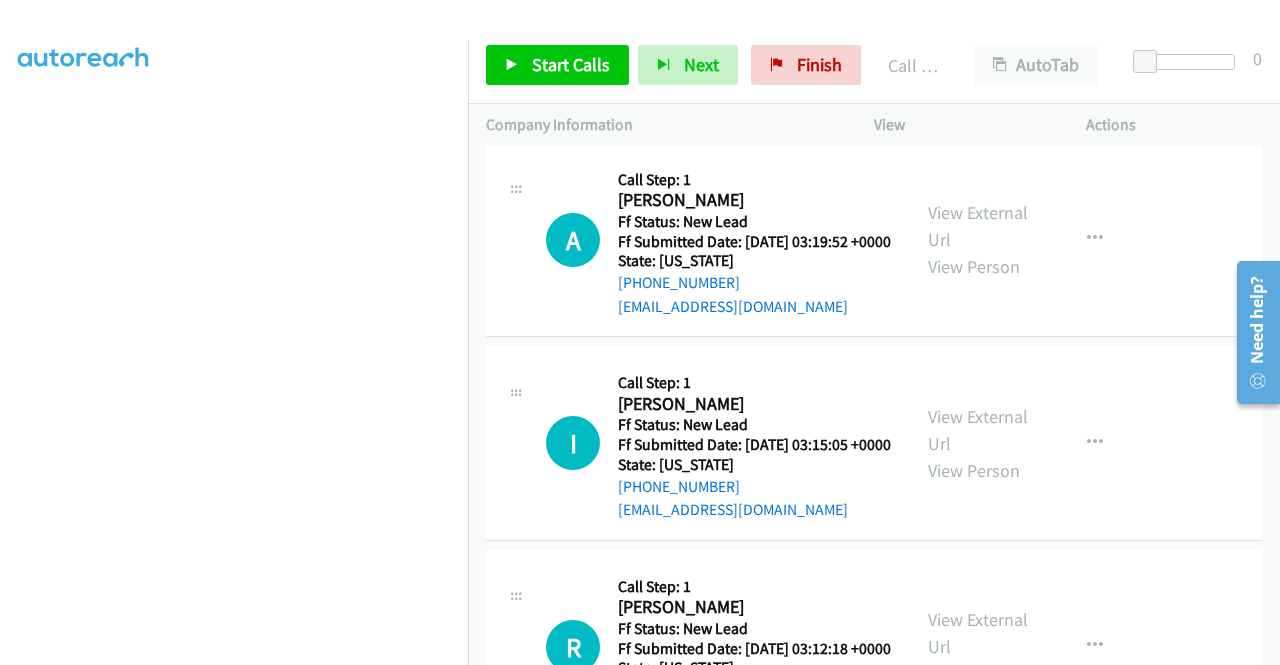 click on "View External Url" at bounding box center [978, 11] 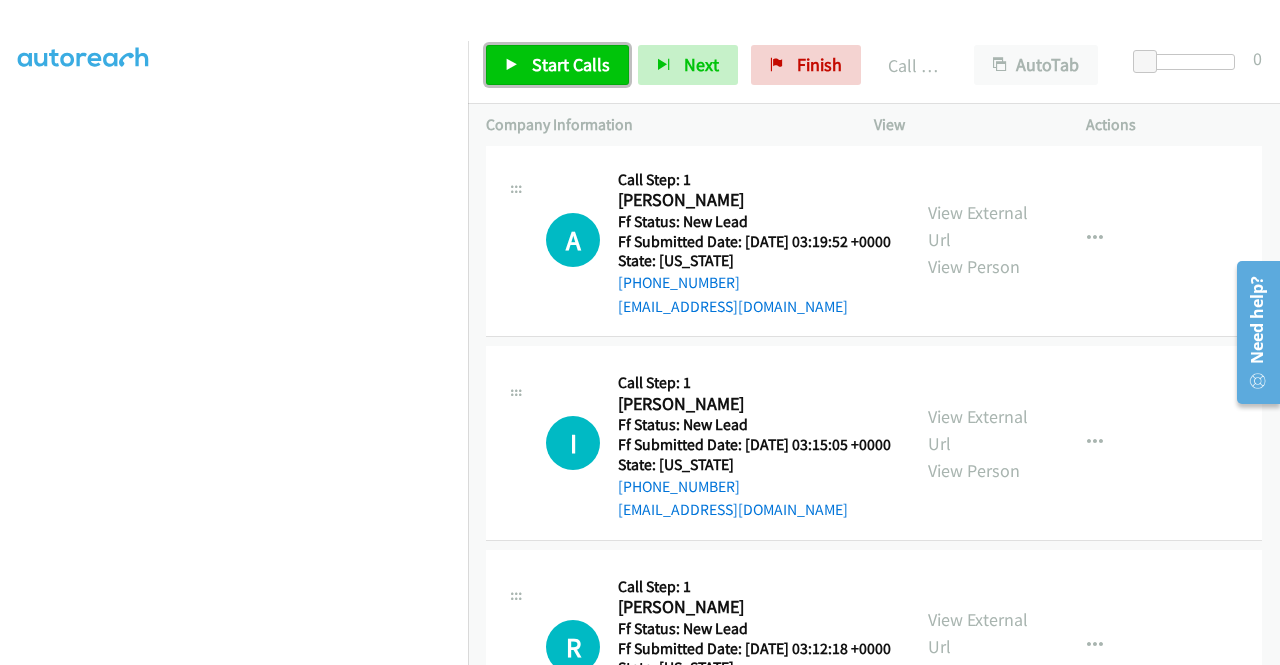 click on "Start Calls" at bounding box center (557, 65) 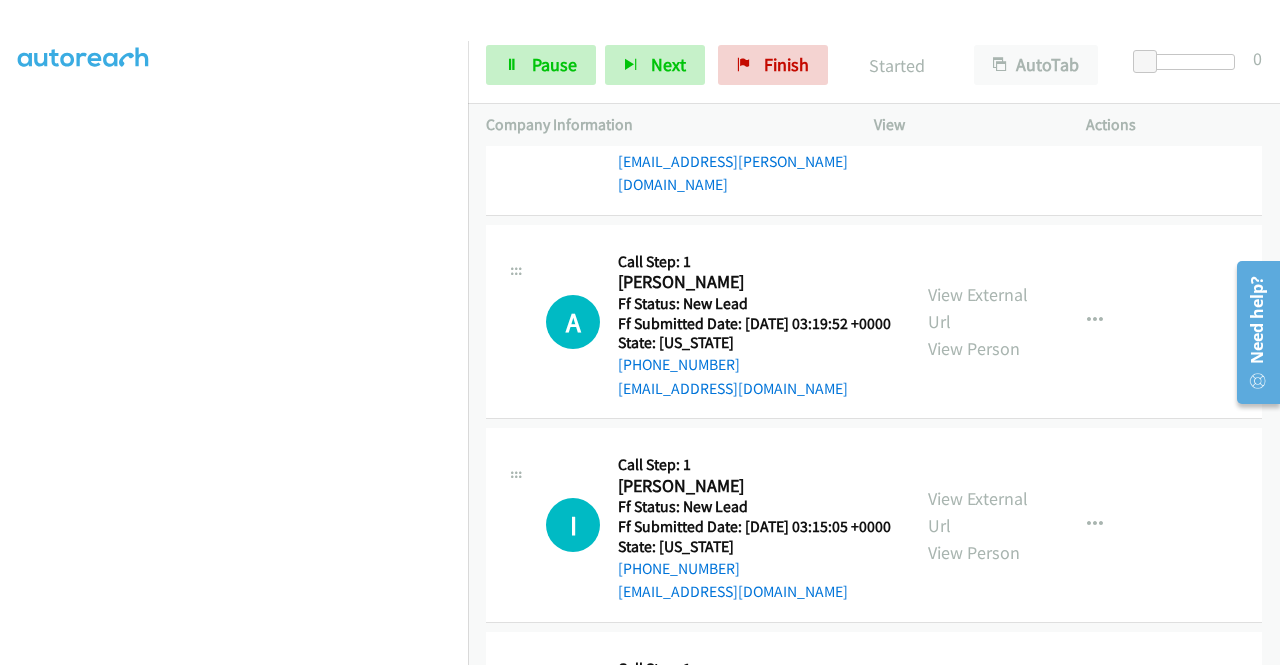 scroll, scrollTop: 8200, scrollLeft: 0, axis: vertical 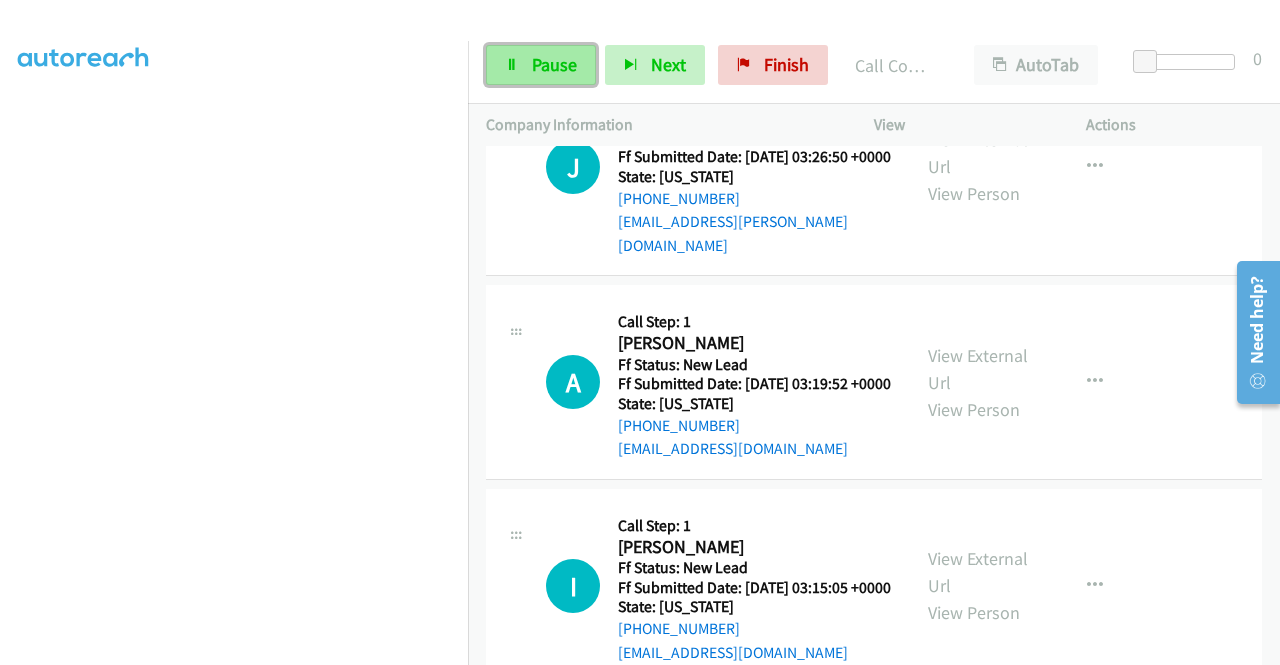 click on "Pause" at bounding box center [554, 64] 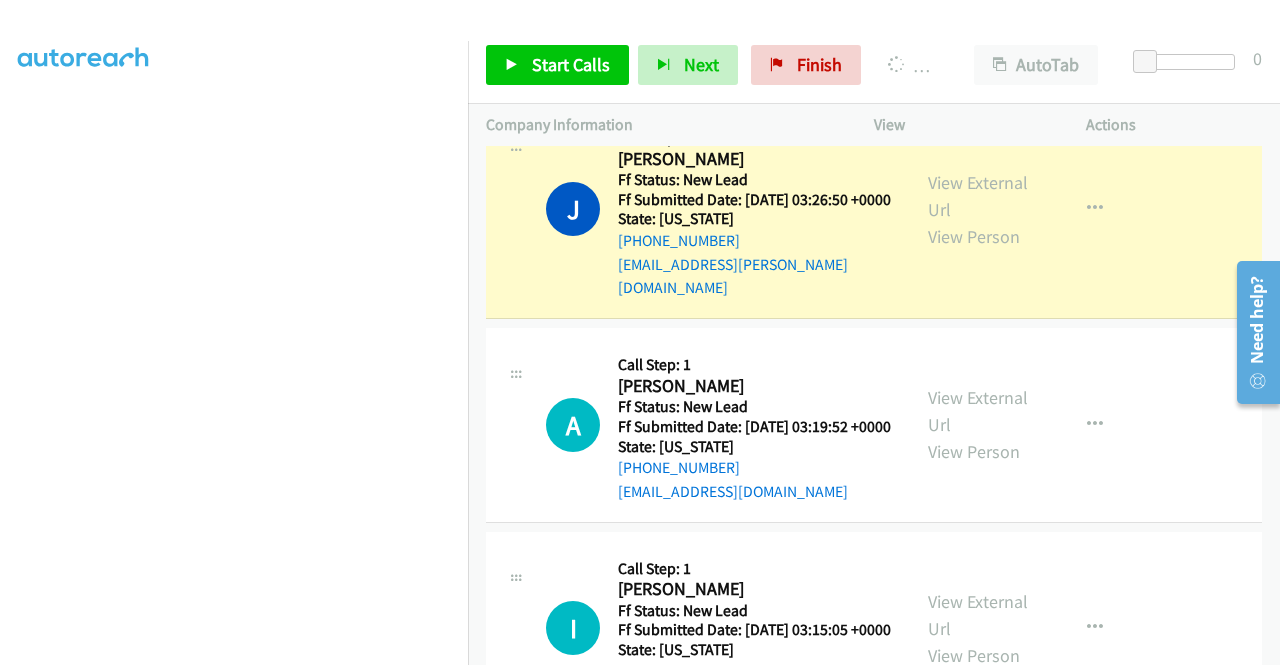 scroll, scrollTop: 456, scrollLeft: 0, axis: vertical 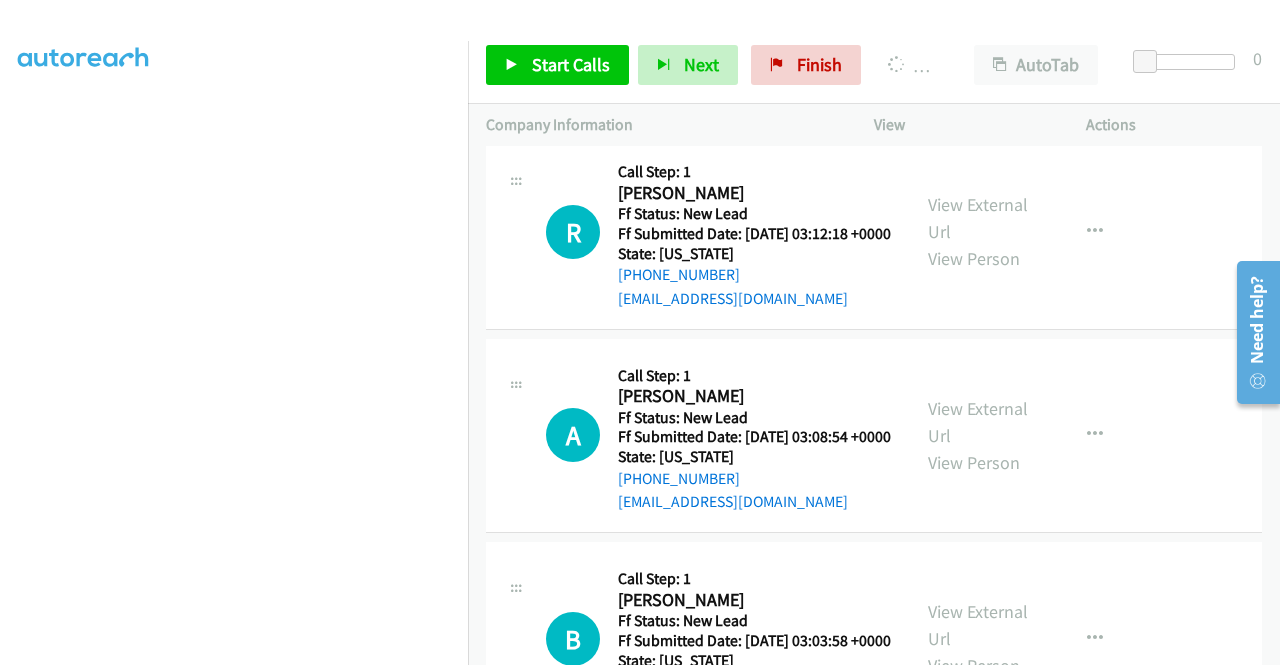 click on "View External Url" at bounding box center (978, -189) 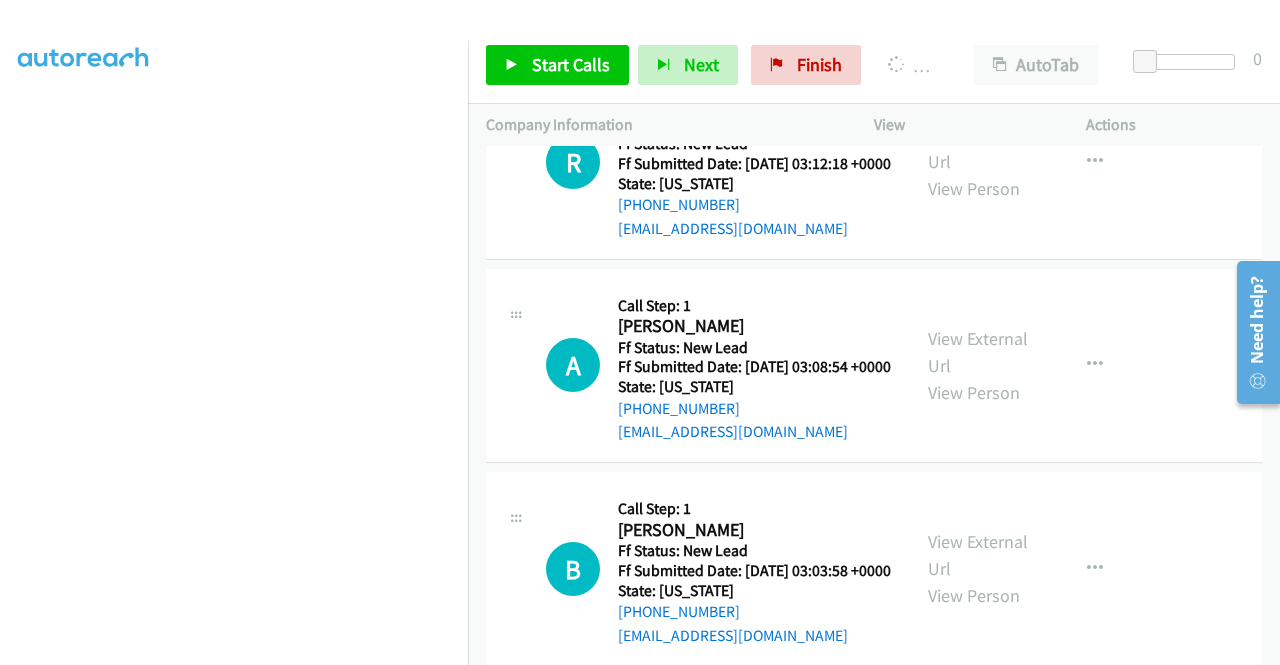 scroll, scrollTop: 8900, scrollLeft: 0, axis: vertical 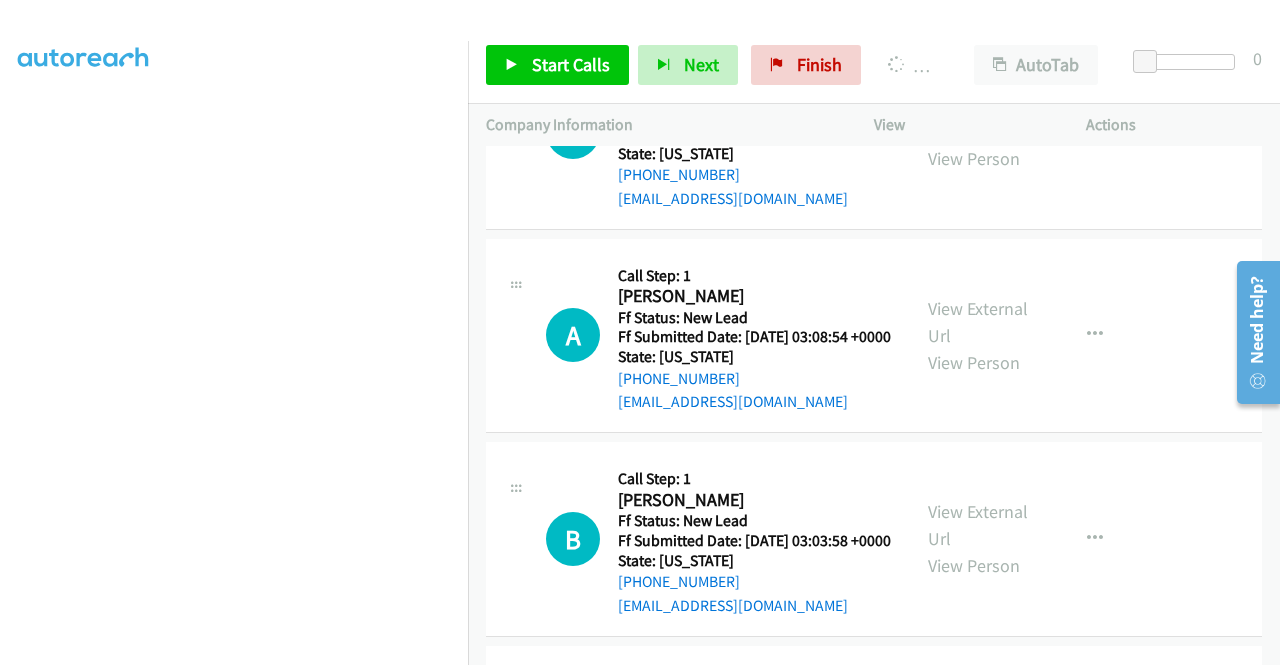 click on "View External Url" at bounding box center (978, -85) 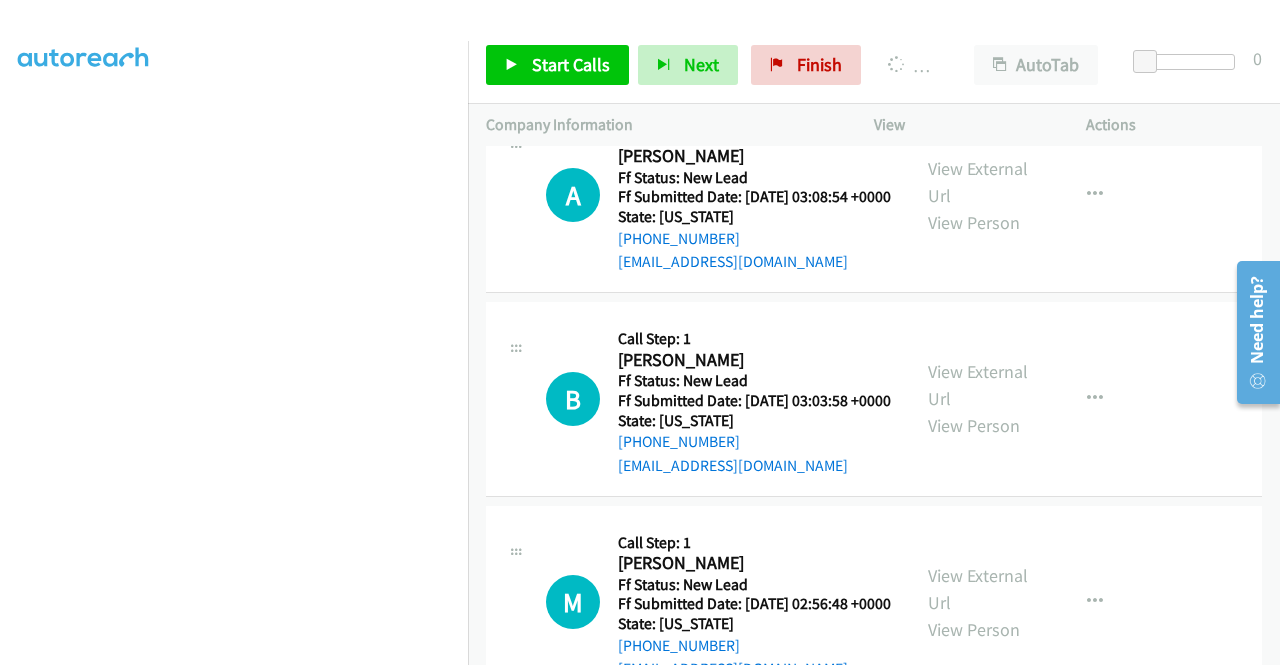 scroll, scrollTop: 9200, scrollLeft: 0, axis: vertical 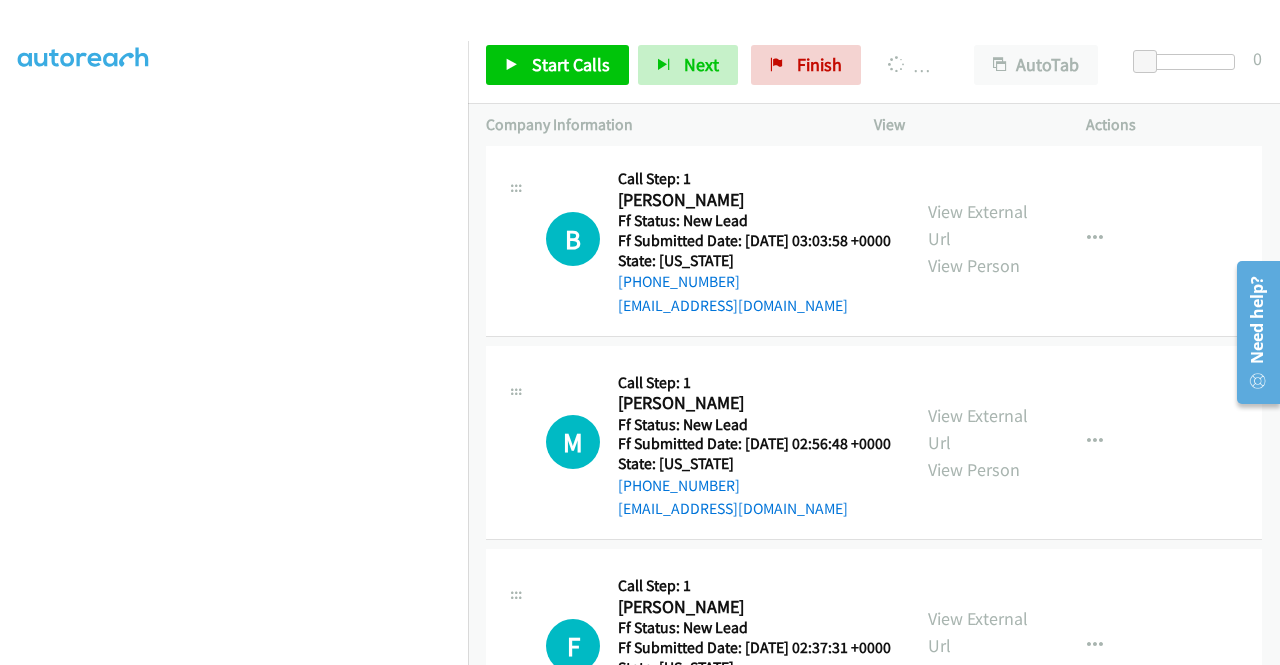 click on "View External Url" at bounding box center [978, -182] 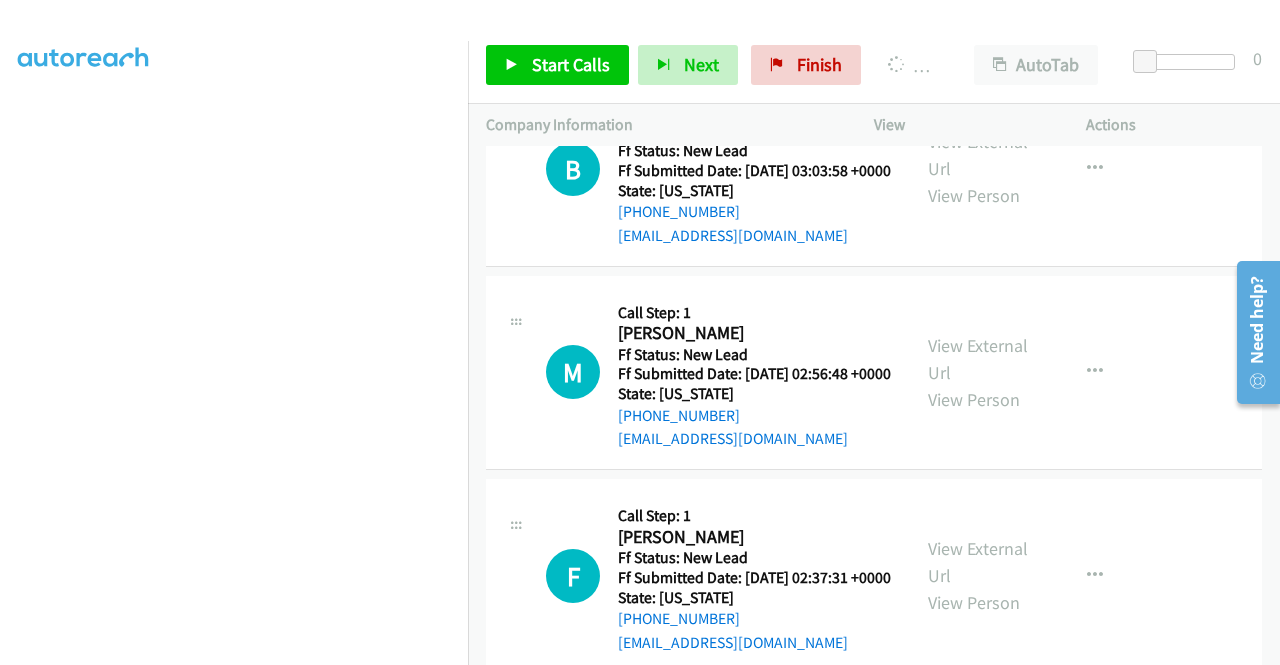 scroll, scrollTop: 9300, scrollLeft: 0, axis: vertical 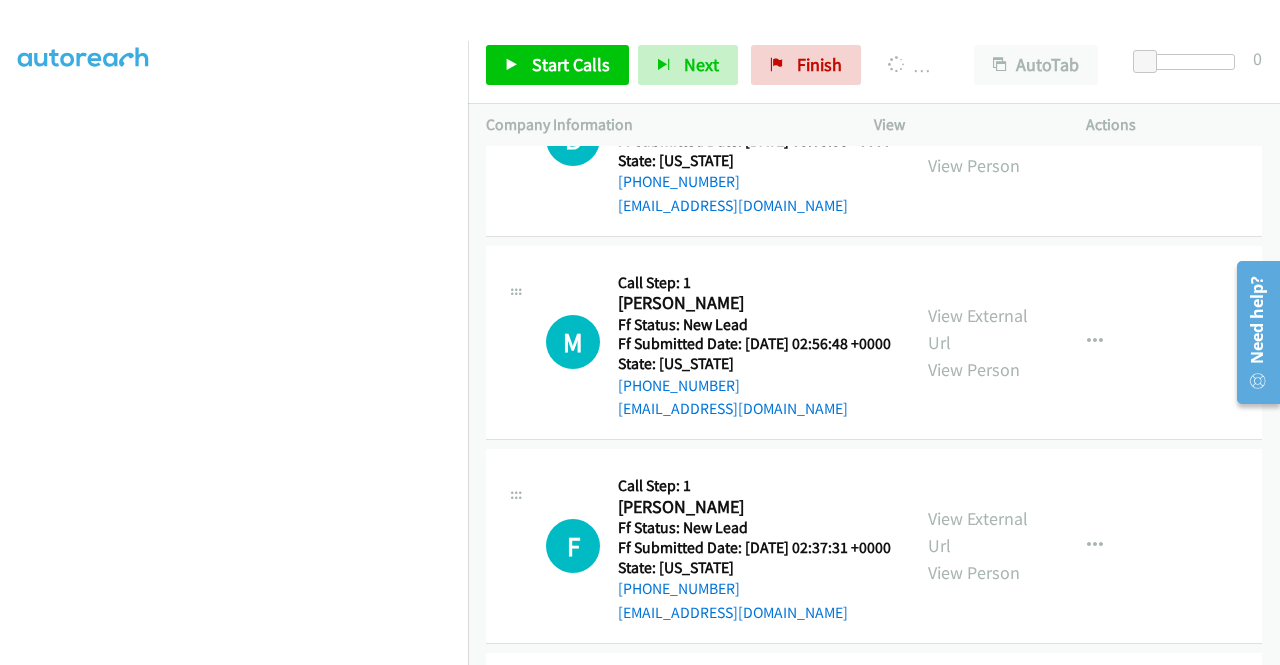 click on "View External Url" at bounding box center (978, -78) 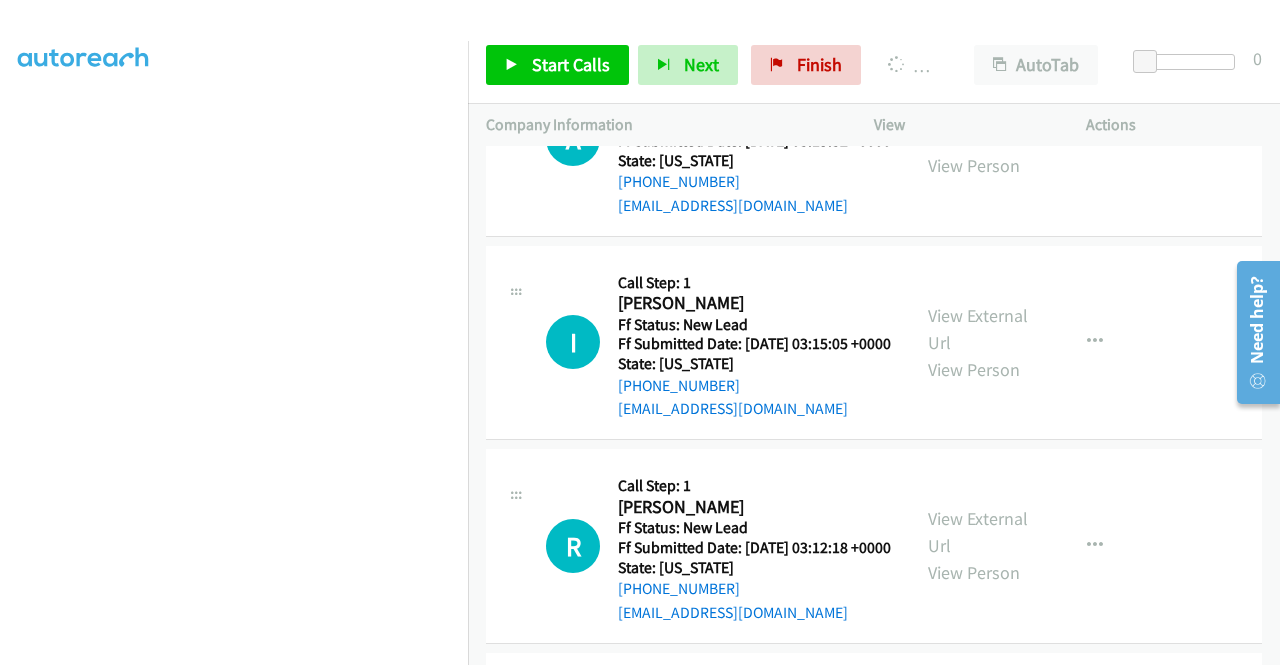 scroll, scrollTop: 8442, scrollLeft: 0, axis: vertical 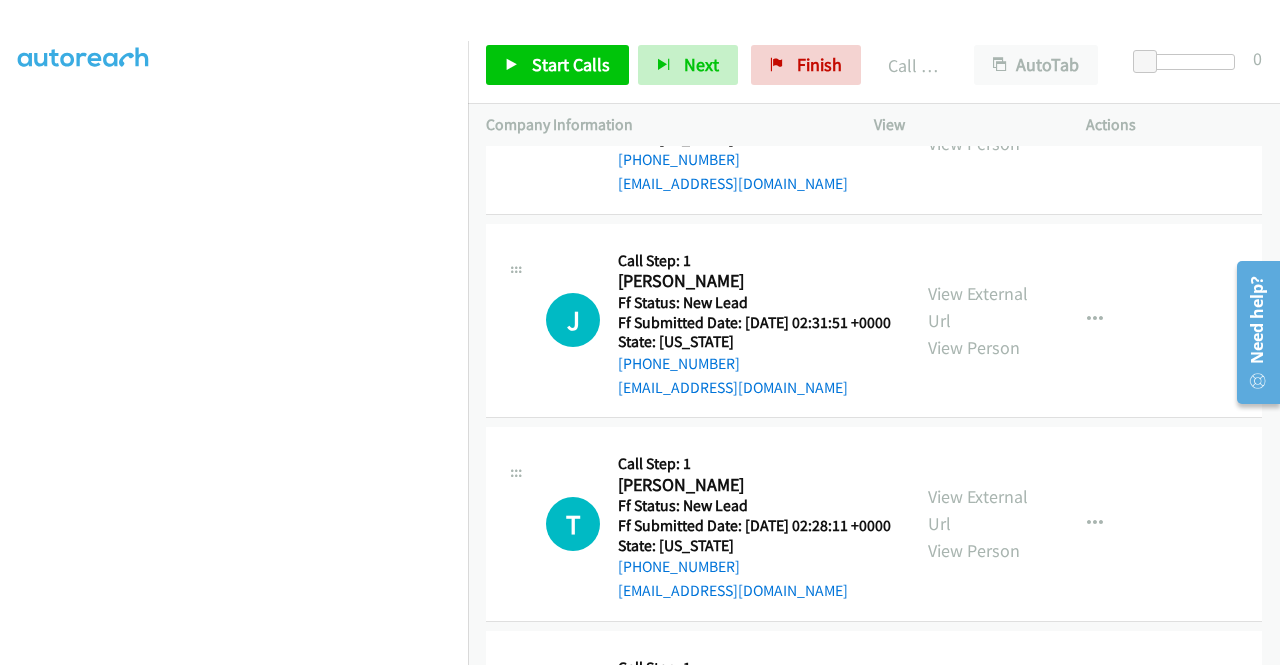click on "View External Url" at bounding box center (978, -304) 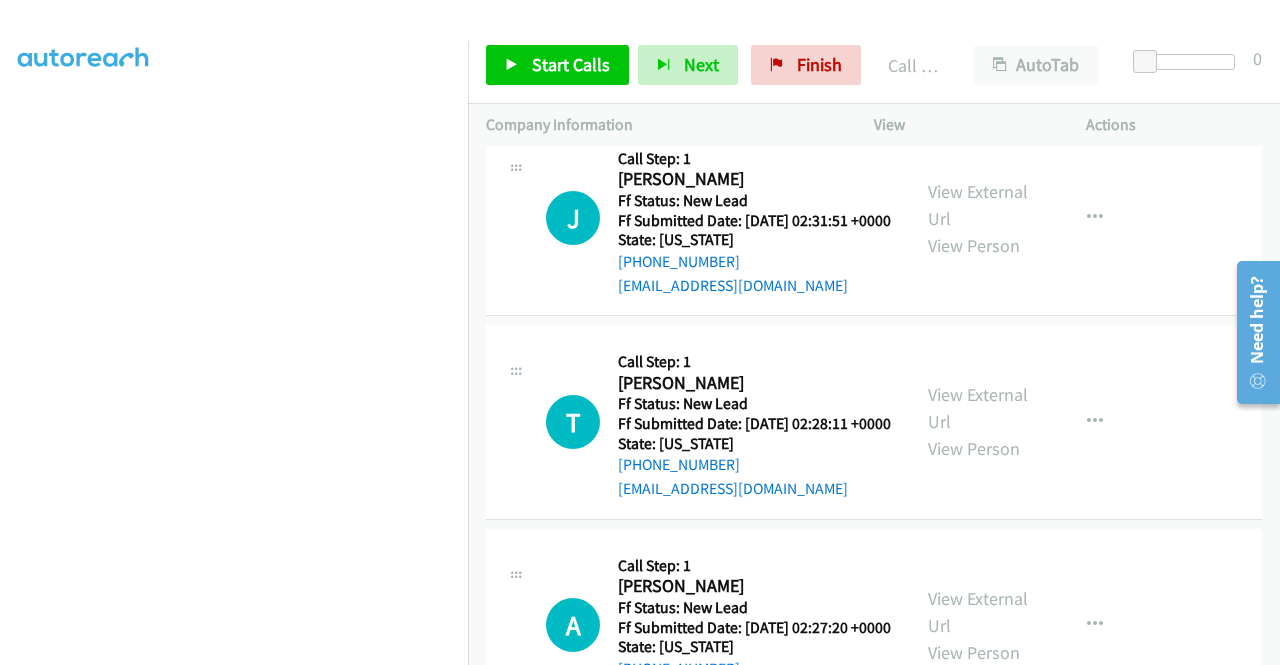 scroll, scrollTop: 10142, scrollLeft: 0, axis: vertical 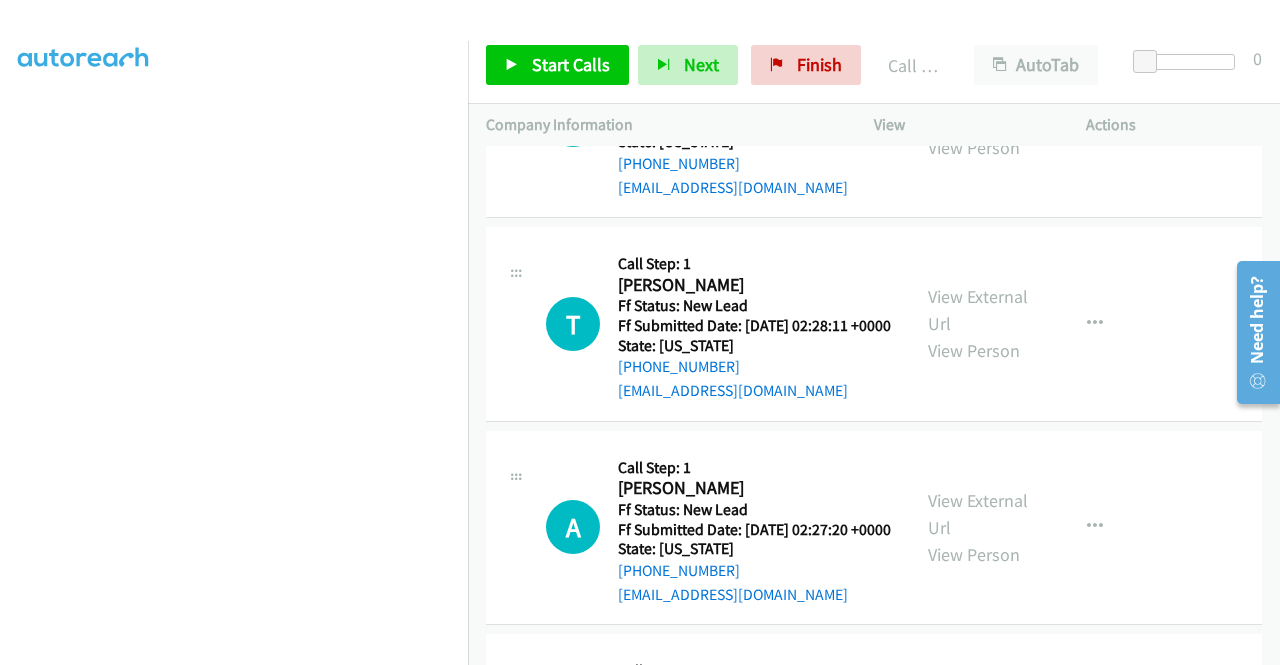 click on "View External Url" at bounding box center [978, -97] 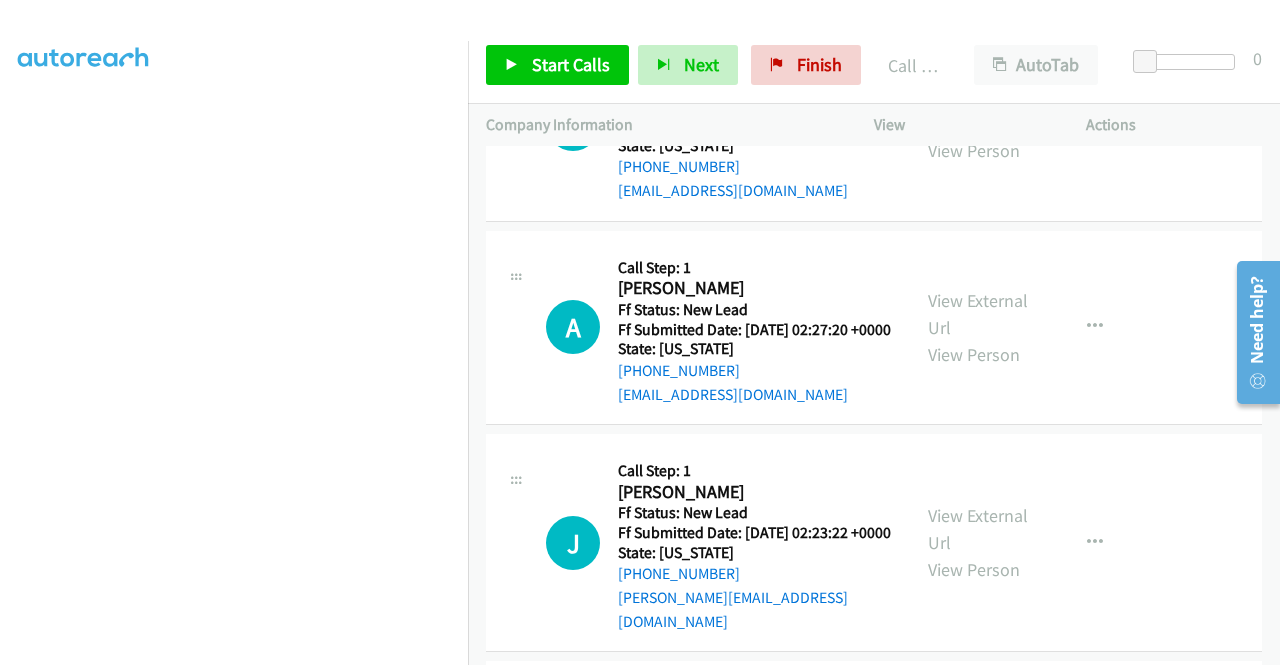 click on "View External Url" at bounding box center [978, -93] 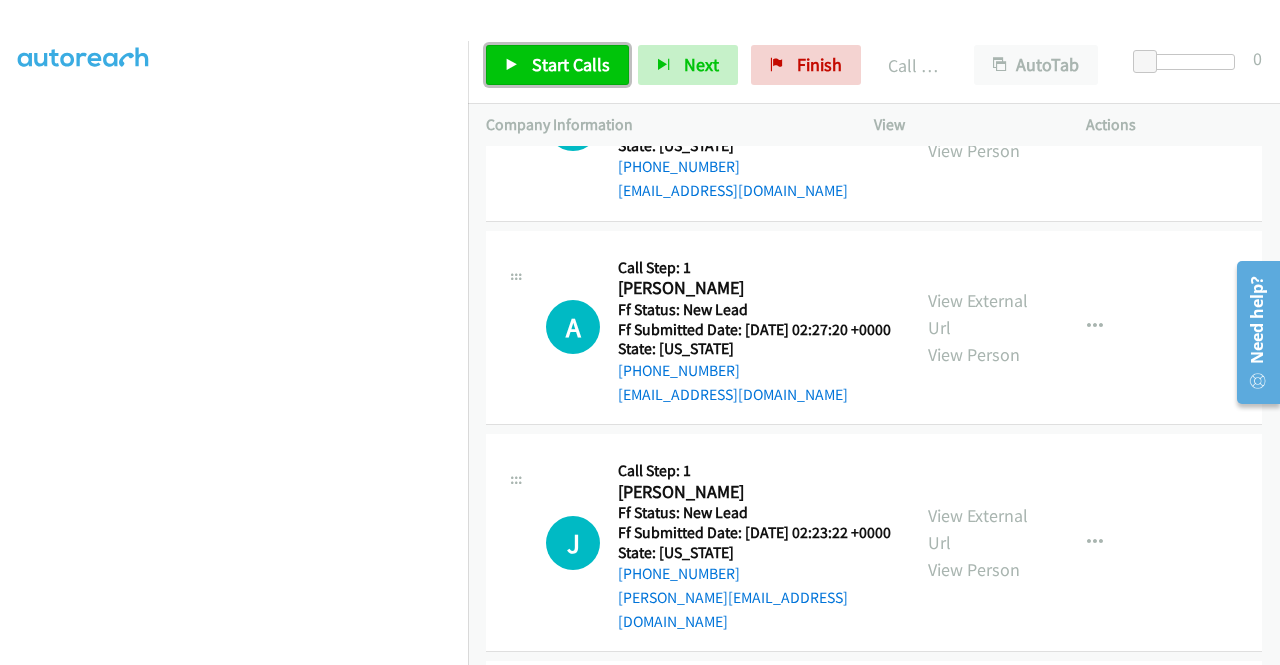 click on "Start Calls" at bounding box center (571, 64) 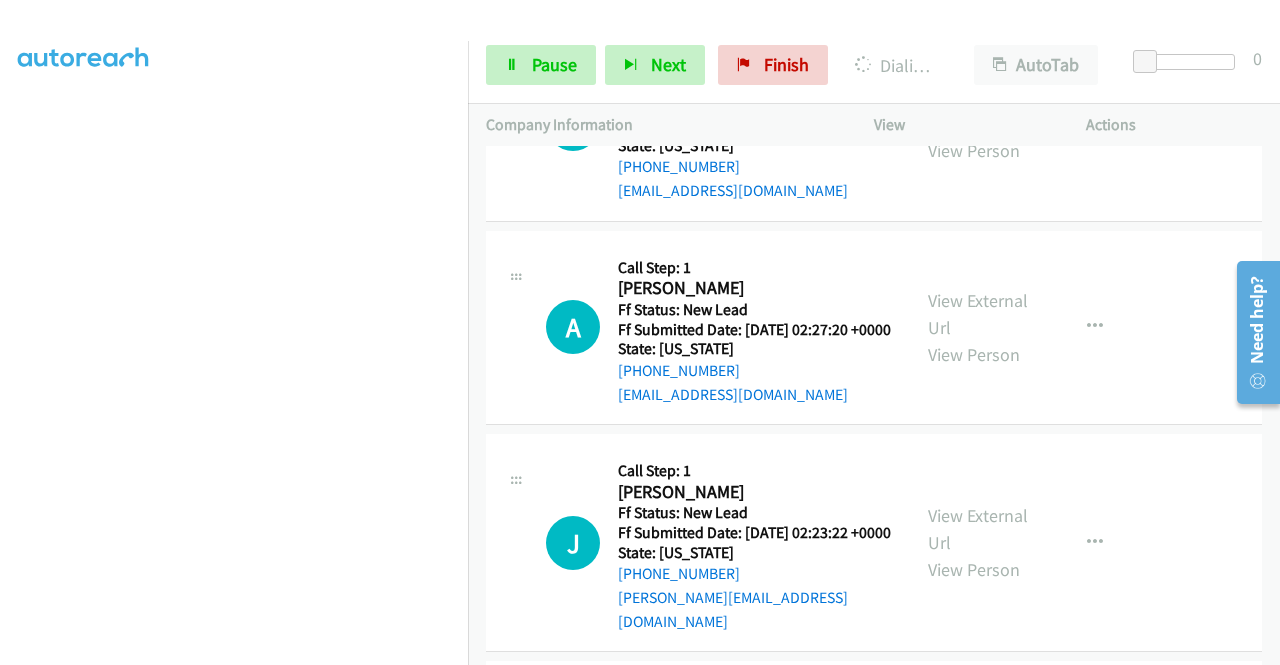 scroll, scrollTop: 400, scrollLeft: 0, axis: vertical 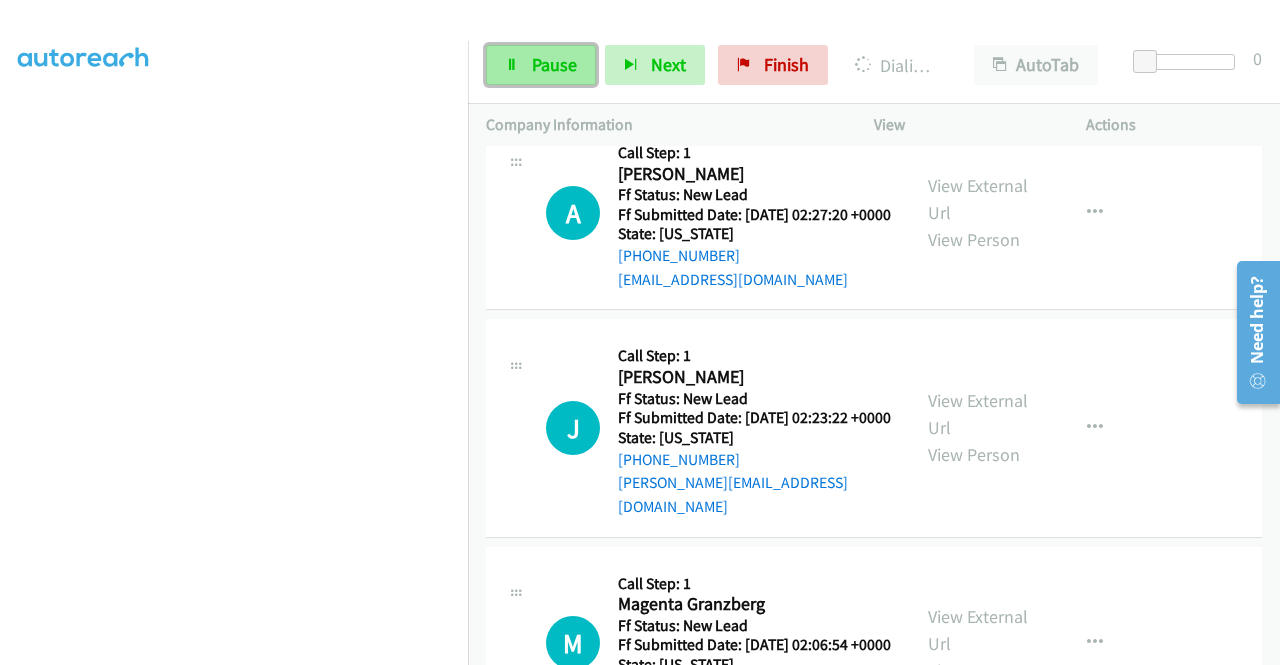 click on "Pause" at bounding box center [541, 65] 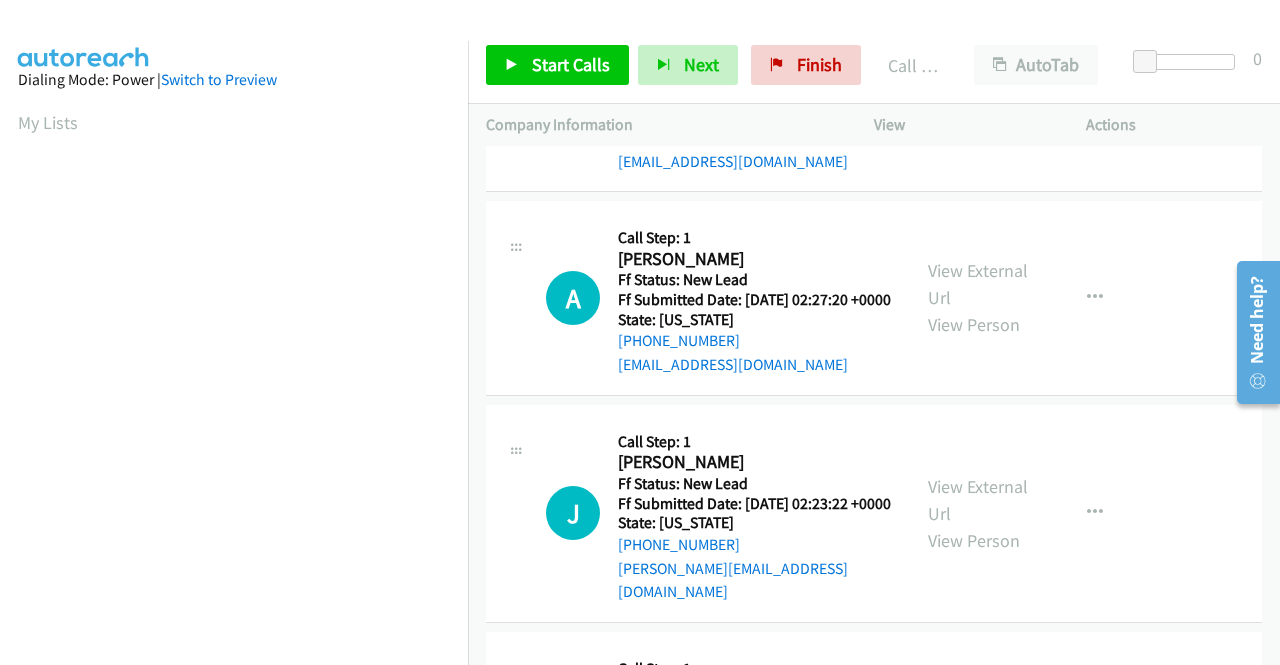 scroll, scrollTop: 456, scrollLeft: 0, axis: vertical 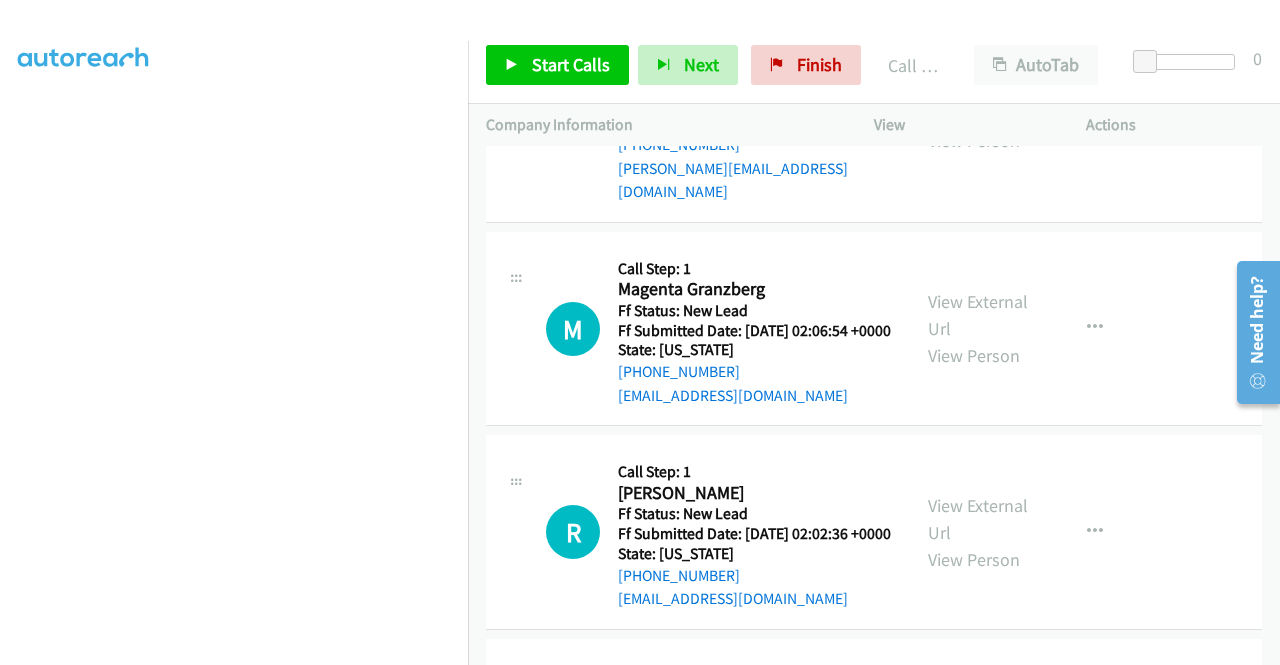 click on "View External Url" at bounding box center [978, -319] 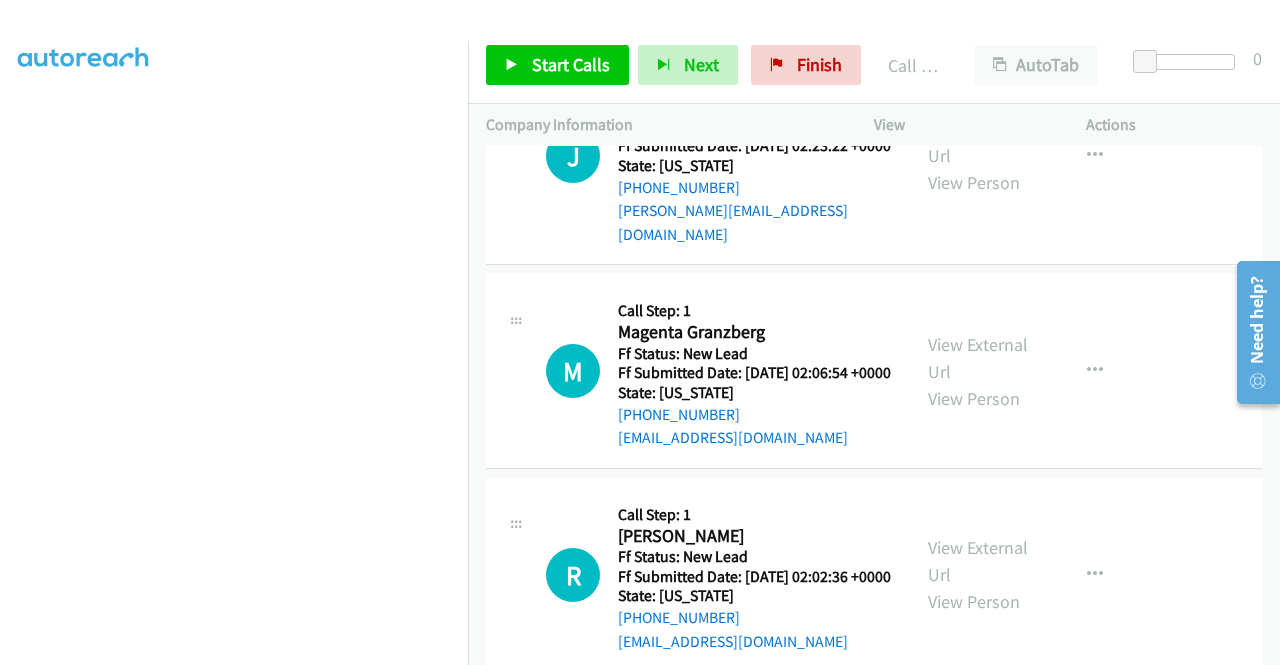 scroll, scrollTop: 456, scrollLeft: 0, axis: vertical 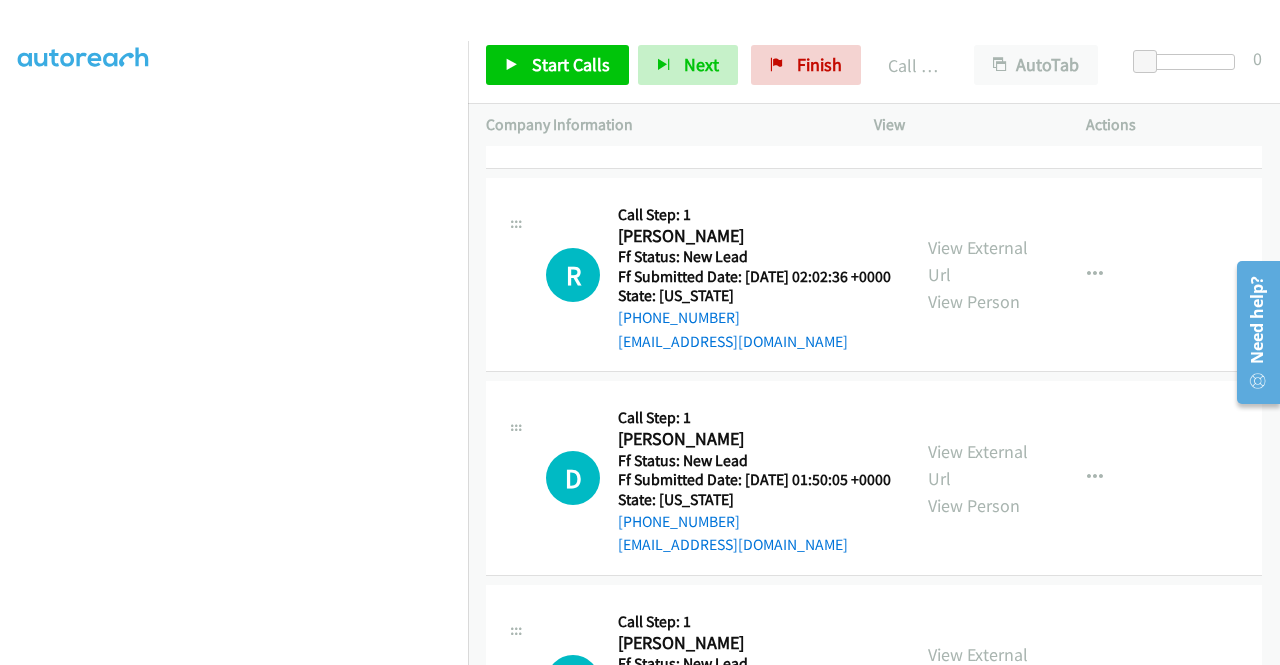 click on "View External Url" at bounding box center (978, -373) 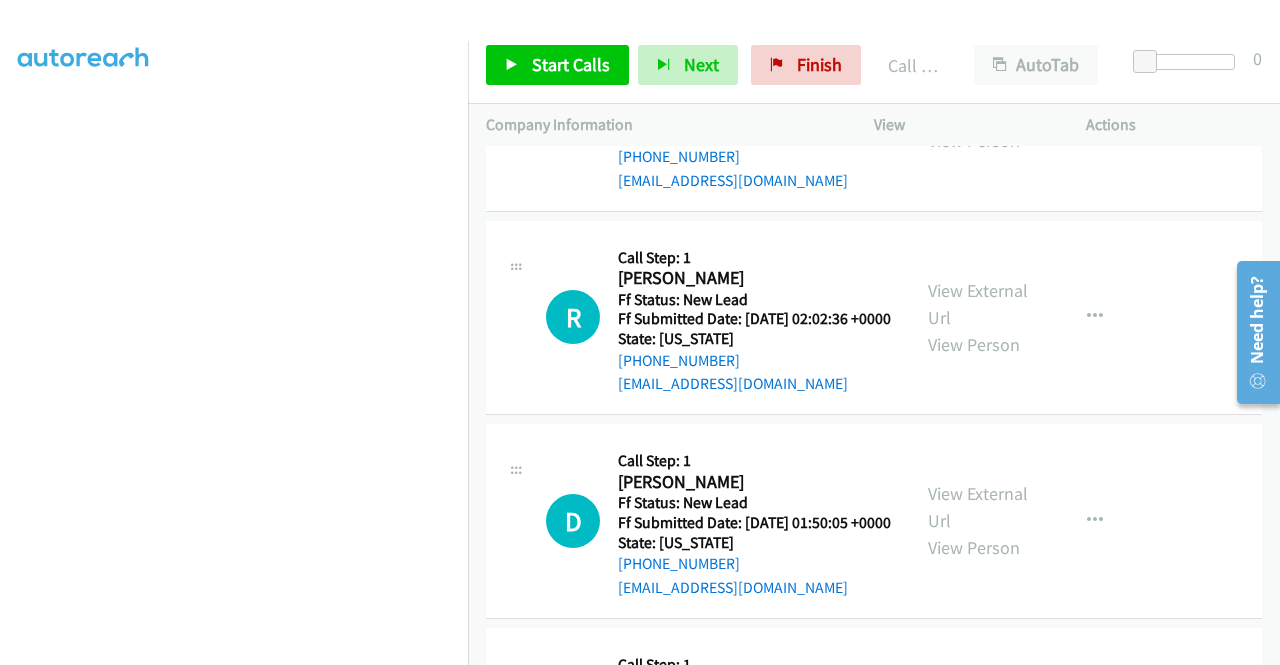 scroll, scrollTop: 456, scrollLeft: 0, axis: vertical 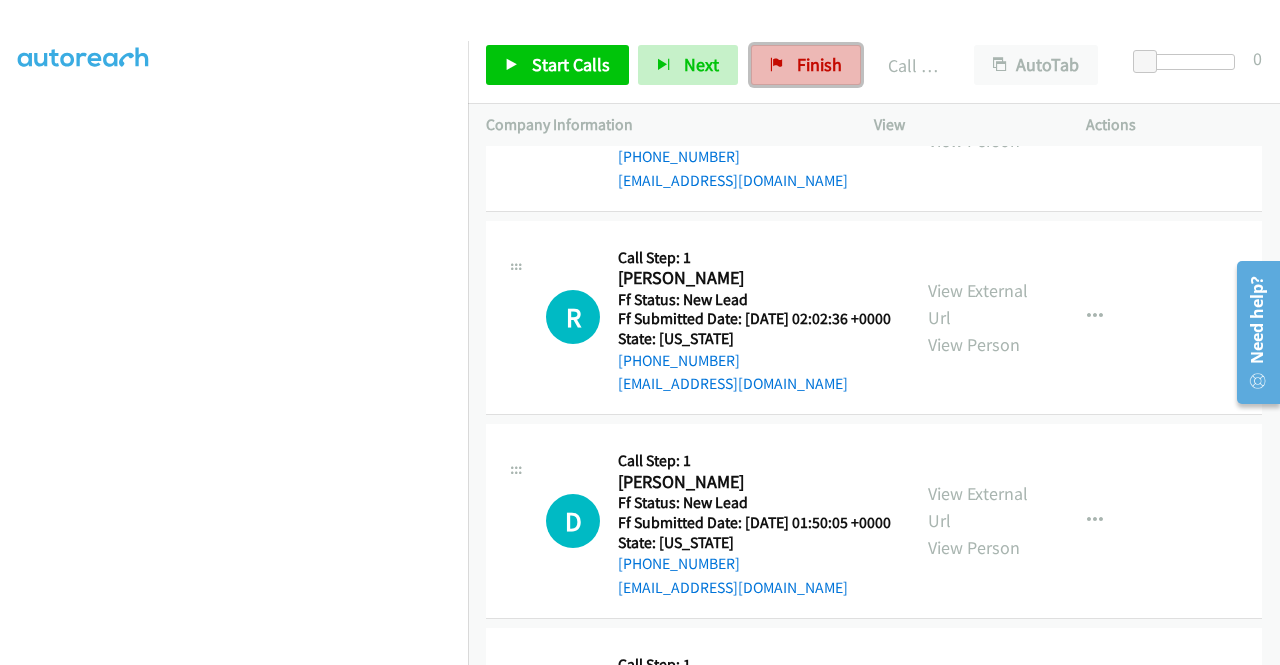 click on "Finish" at bounding box center (819, 64) 